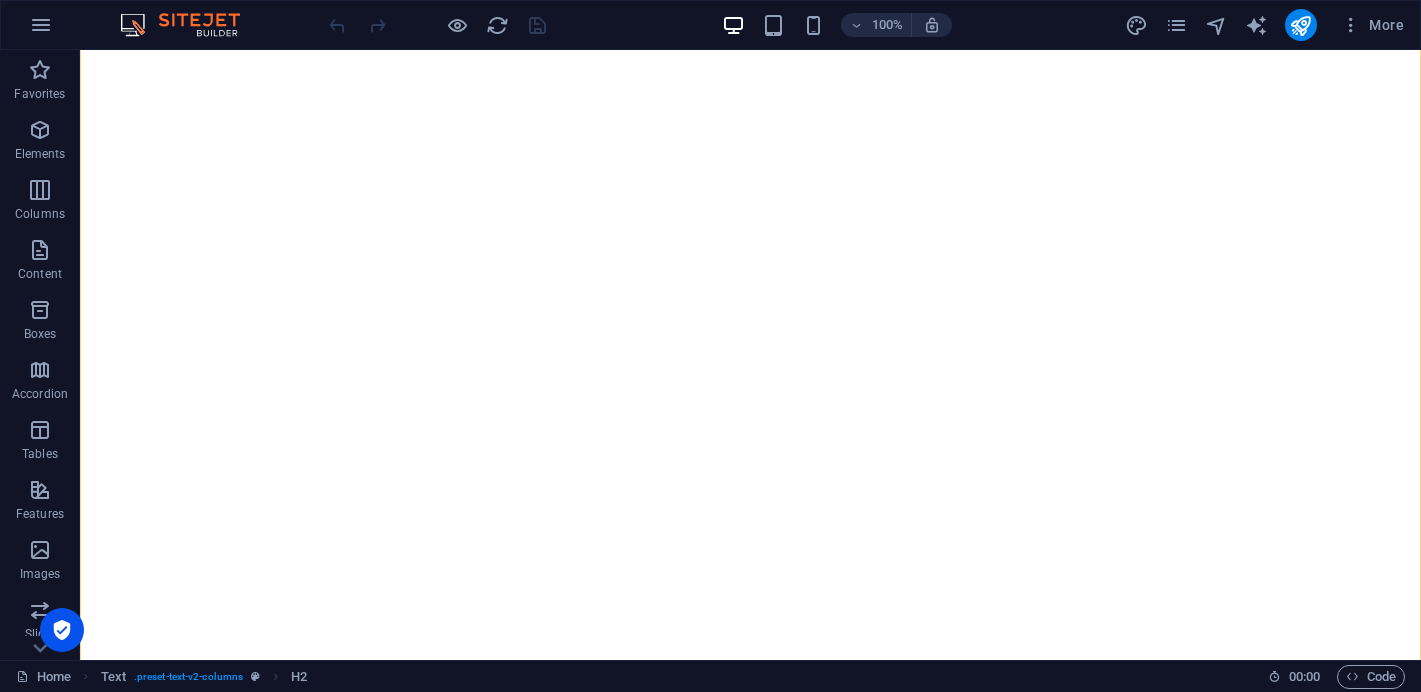scroll, scrollTop: 0, scrollLeft: 0, axis: both 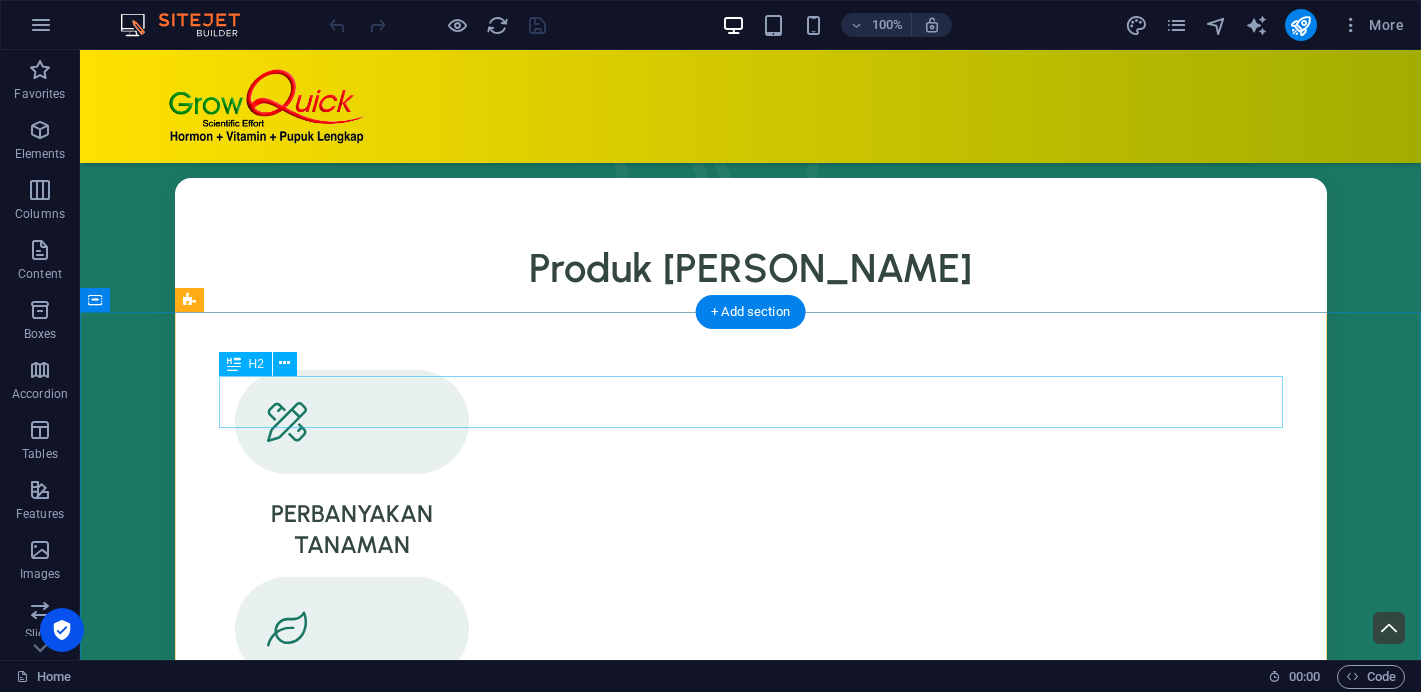click on "Produk [PERSON_NAME]" at bounding box center [751, 268] 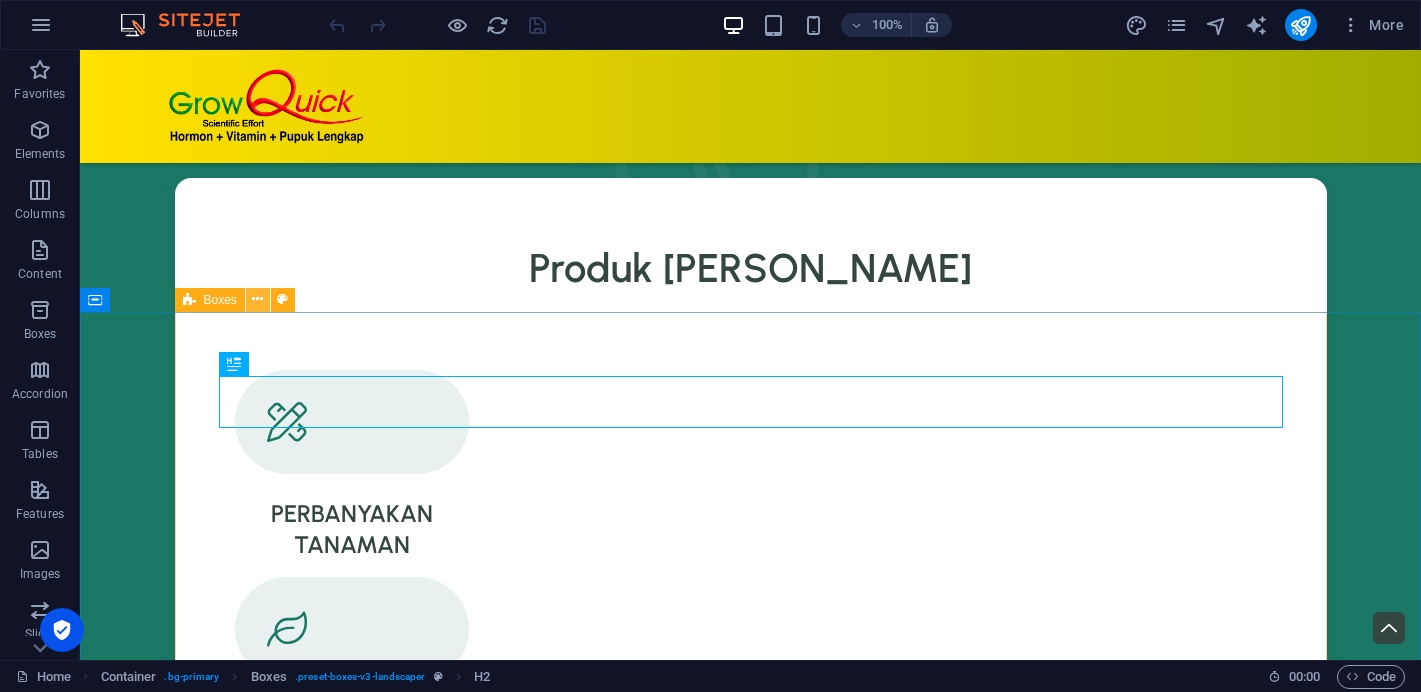 click at bounding box center (257, 299) 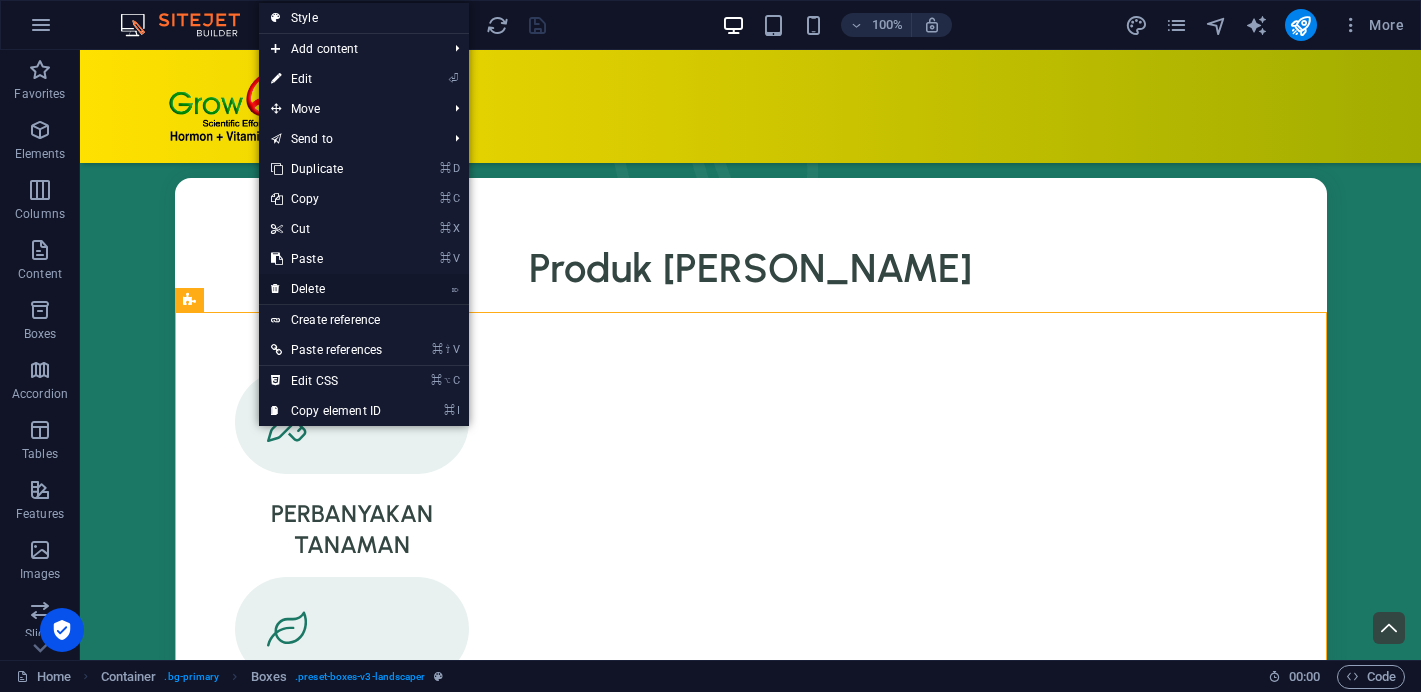 click on "⌦  Delete" at bounding box center [326, 289] 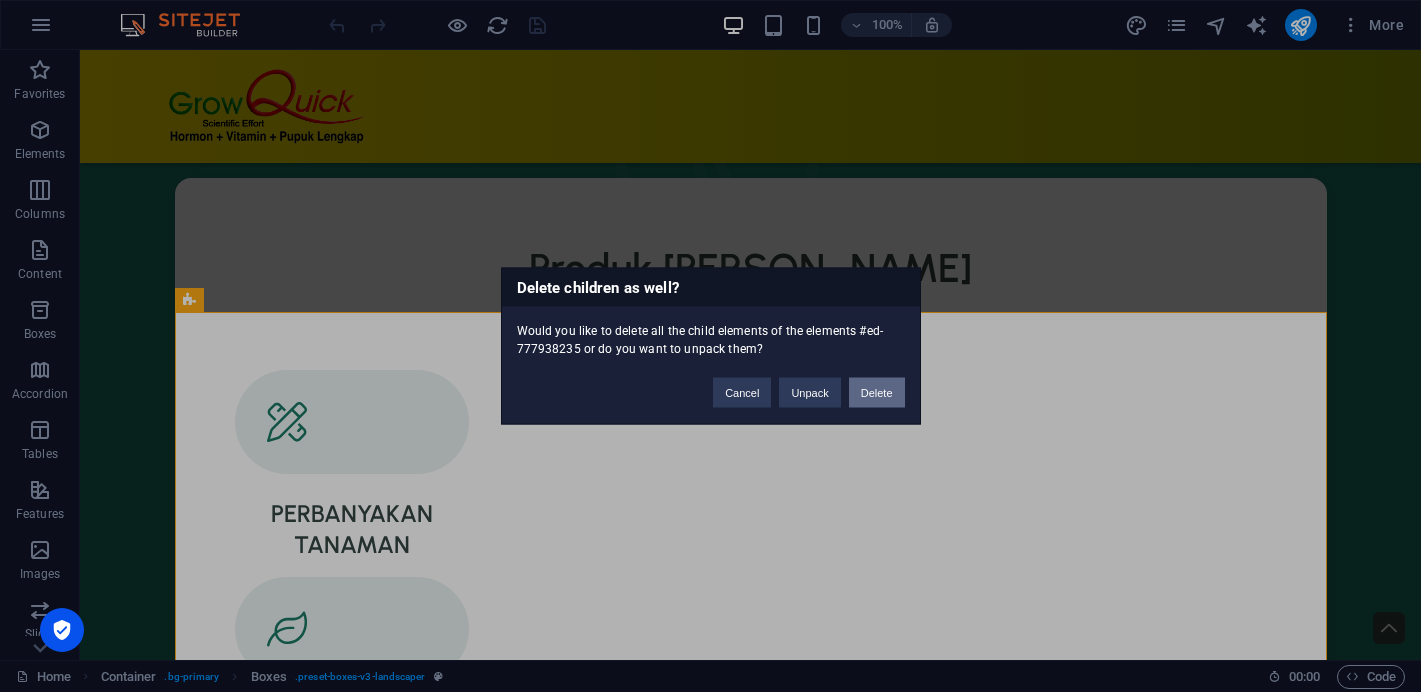 click on "Delete" at bounding box center [877, 393] 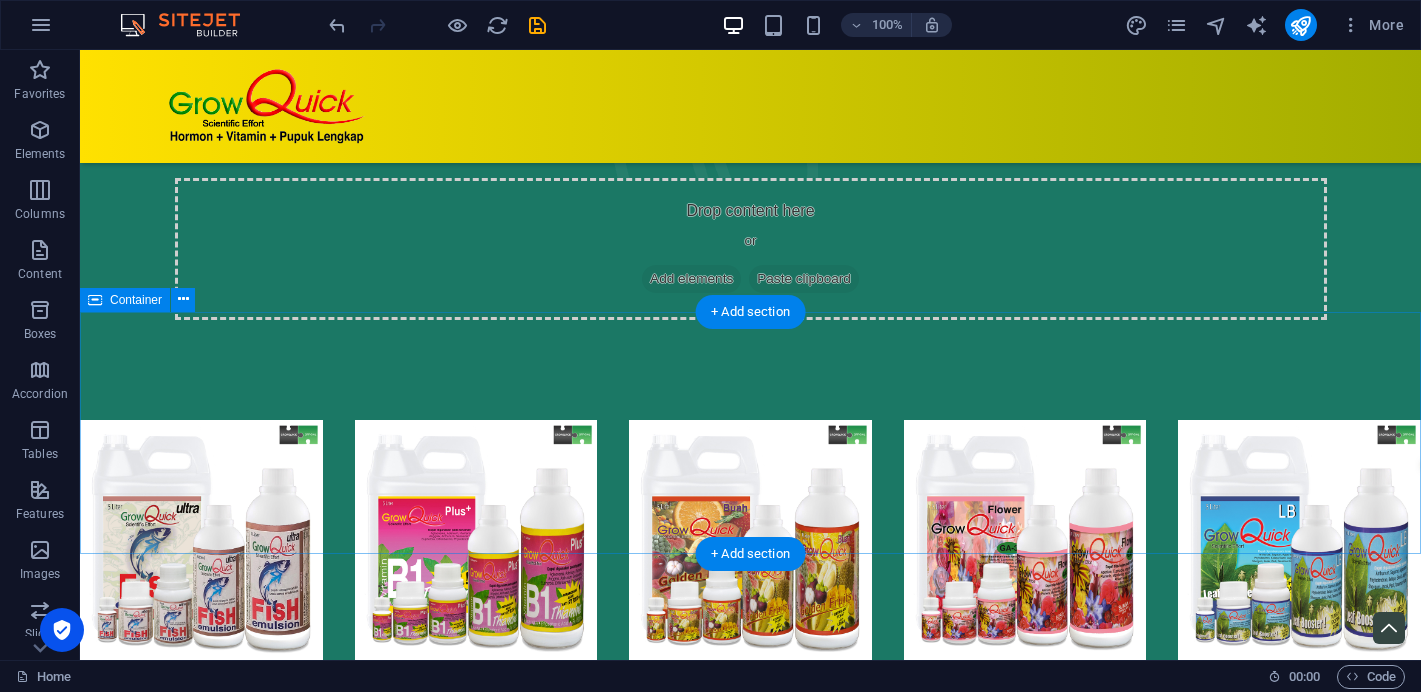 click on "Paste clipboard" at bounding box center (804, 279) 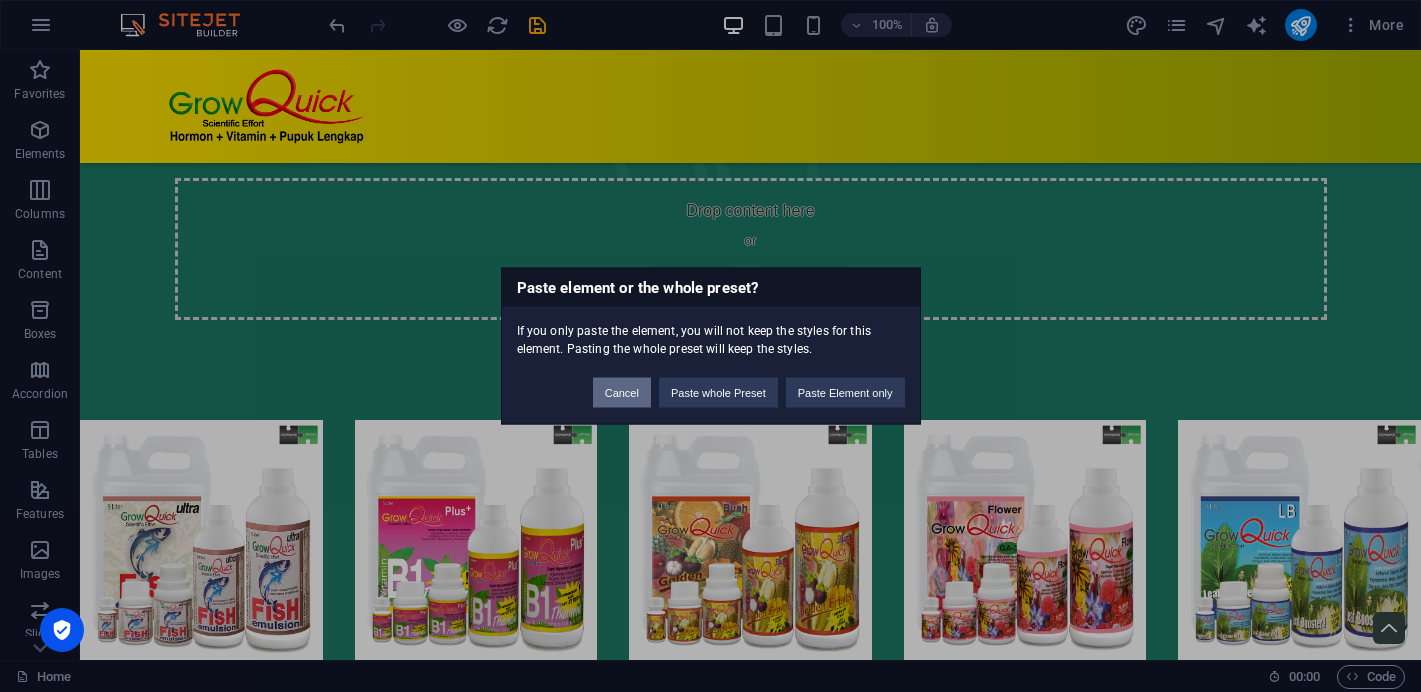 click on "Cancel" at bounding box center [622, 393] 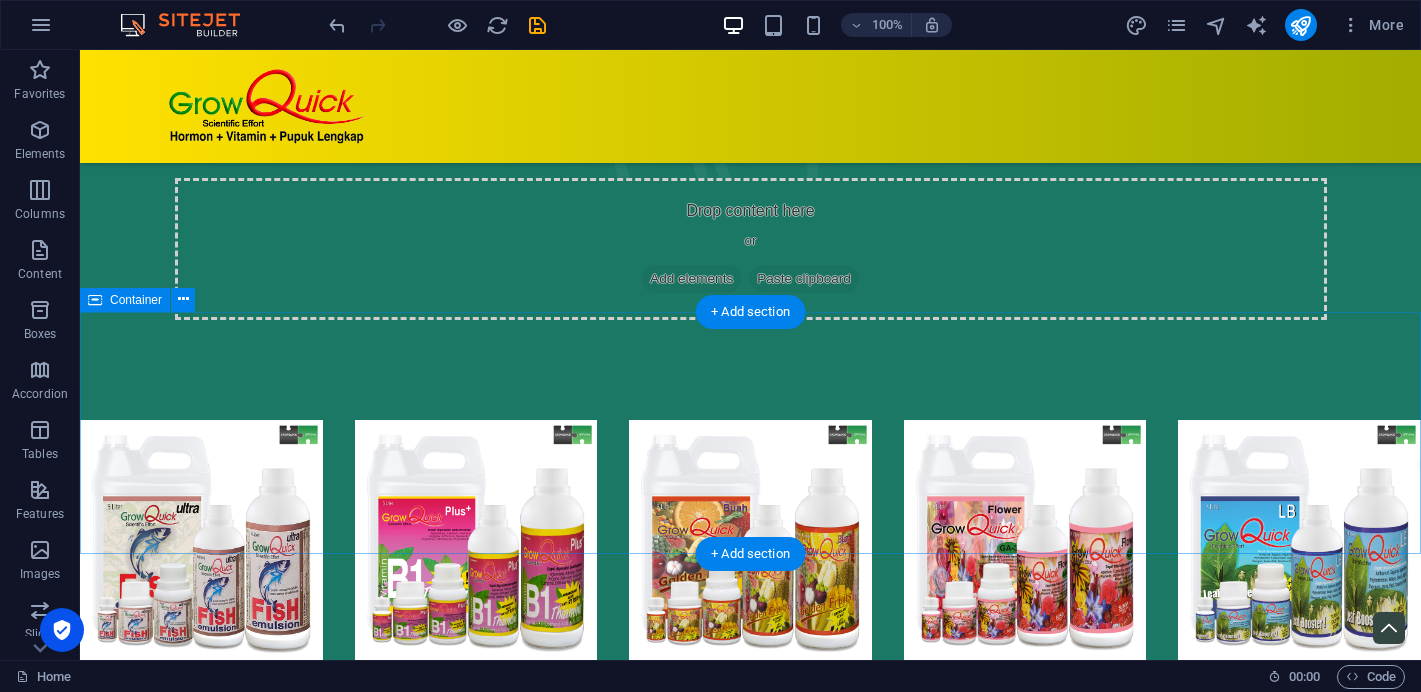 click on "Drop content here or  Add elements  Paste clipboard" at bounding box center (751, 249) 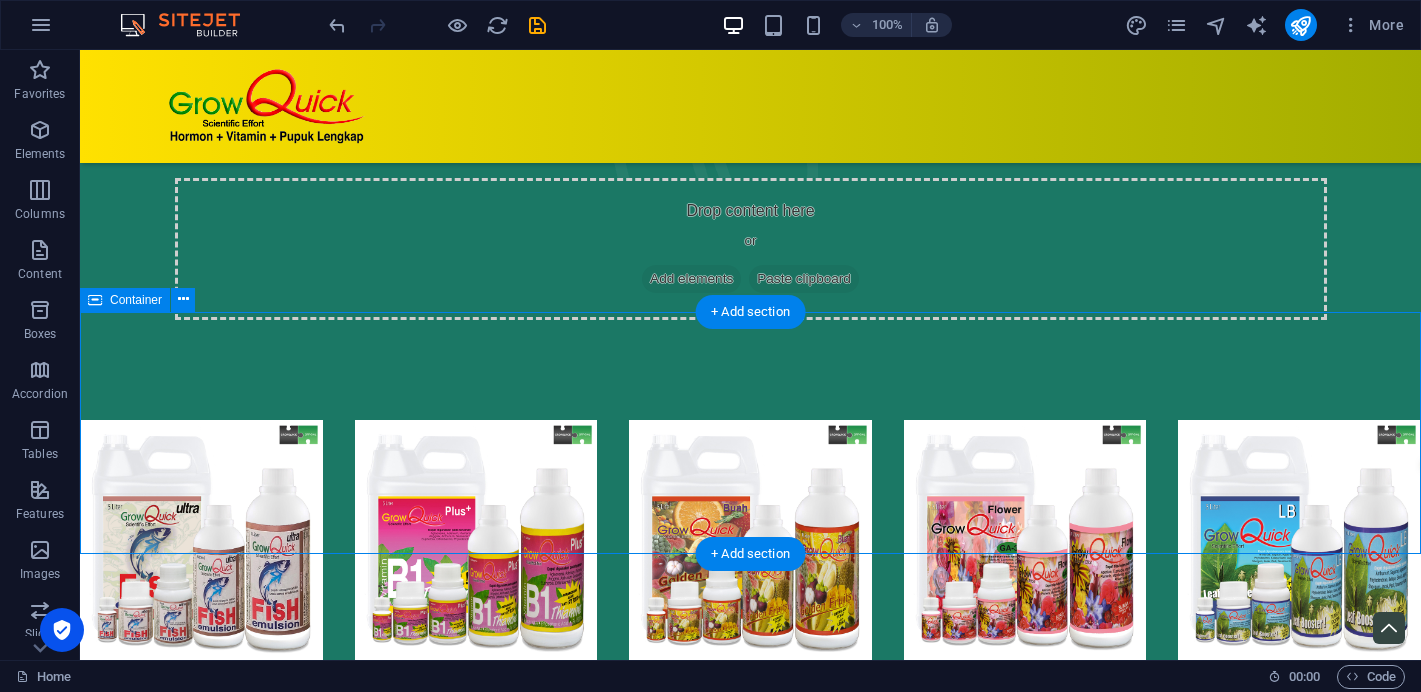 click on "Drop content here or  Add elements  Paste clipboard" at bounding box center [751, 249] 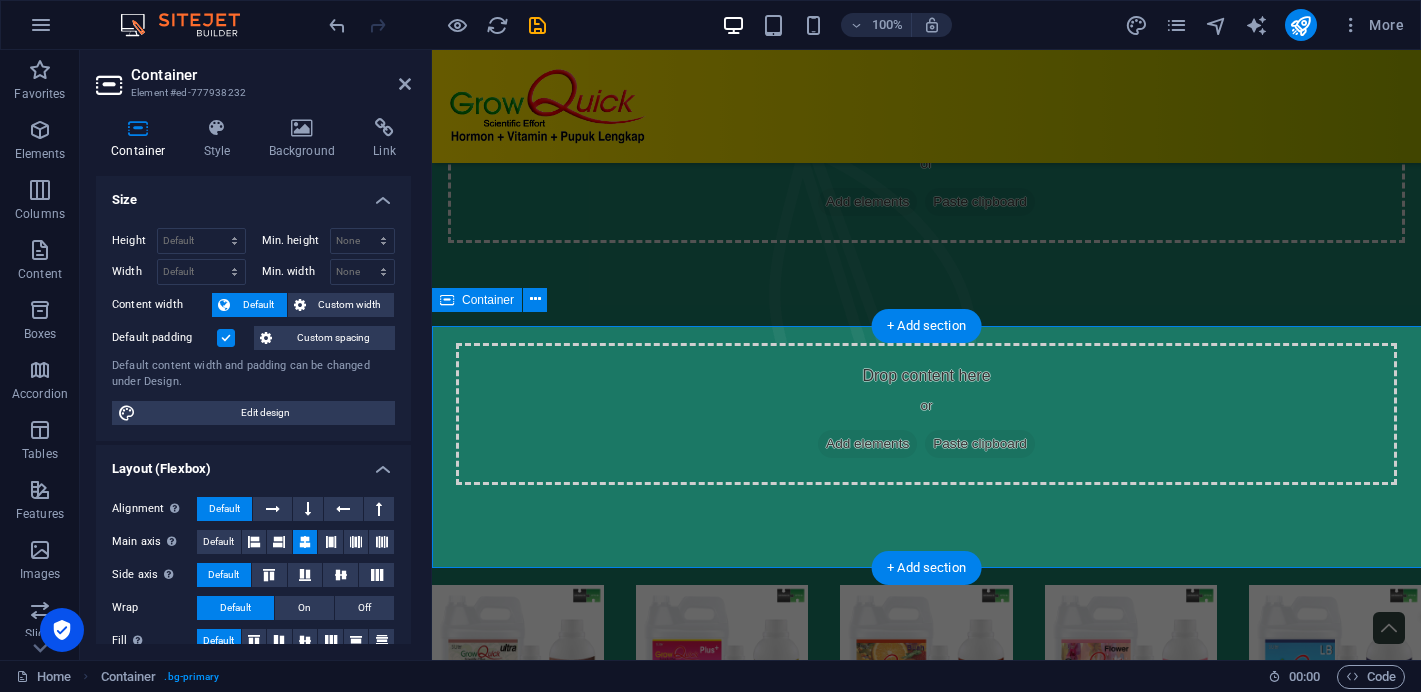 scroll, scrollTop: 1451, scrollLeft: 0, axis: vertical 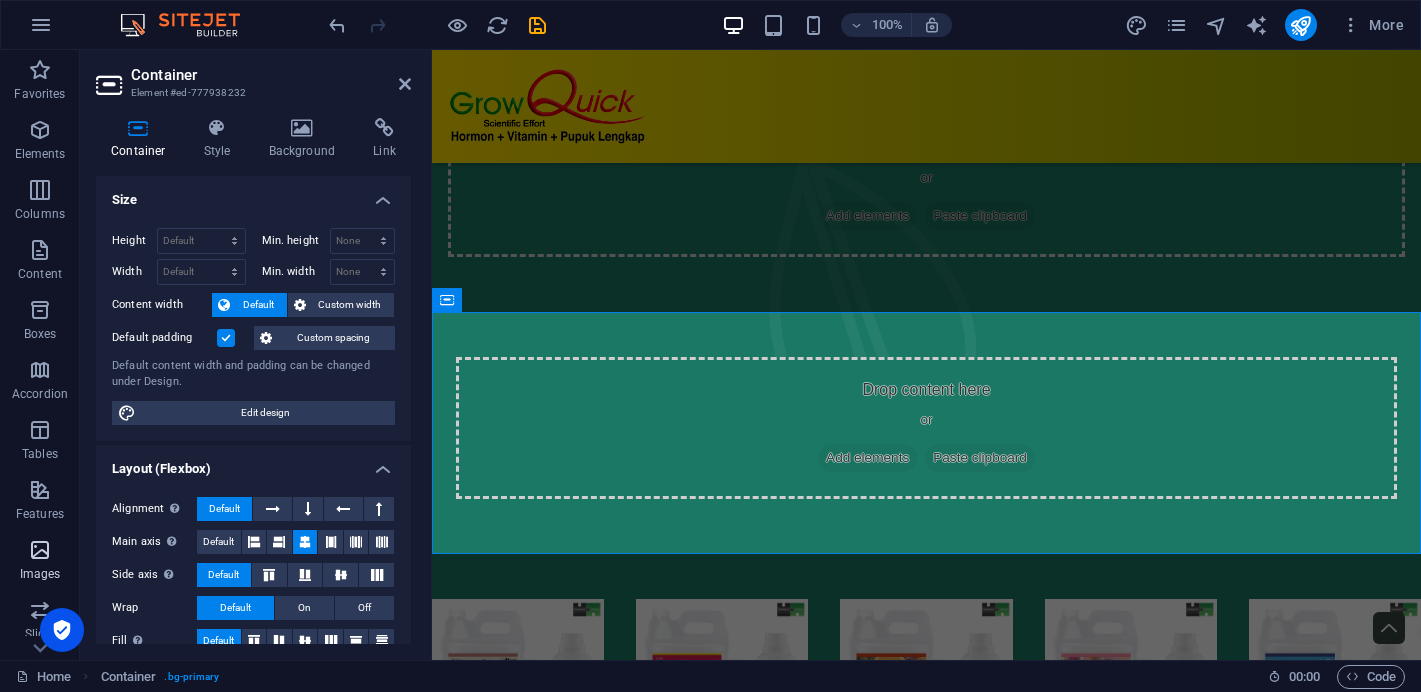 click at bounding box center [40, 550] 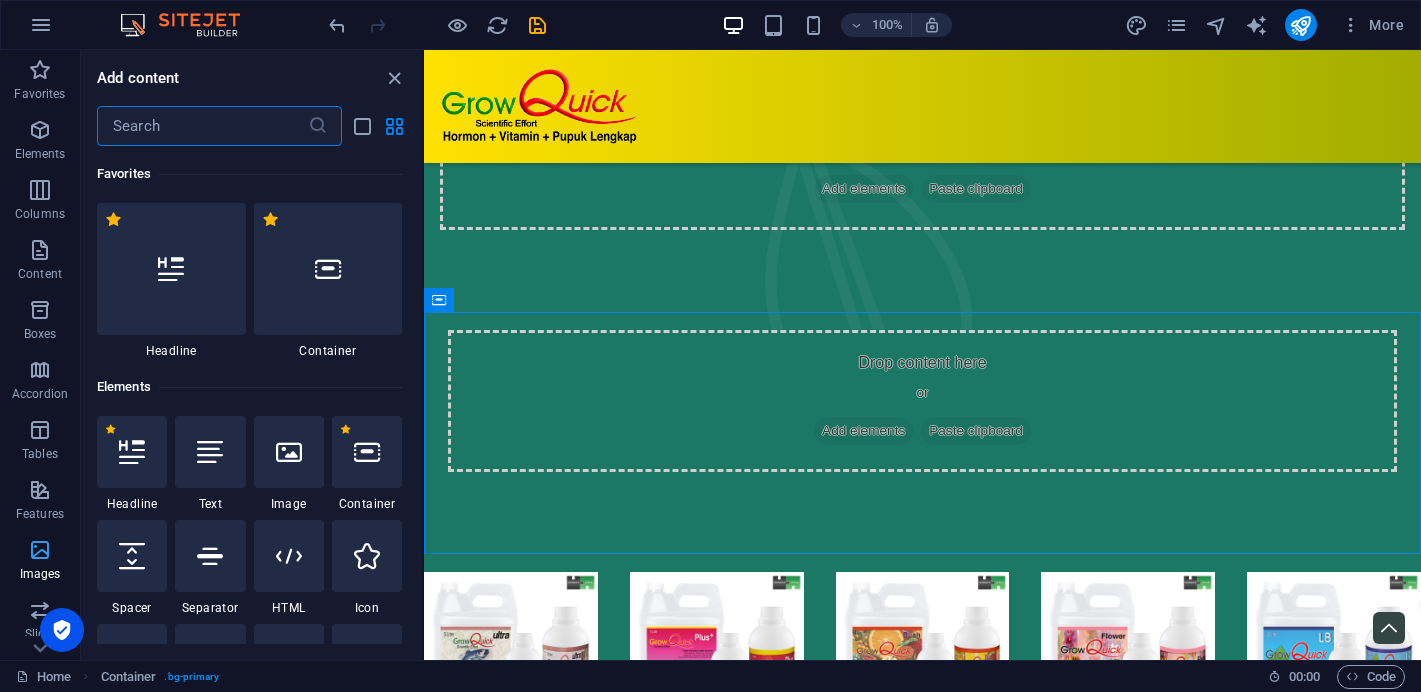 scroll, scrollTop: 1453, scrollLeft: 0, axis: vertical 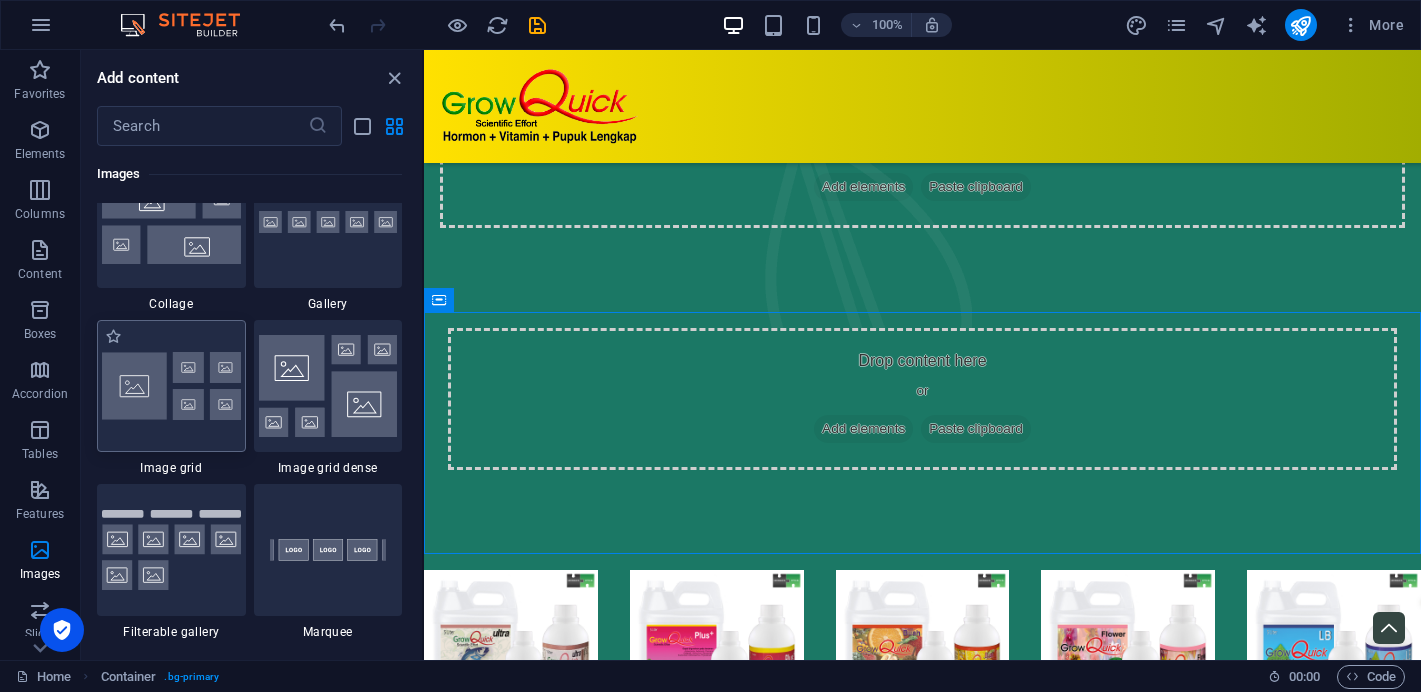 click at bounding box center (171, 386) 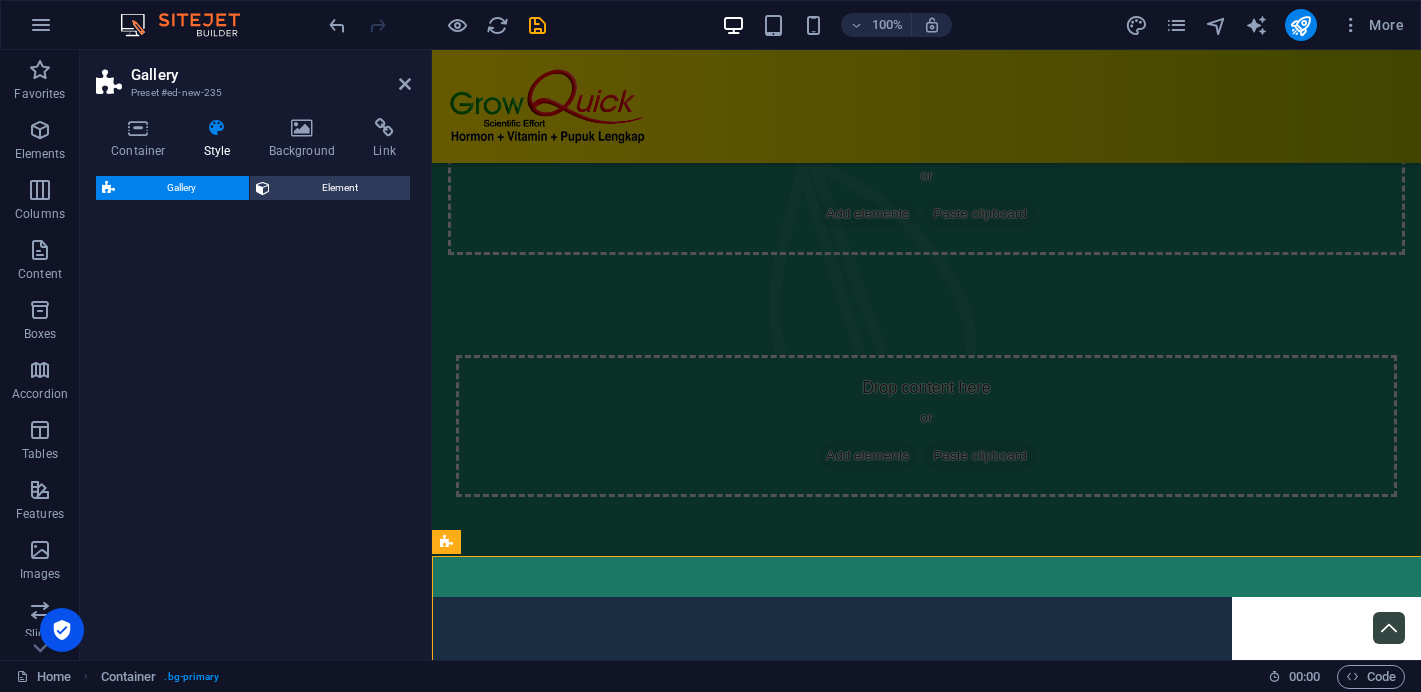 select on "rem" 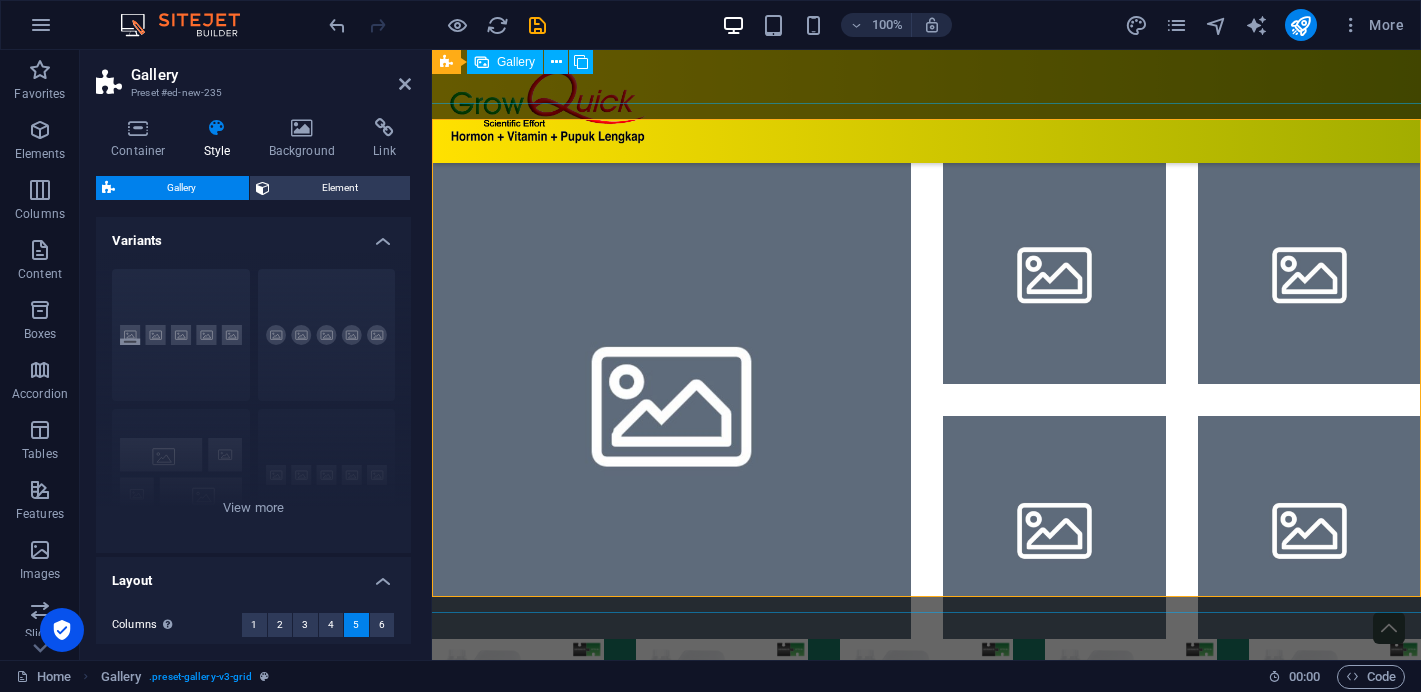 scroll, scrollTop: 1883, scrollLeft: 0, axis: vertical 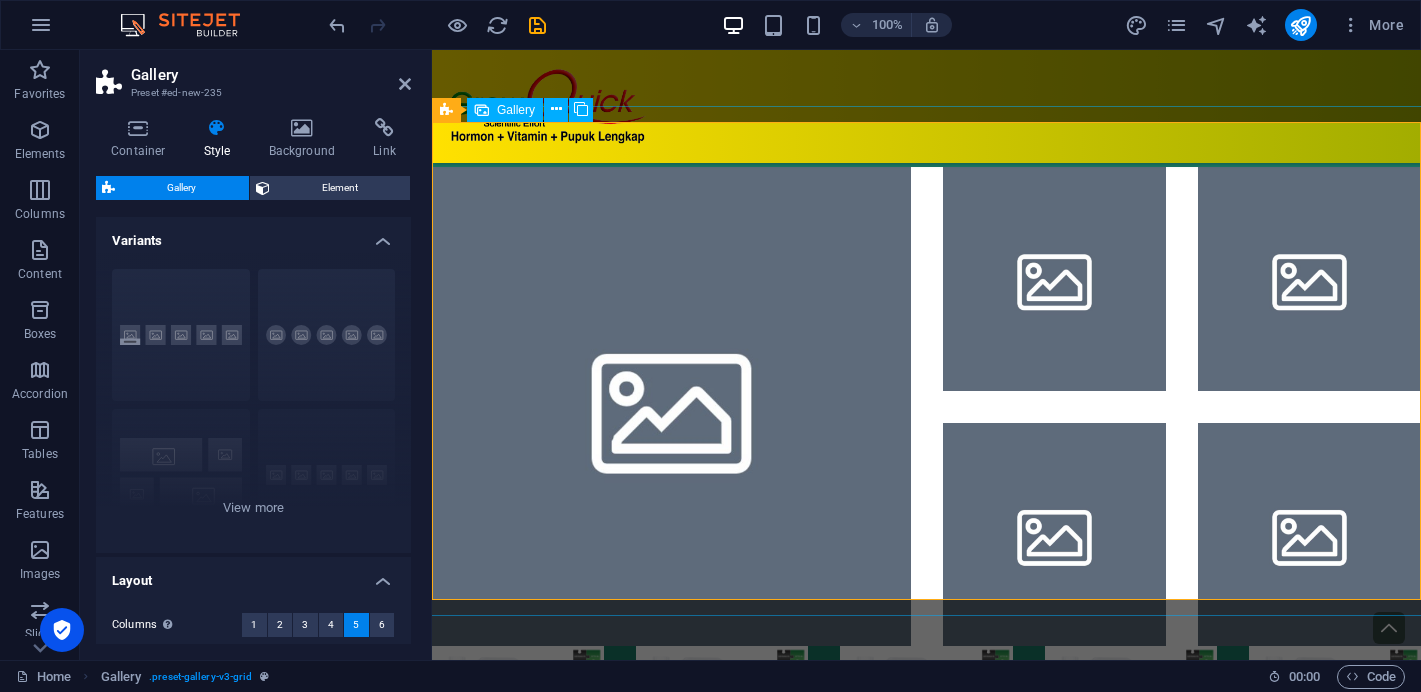 click at bounding box center (671, 406) 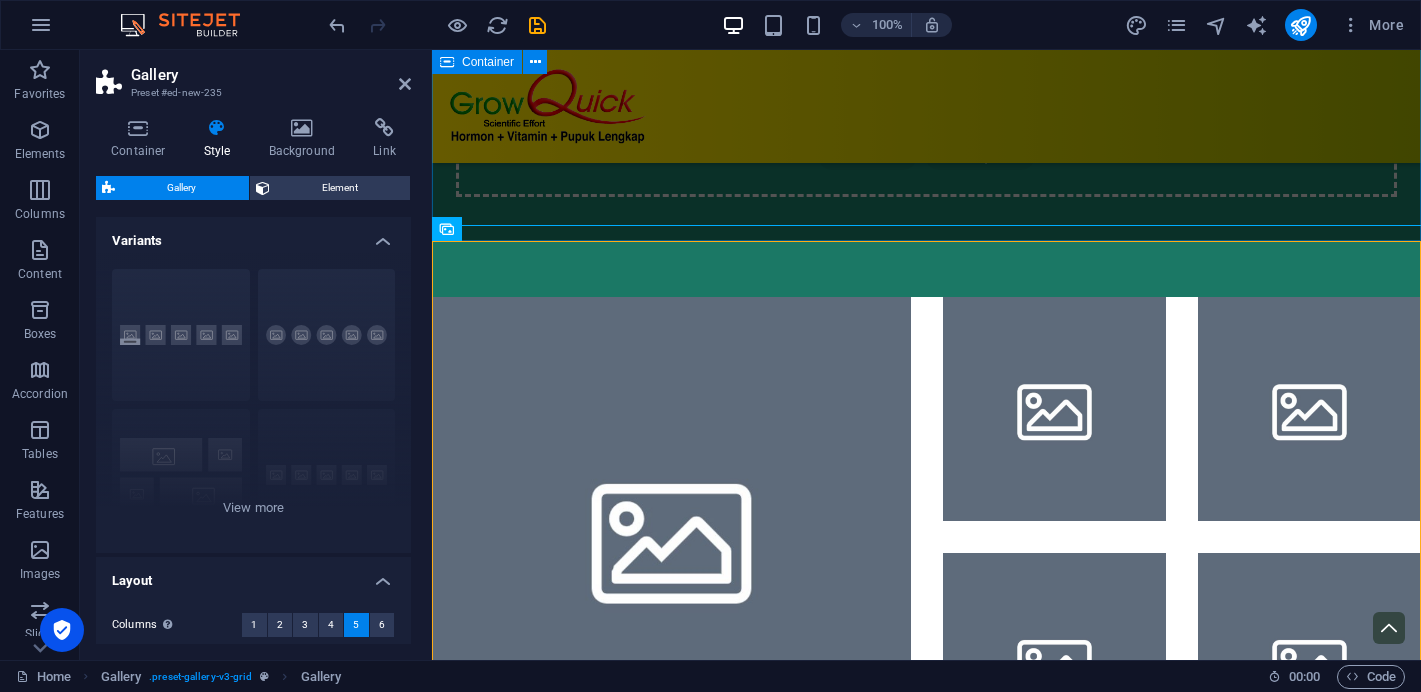 scroll, scrollTop: 1742, scrollLeft: 0, axis: vertical 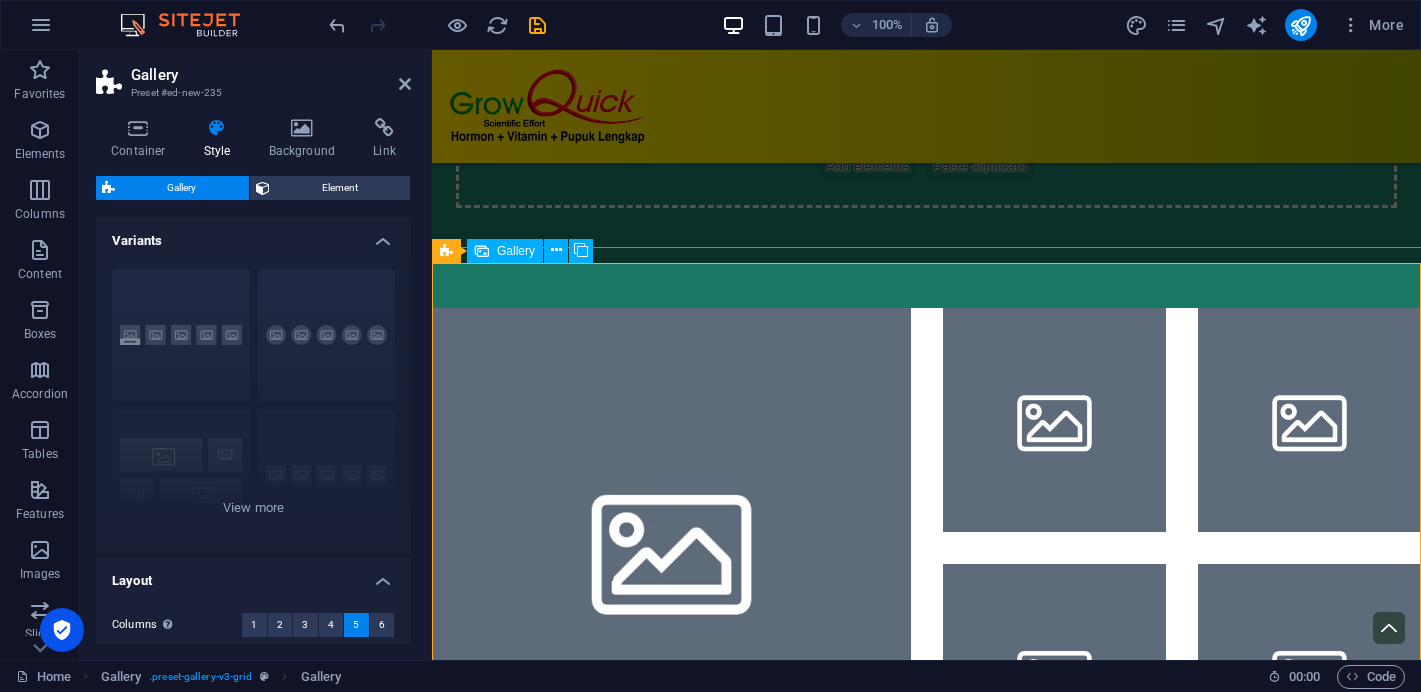 click at bounding box center [671, 547] 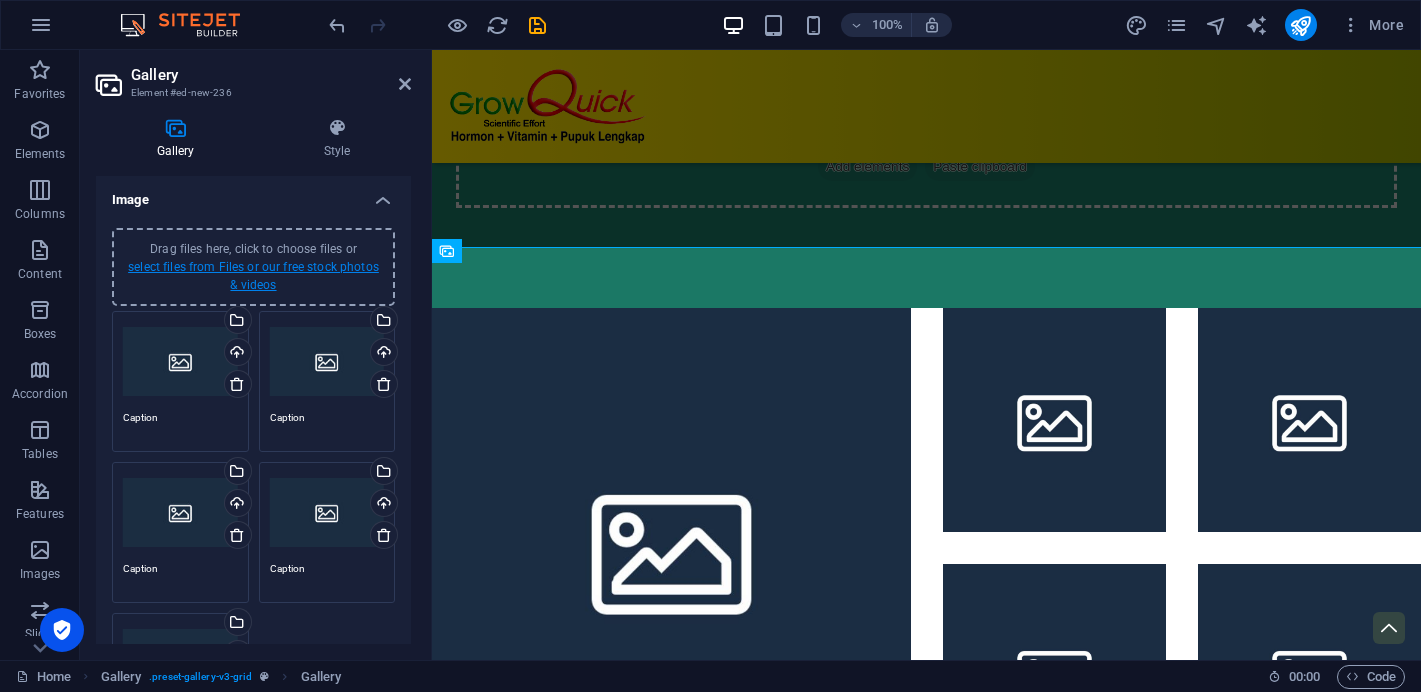 click on "select files from Files or our free stock photos & videos" at bounding box center (253, 276) 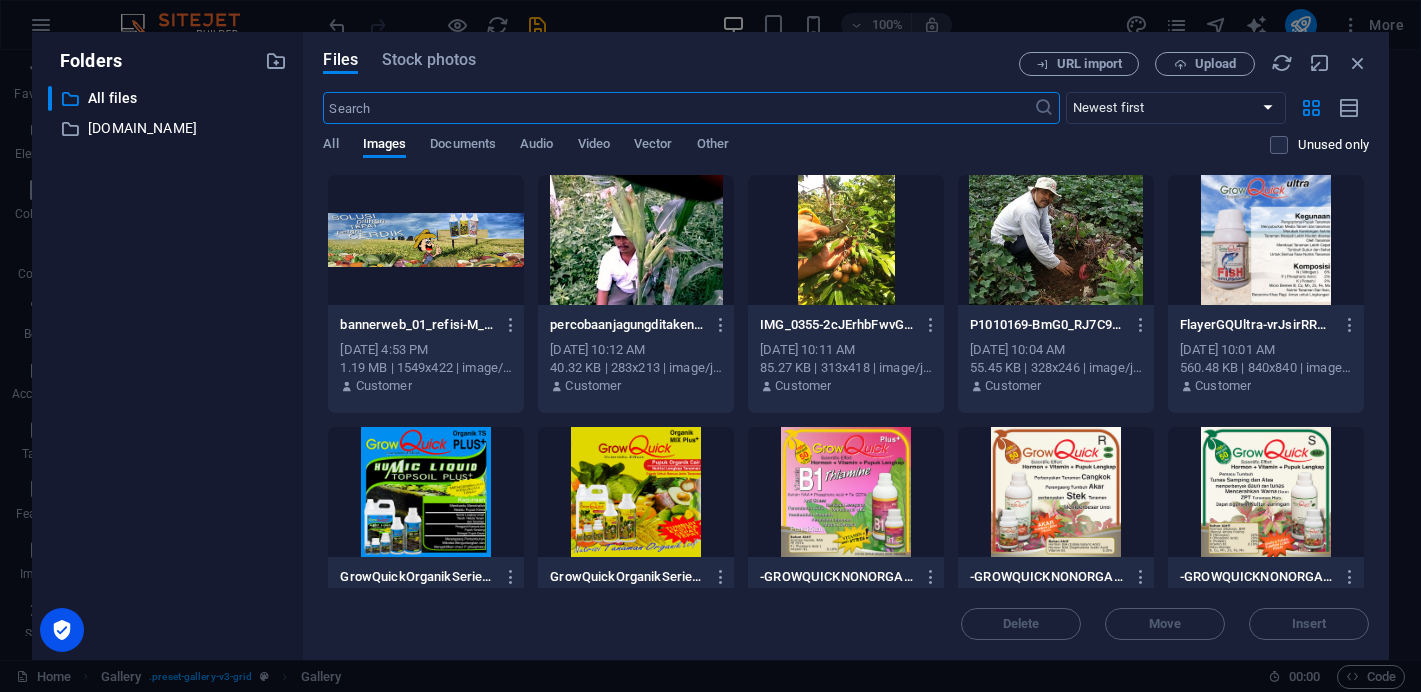 scroll, scrollTop: 1745, scrollLeft: 0, axis: vertical 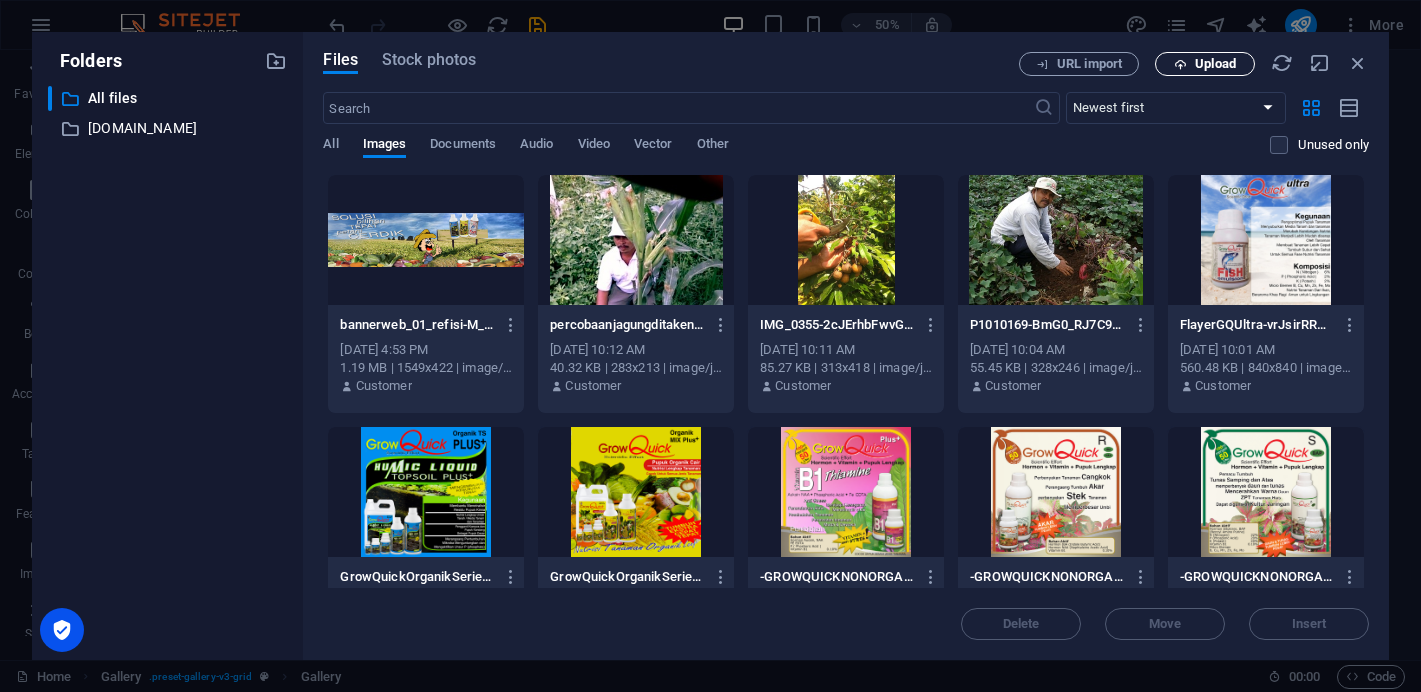 click on "Upload" at bounding box center (1215, 64) 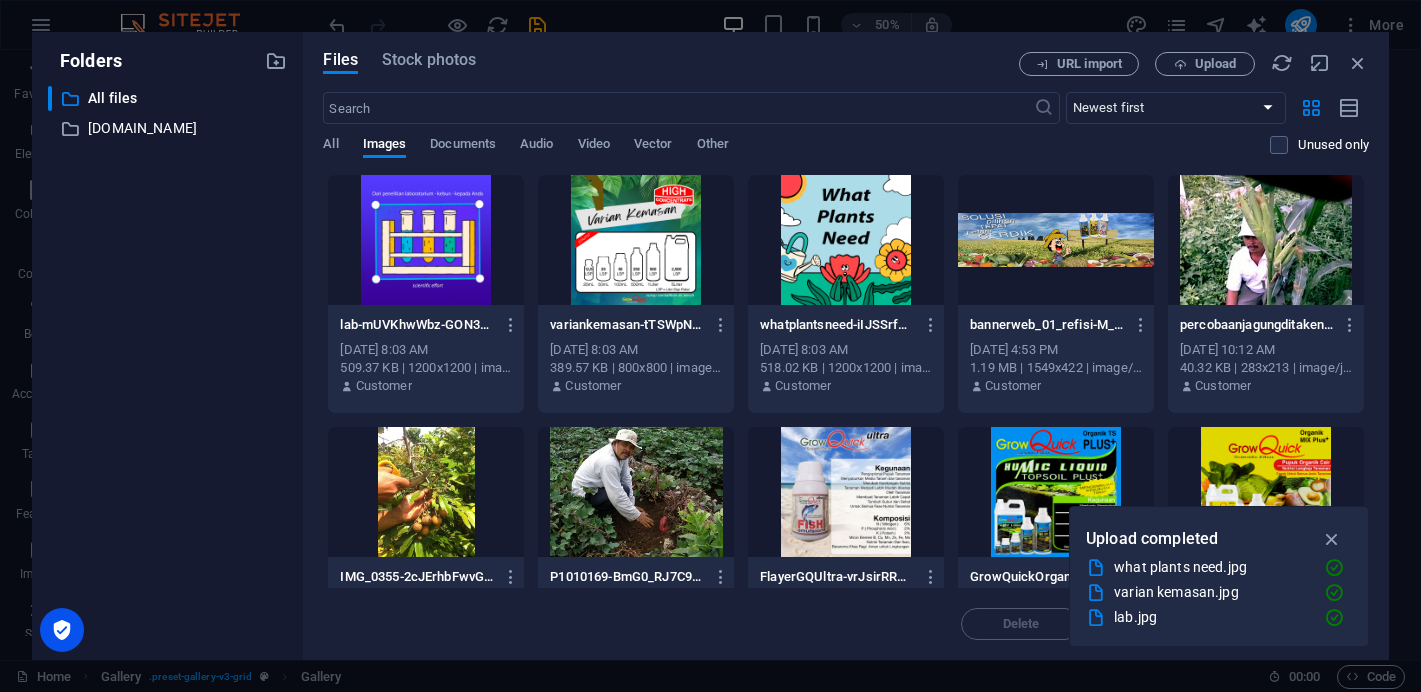 click at bounding box center [426, 240] 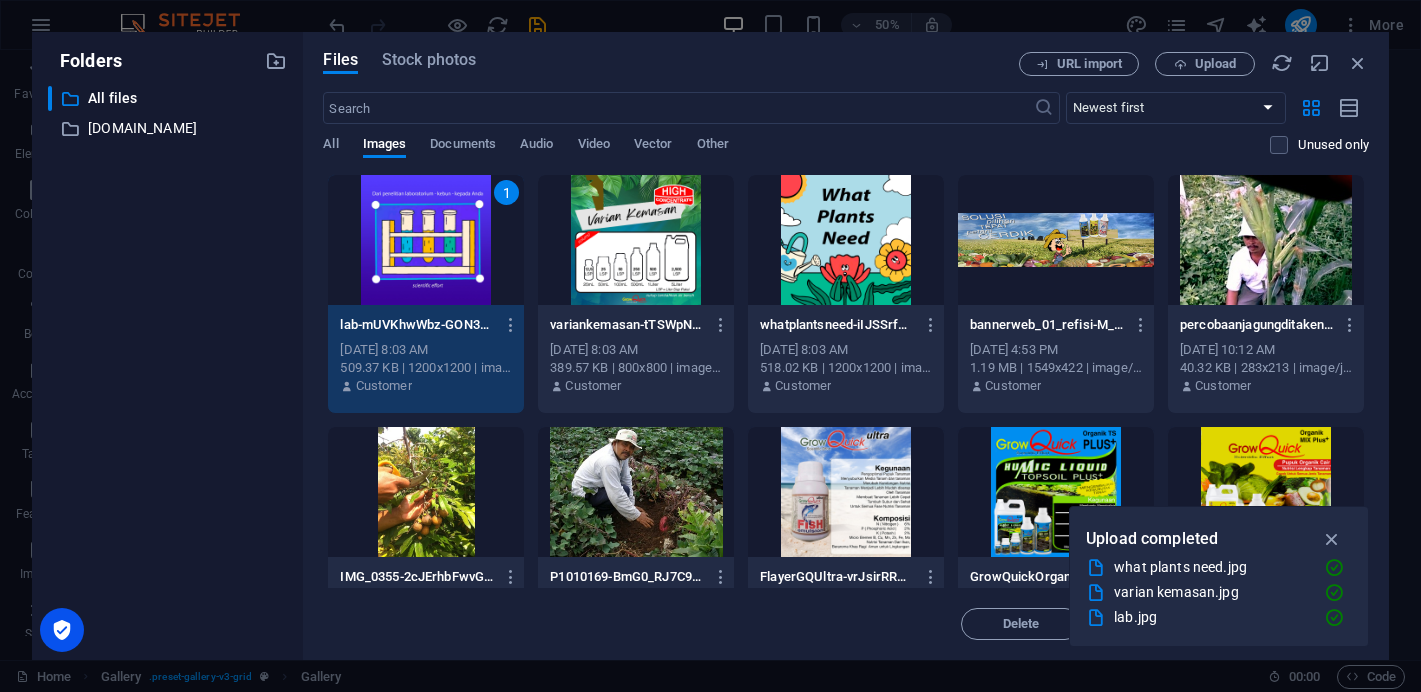click at bounding box center [636, 240] 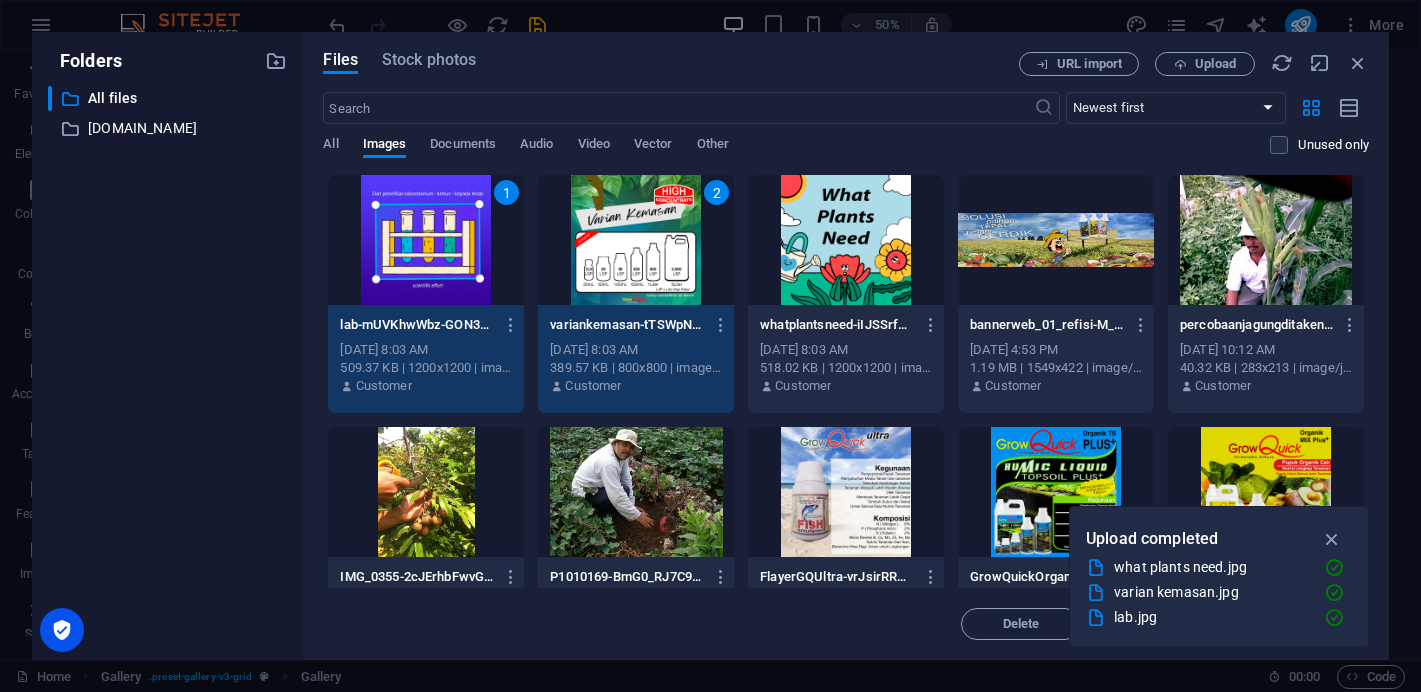 click at bounding box center (846, 240) 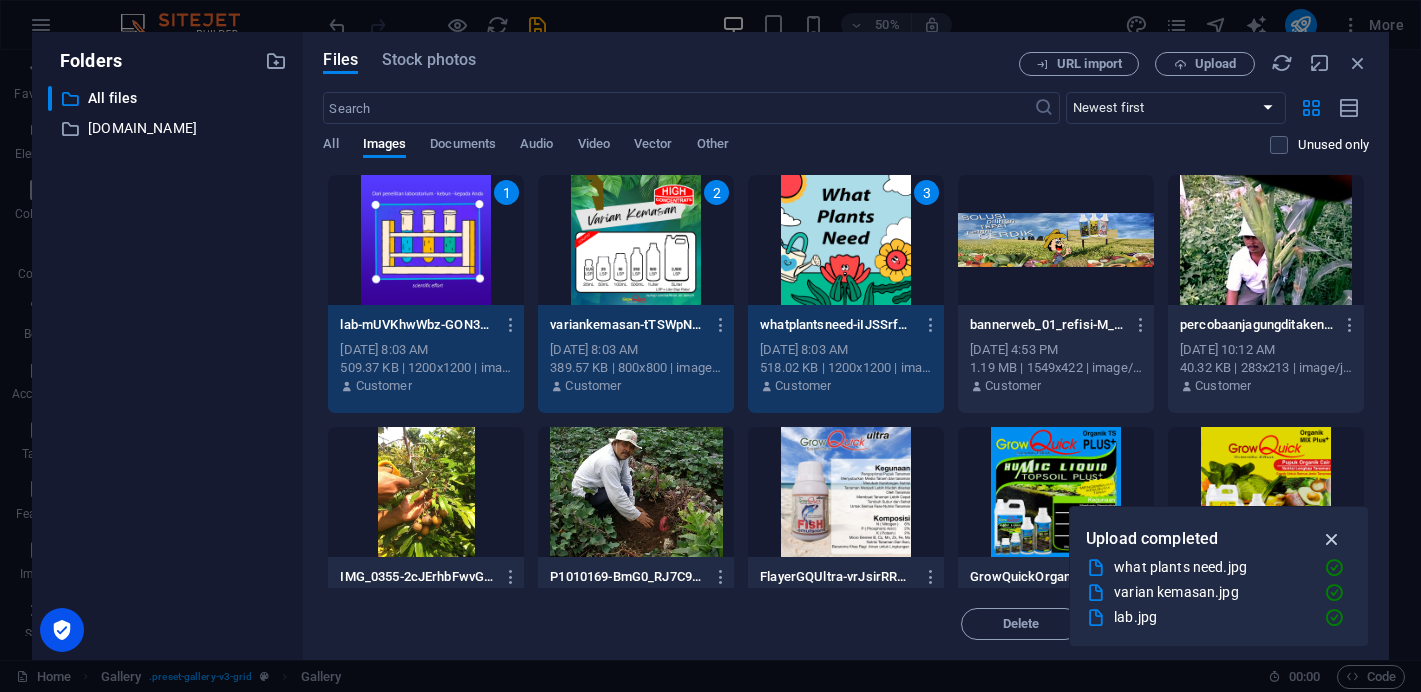 click at bounding box center [1332, 539] 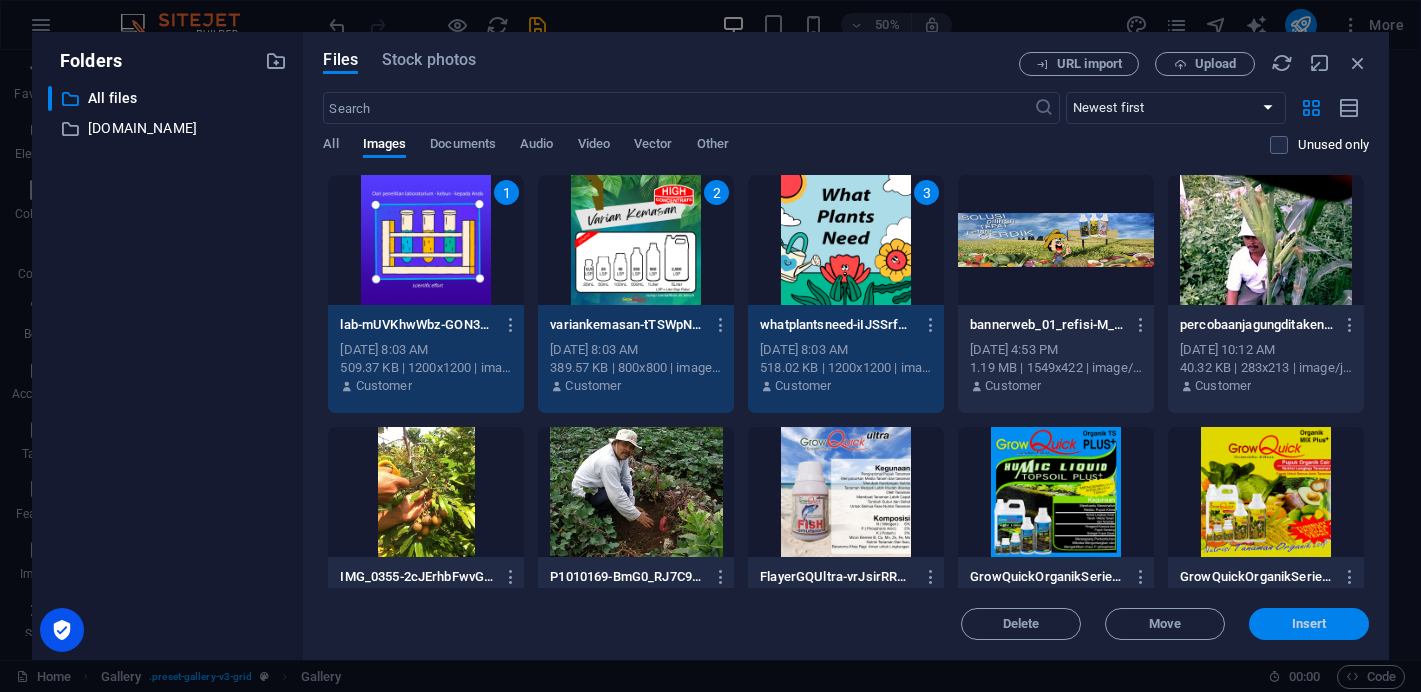 click on "Insert" at bounding box center [1309, 624] 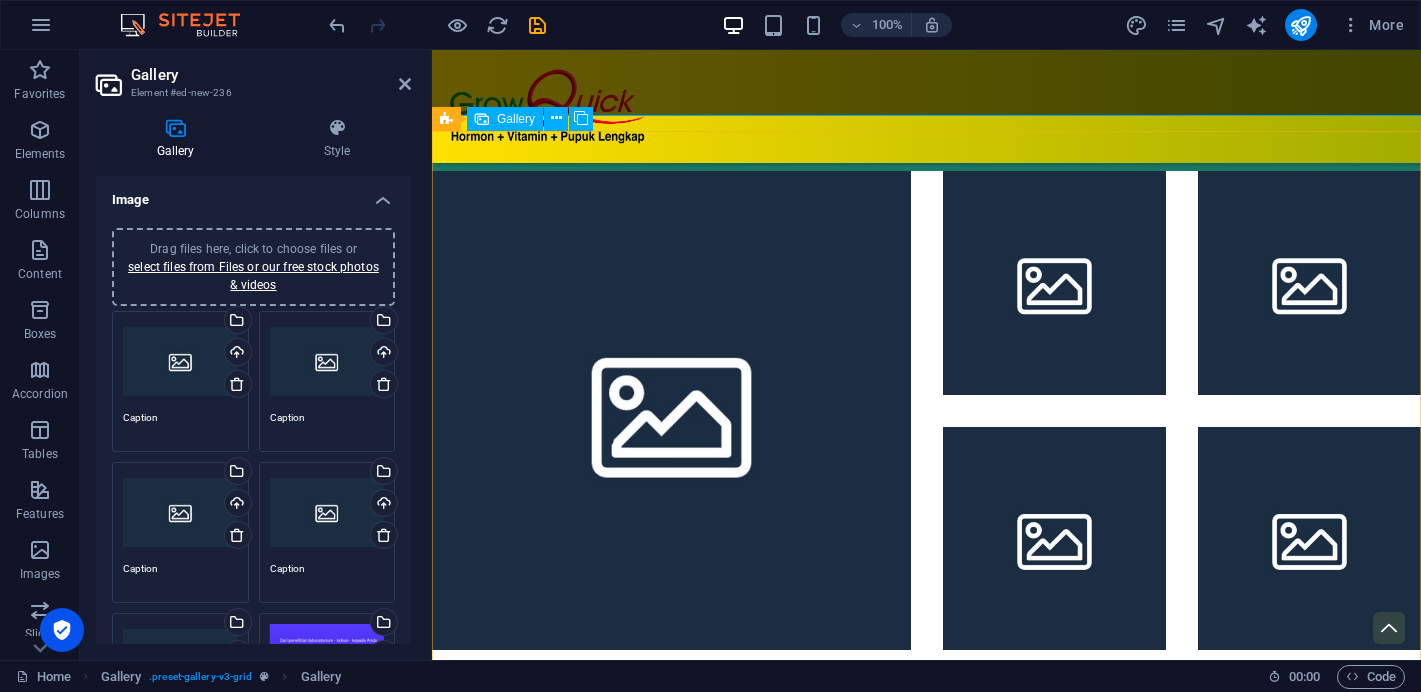 scroll, scrollTop: 1880, scrollLeft: 0, axis: vertical 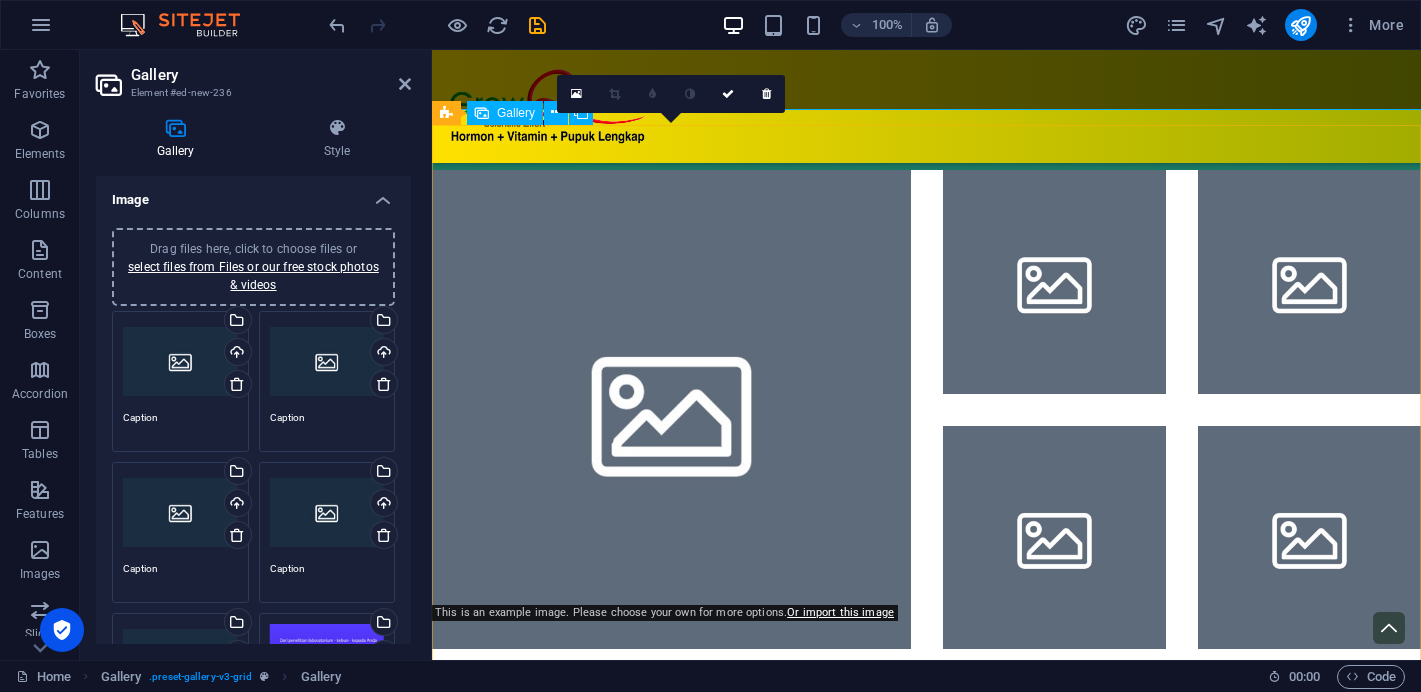 click at bounding box center (671, 409) 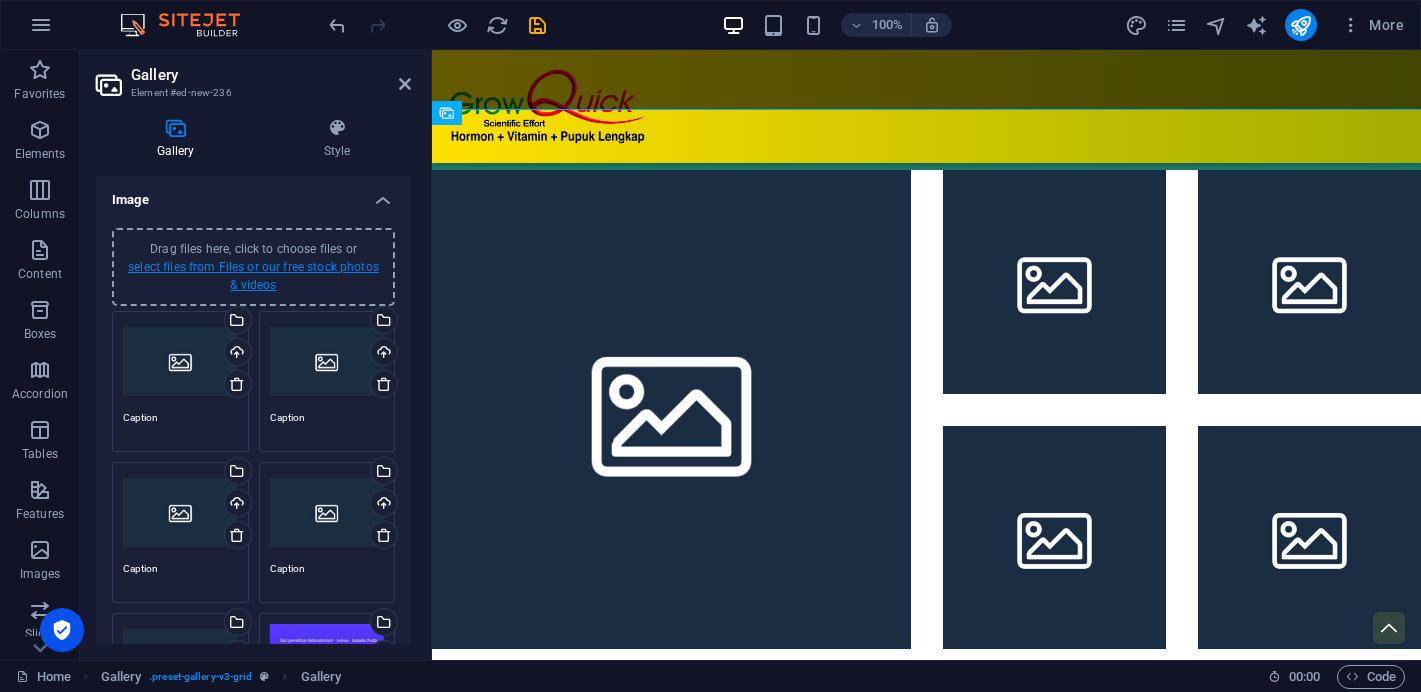 click on "select files from Files or our free stock photos & videos" at bounding box center [253, 276] 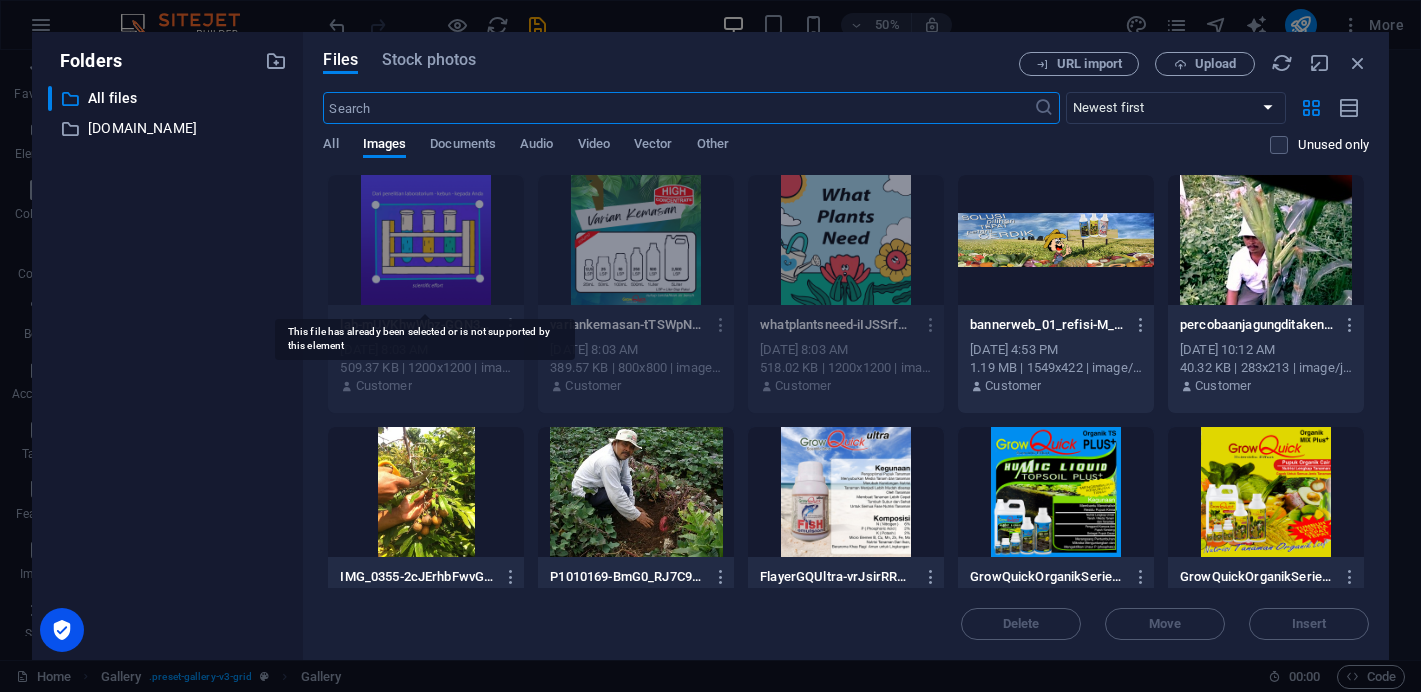 click at bounding box center (426, 240) 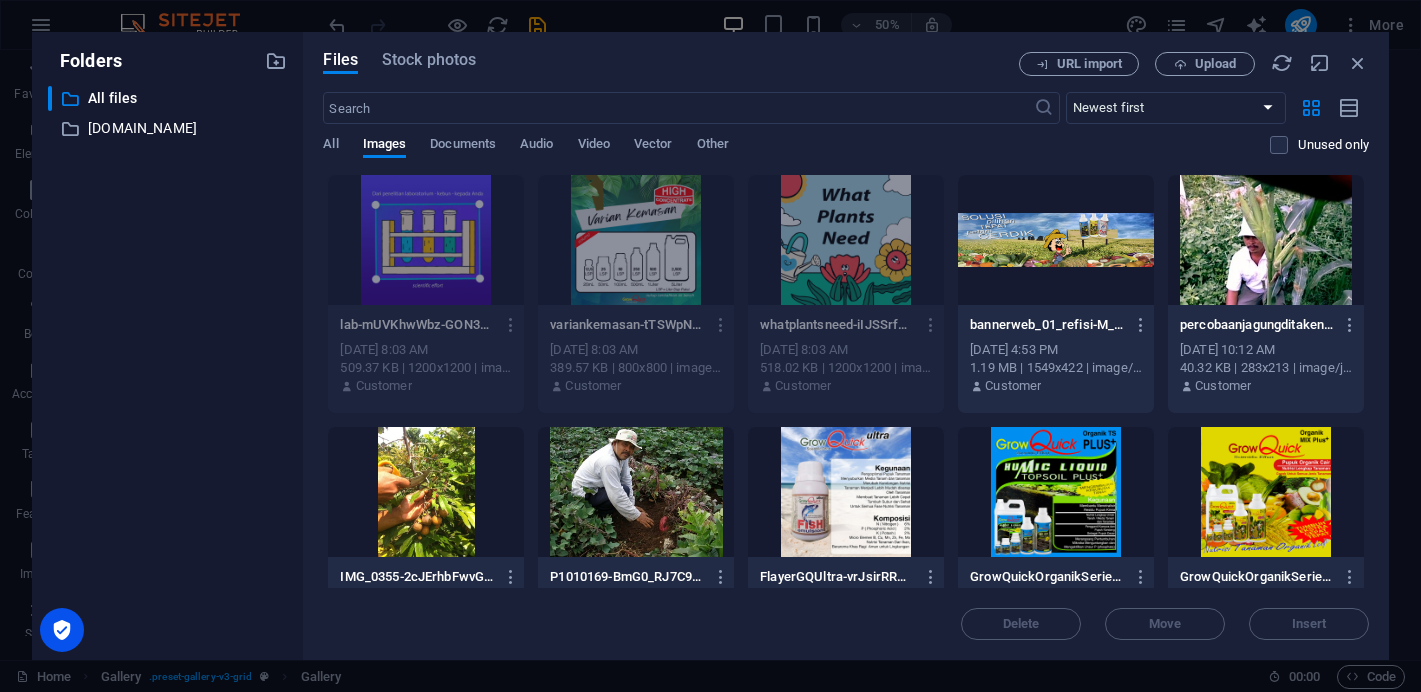 scroll, scrollTop: 1883, scrollLeft: 0, axis: vertical 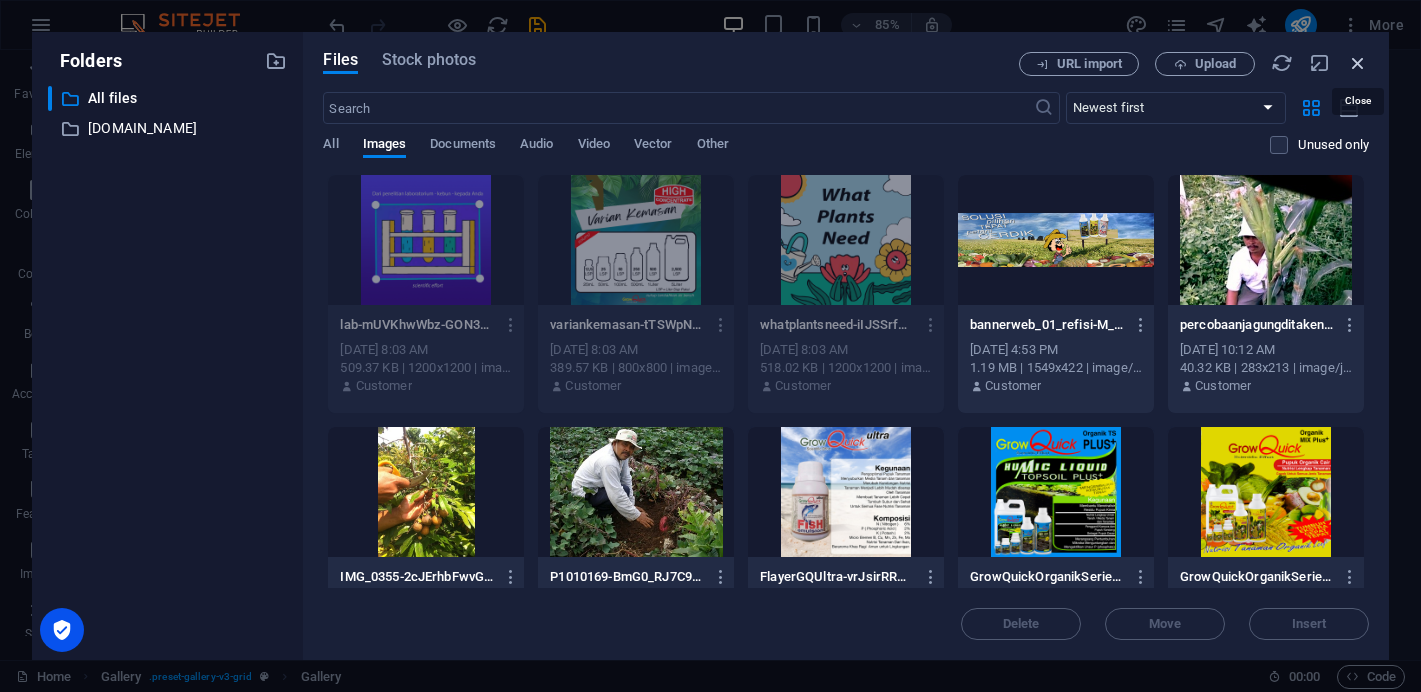 click at bounding box center (1358, 63) 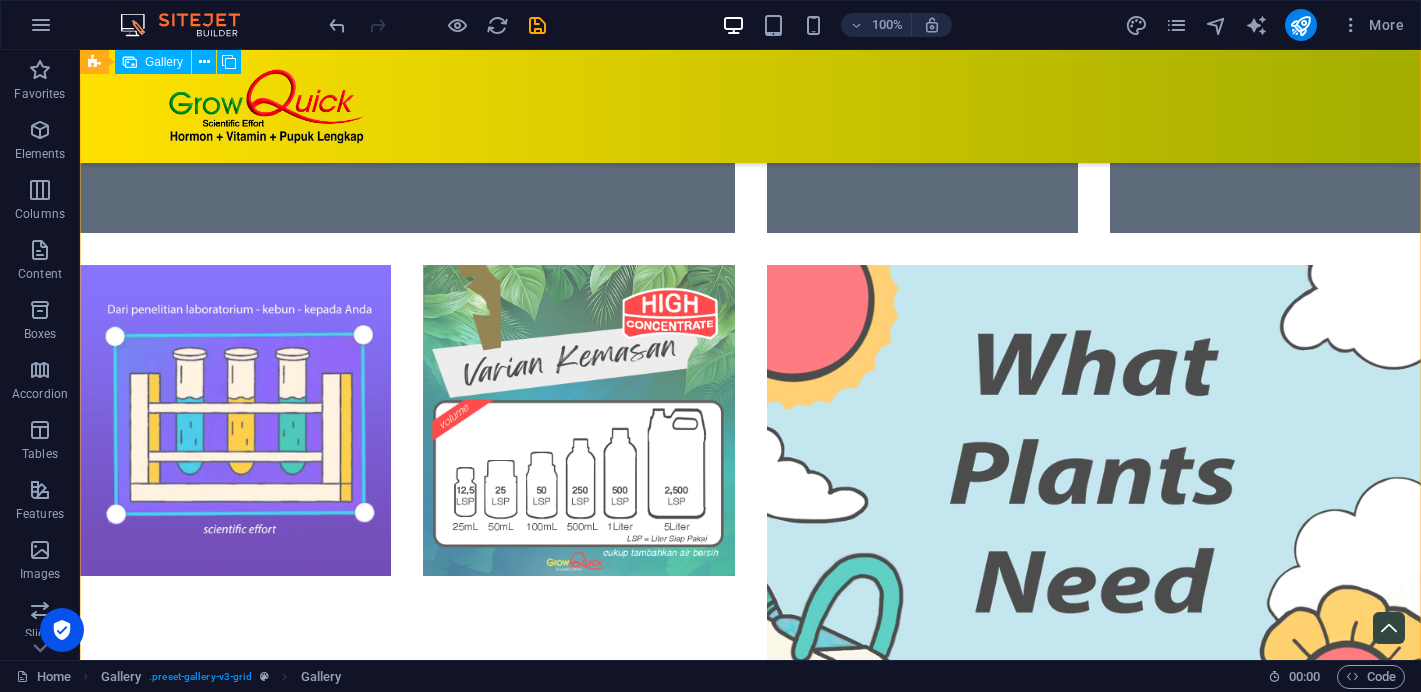 scroll, scrollTop: 2317, scrollLeft: 0, axis: vertical 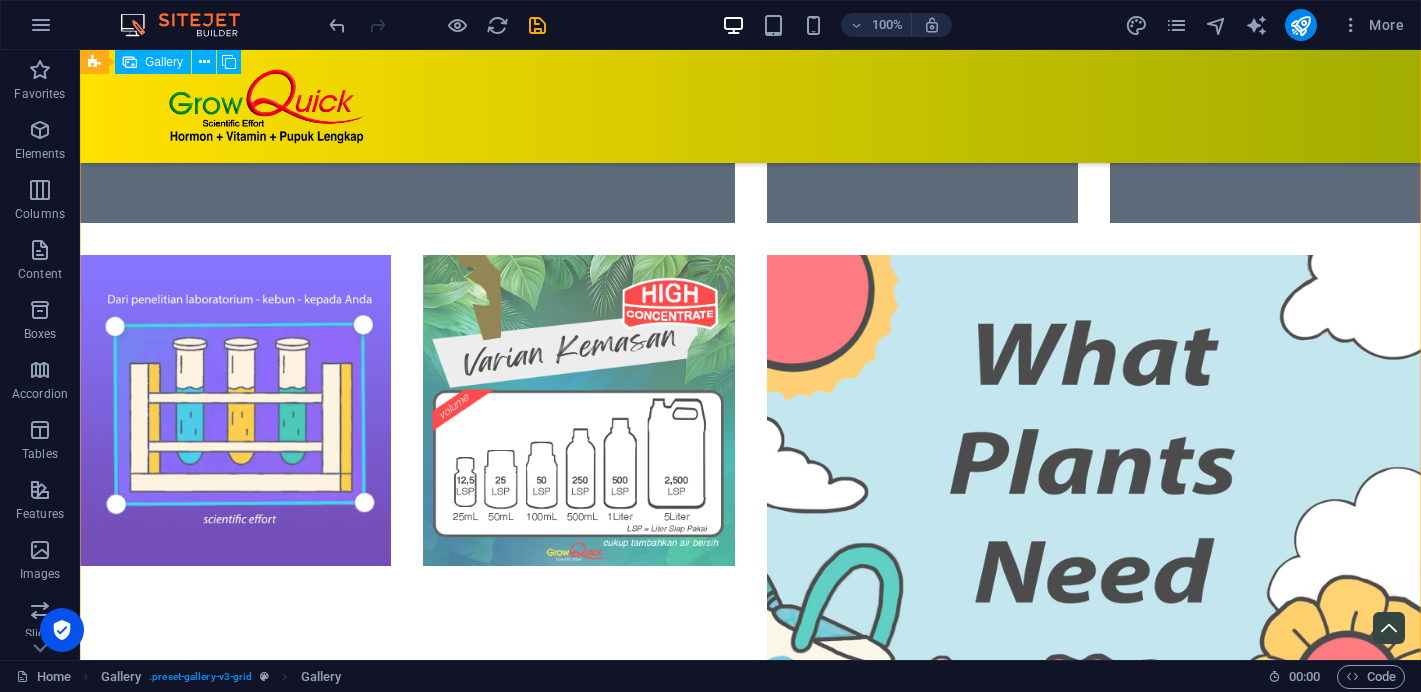 click at bounding box center (1094, 582) 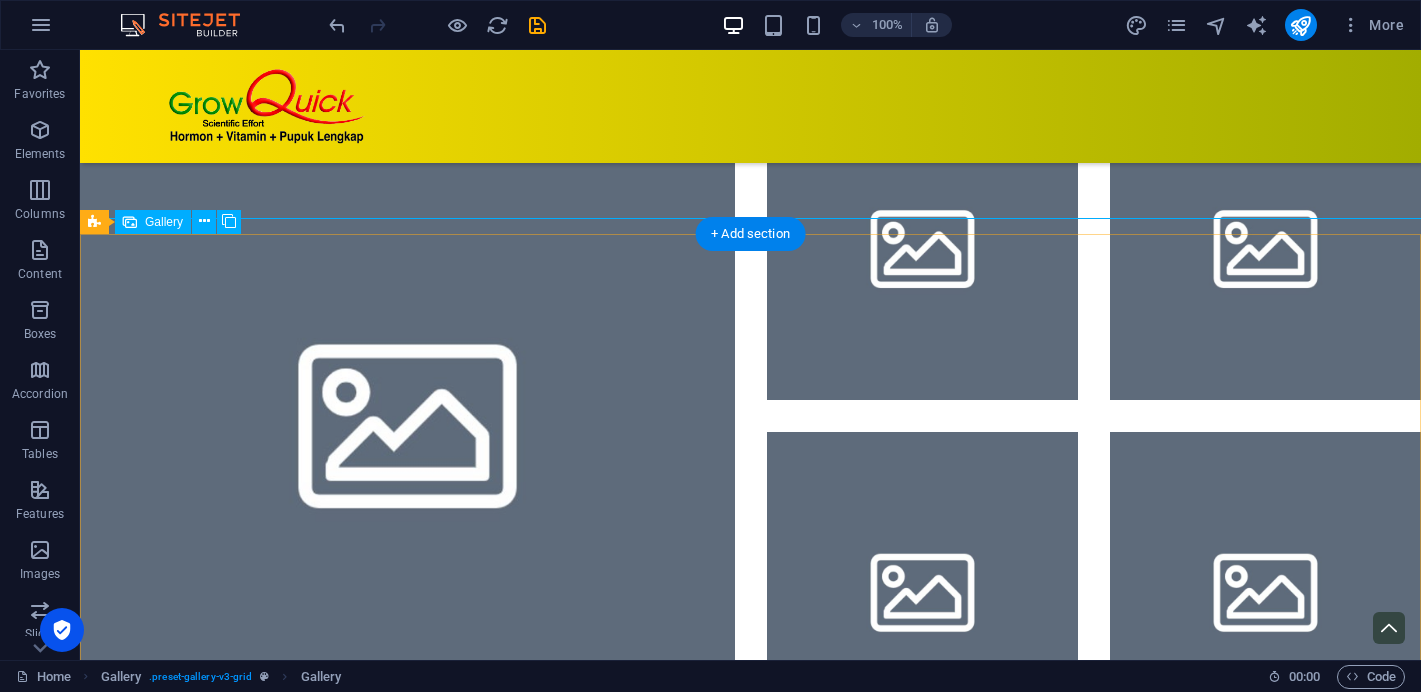 scroll, scrollTop: 1769, scrollLeft: 0, axis: vertical 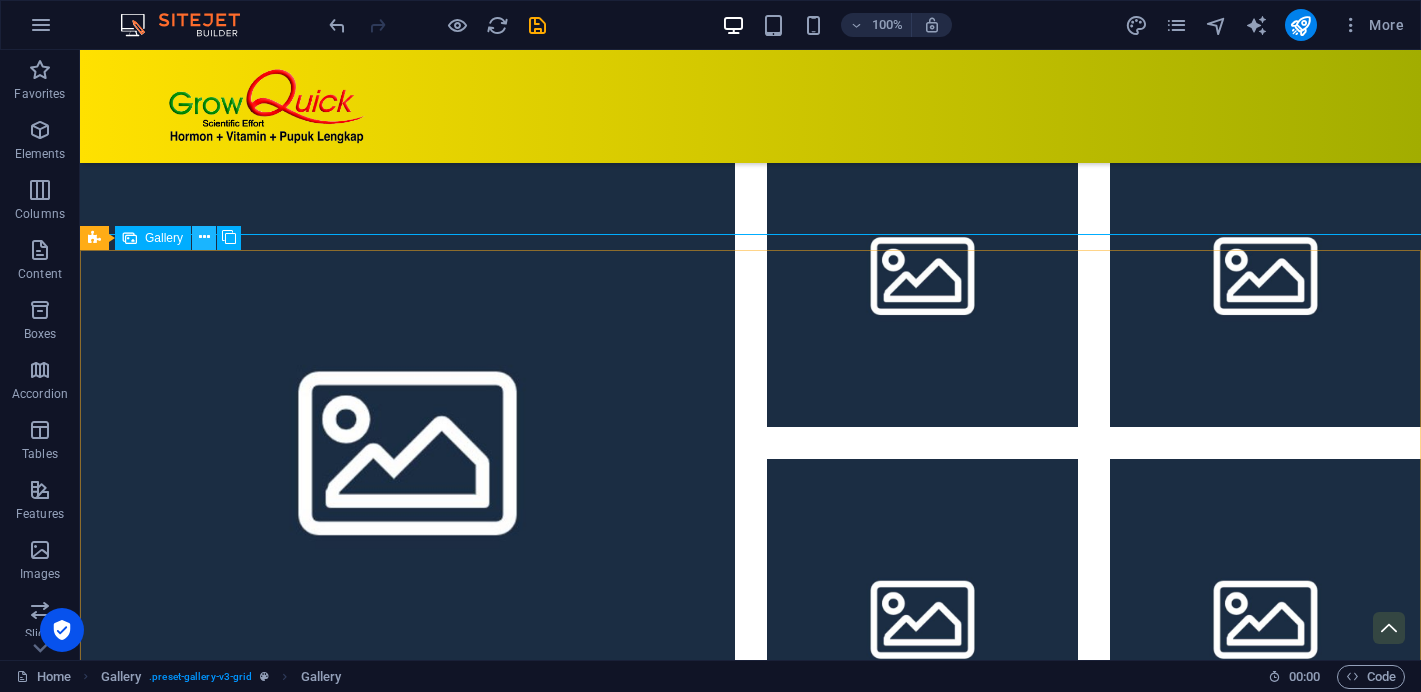 click at bounding box center [204, 237] 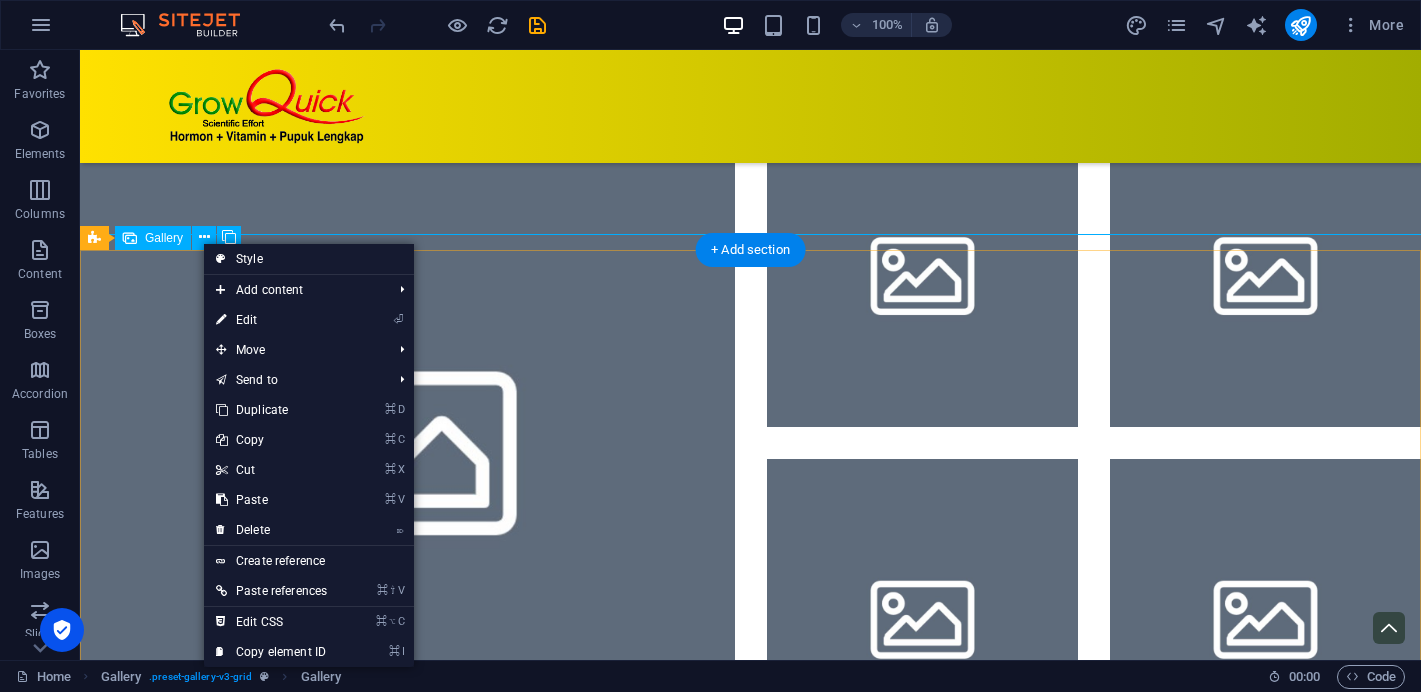 click at bounding box center (407, 443) 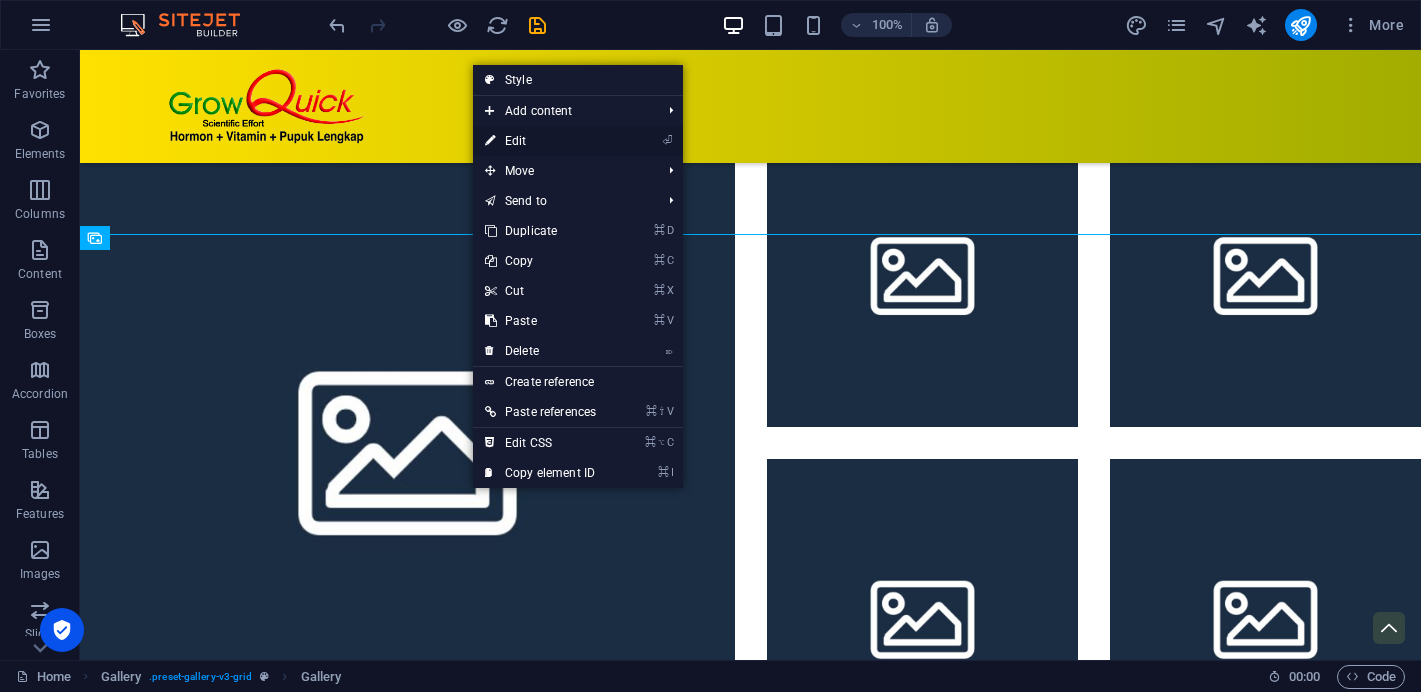 click on "⏎  Edit" at bounding box center [540, 141] 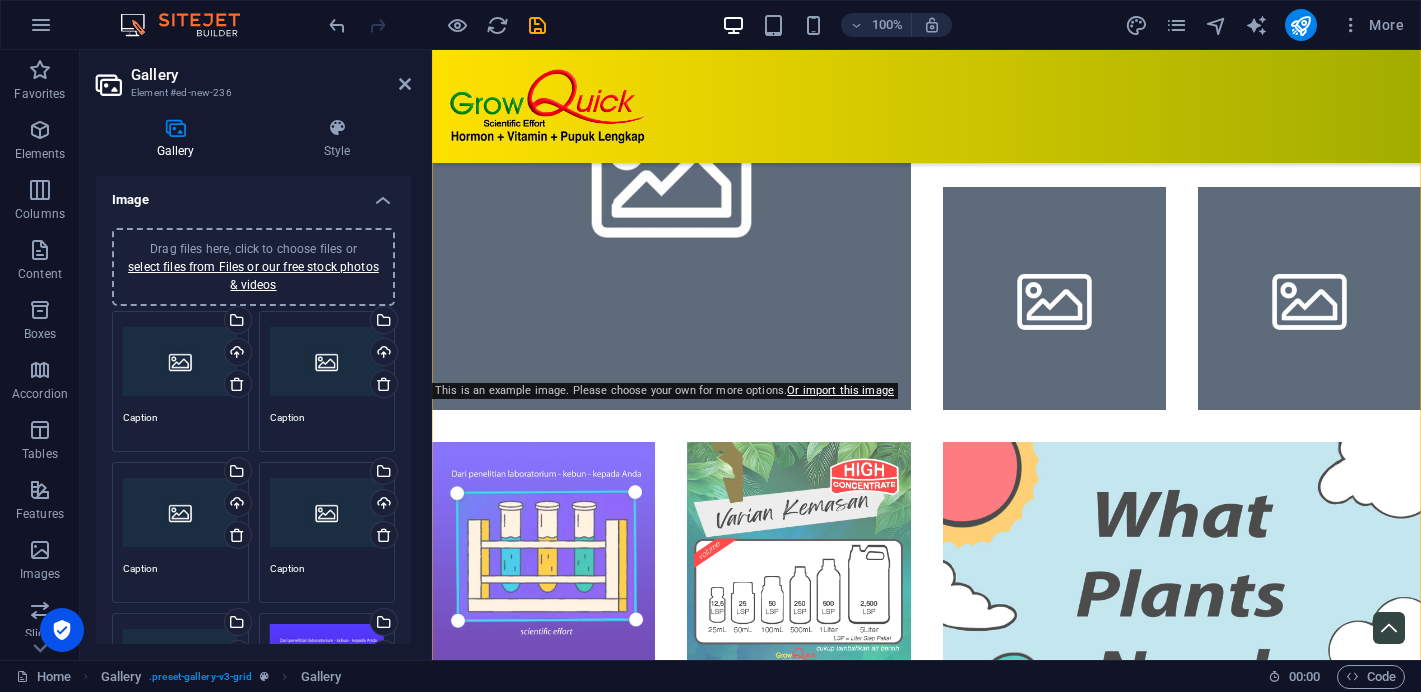 scroll, scrollTop: 2155, scrollLeft: 0, axis: vertical 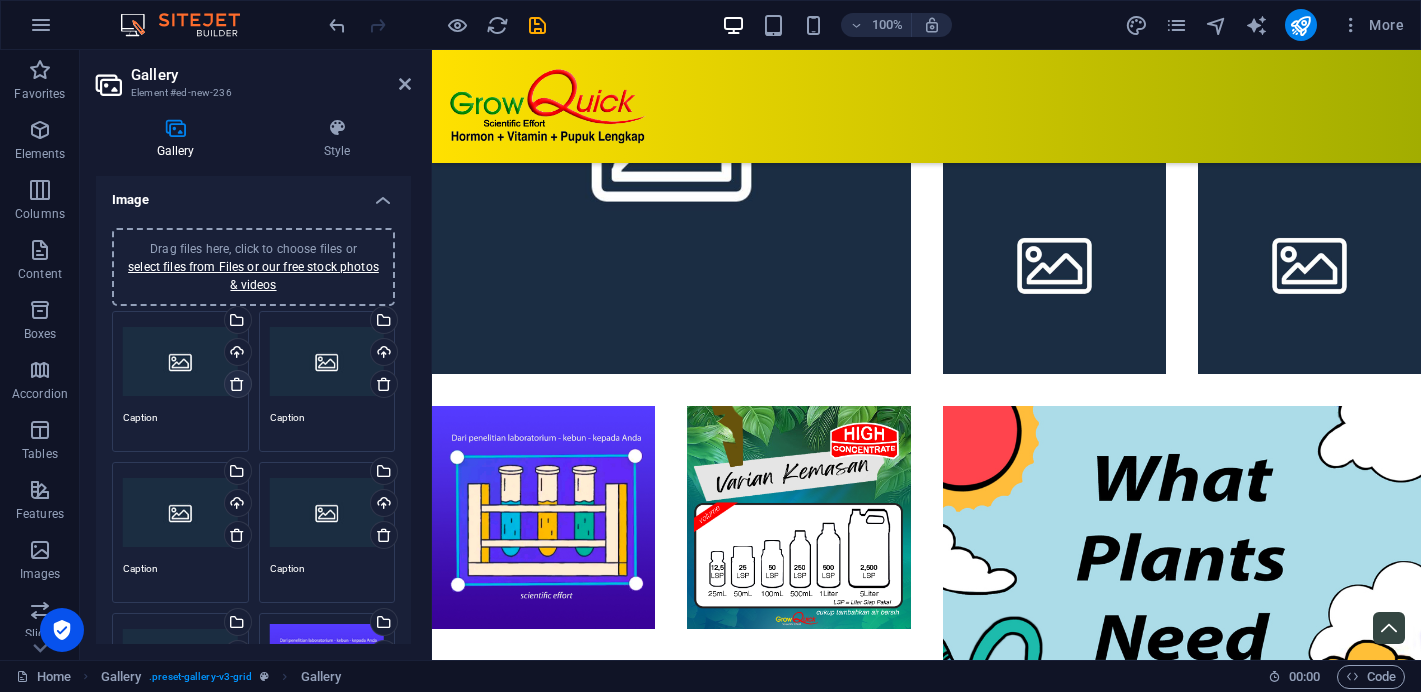 click at bounding box center [237, 384] 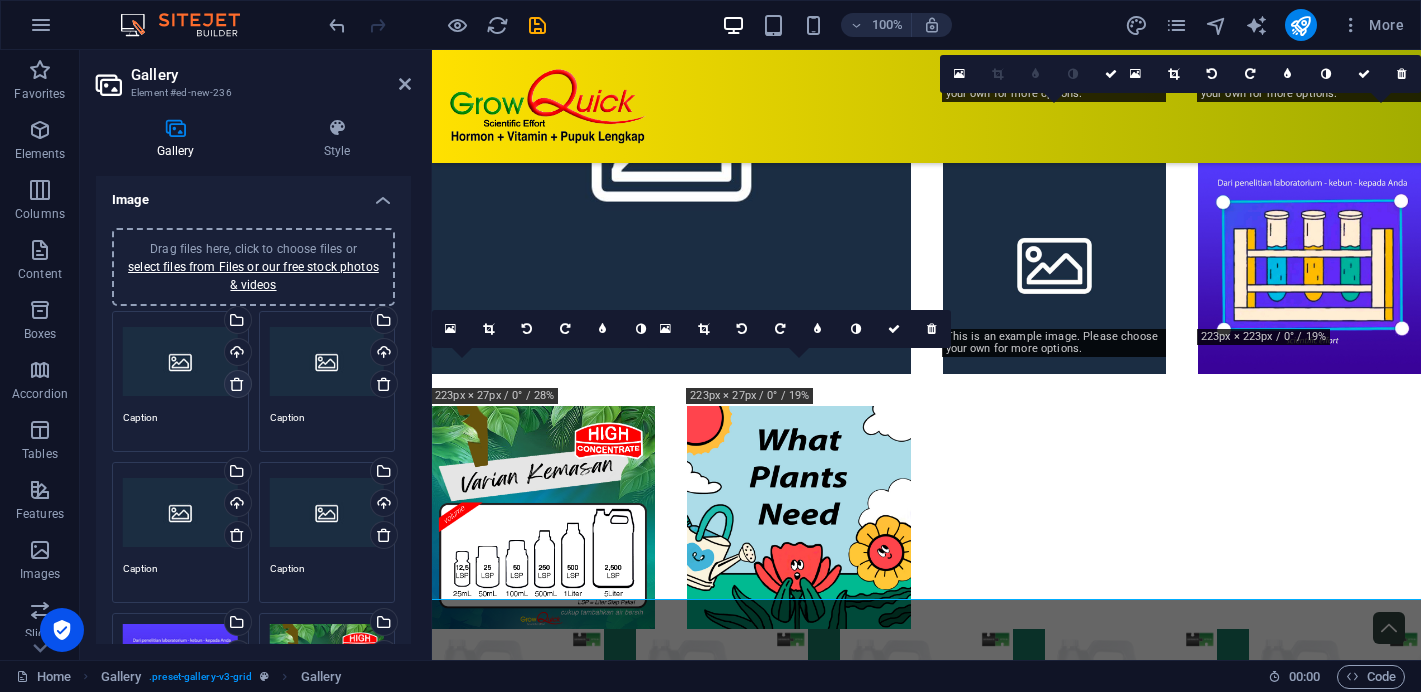 click at bounding box center (237, 384) 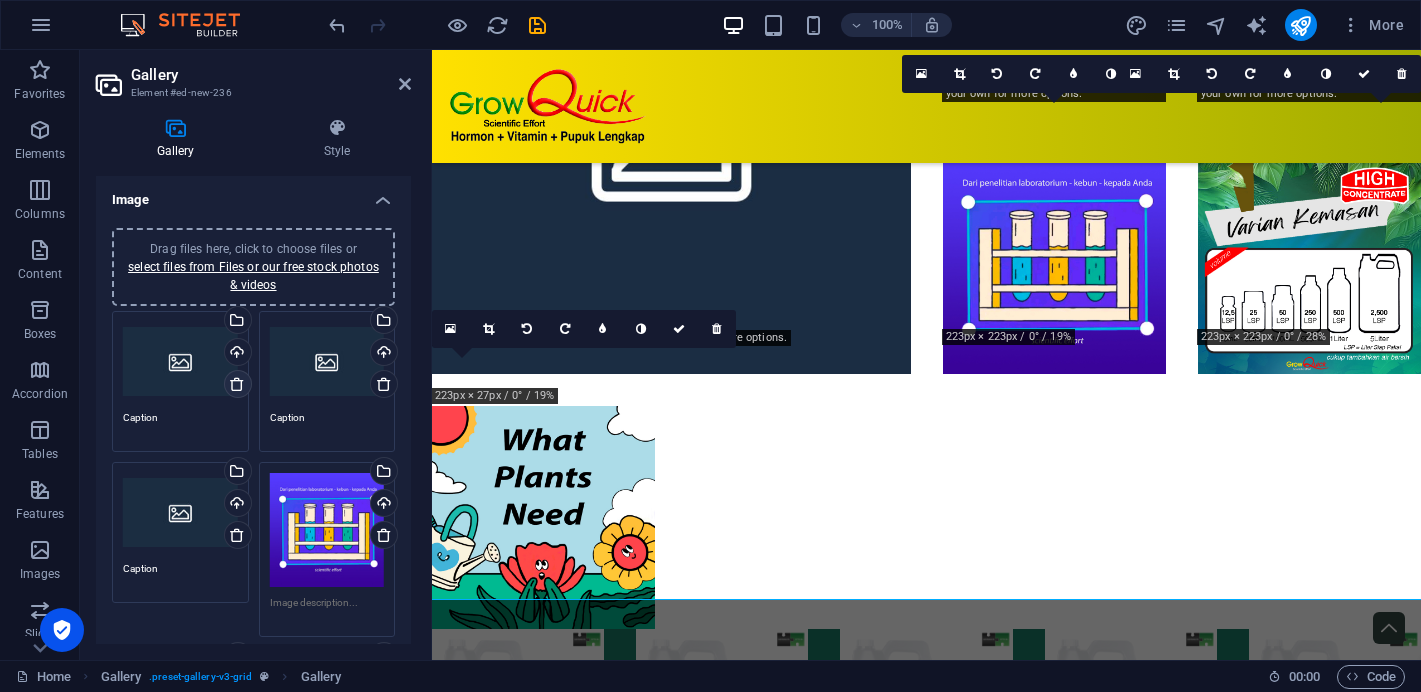 click at bounding box center (237, 384) 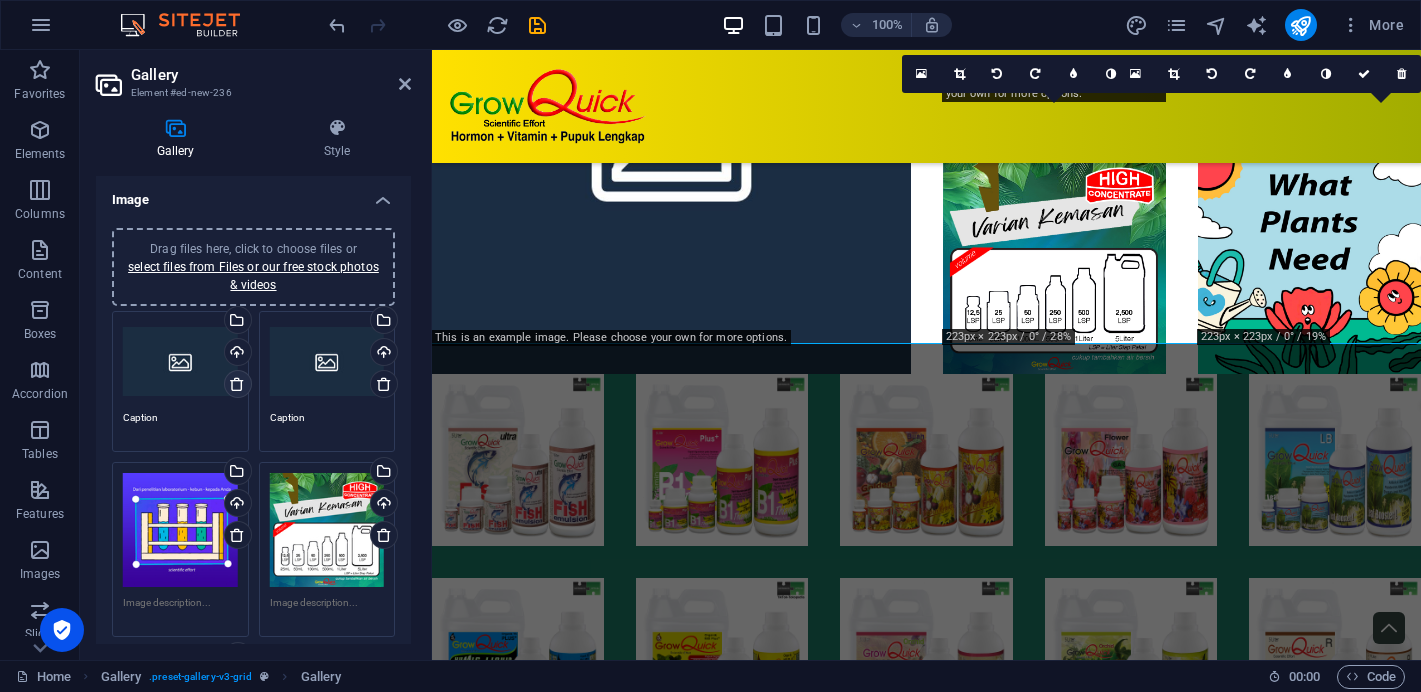click at bounding box center [237, 384] 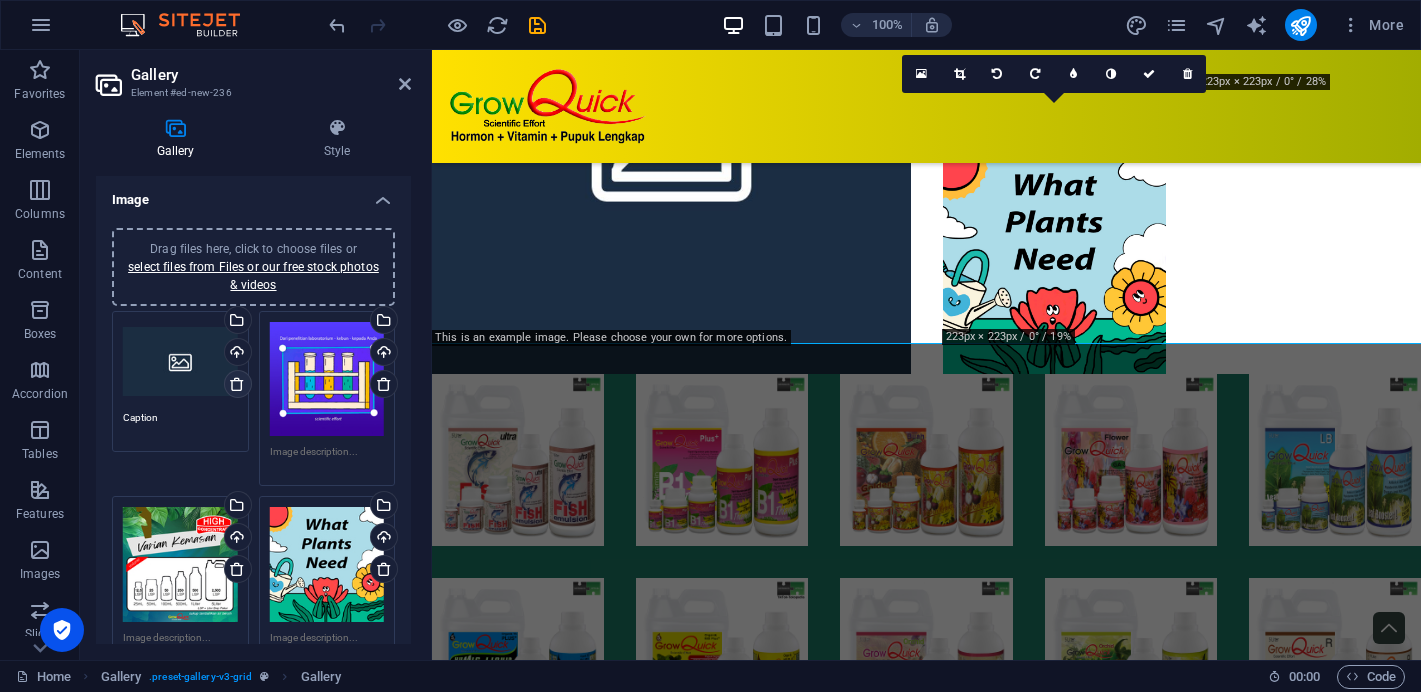 click at bounding box center (237, 384) 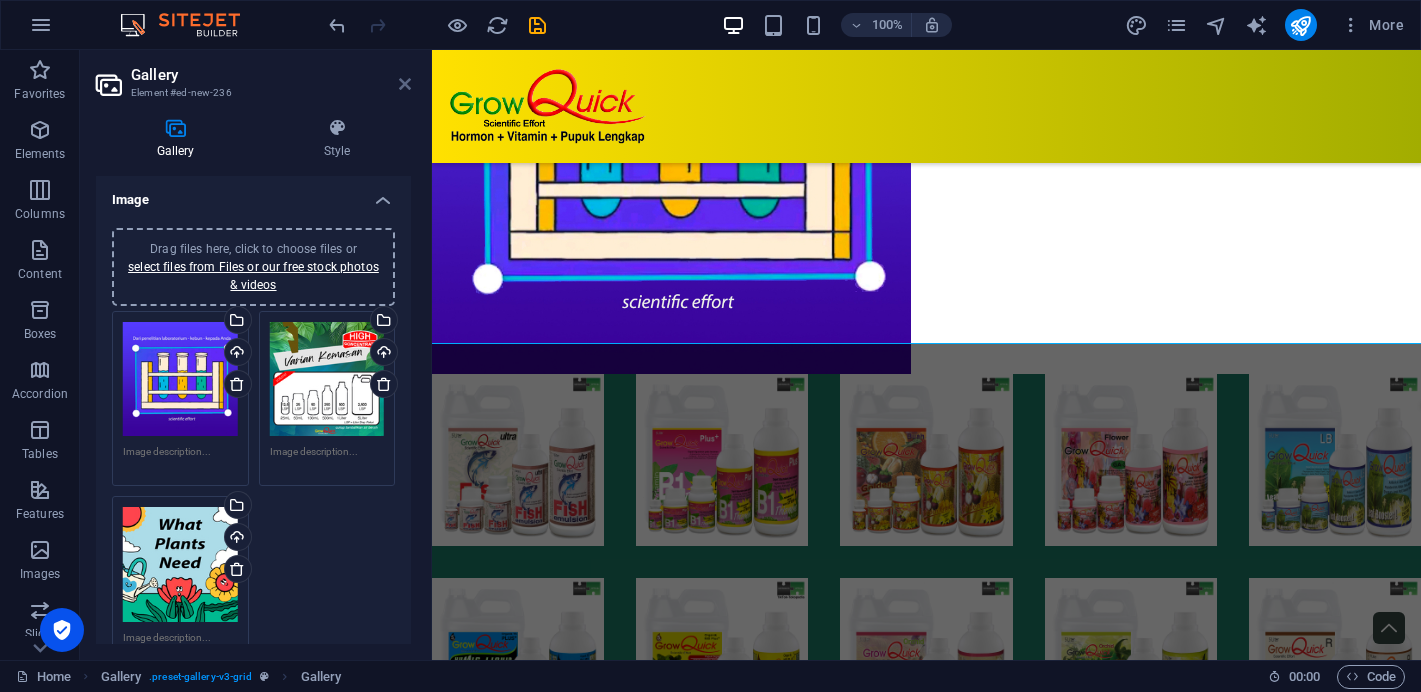 click at bounding box center (405, 84) 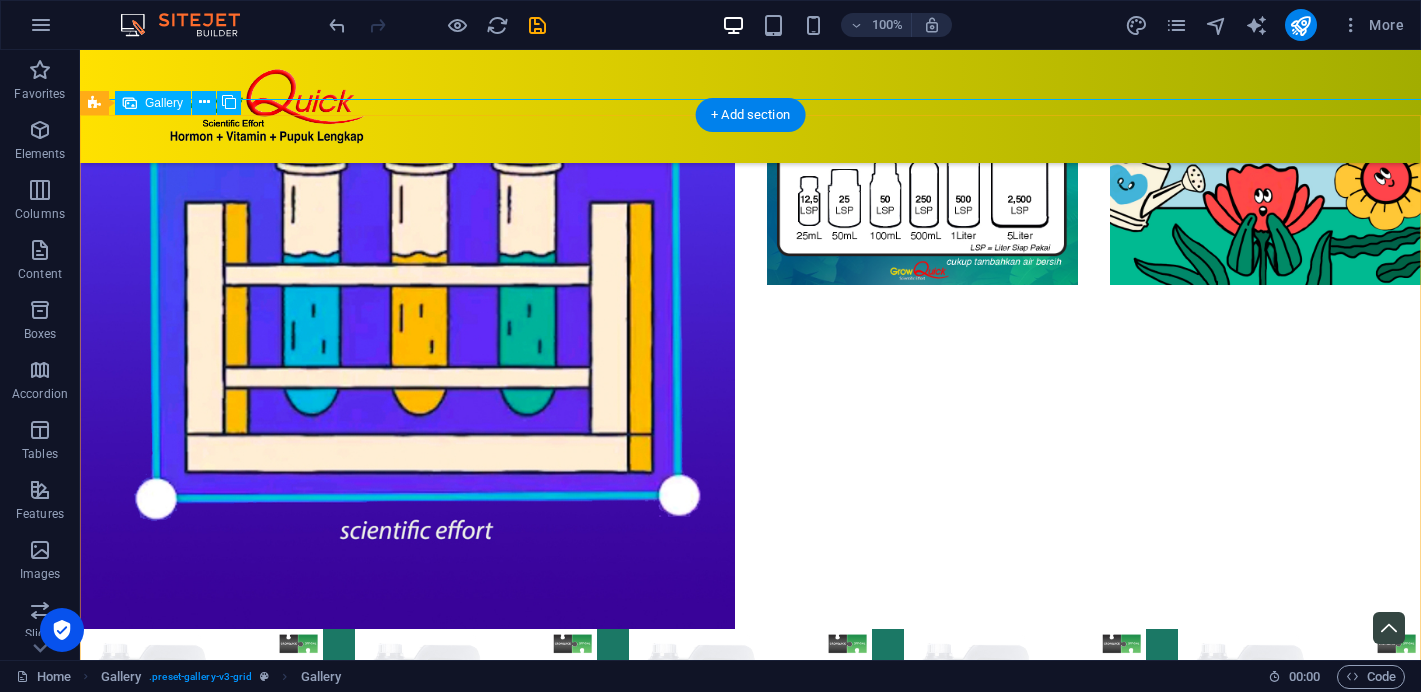 scroll, scrollTop: 1904, scrollLeft: 0, axis: vertical 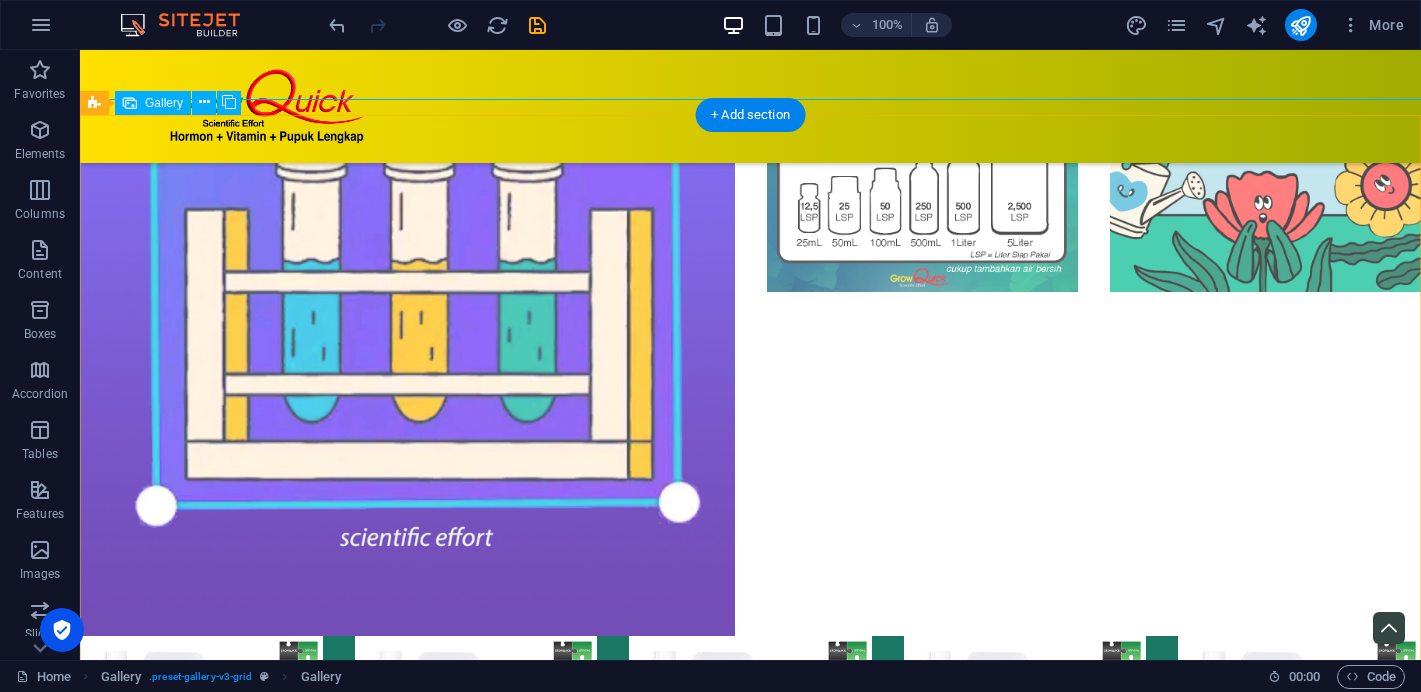 click at bounding box center (922, 136) 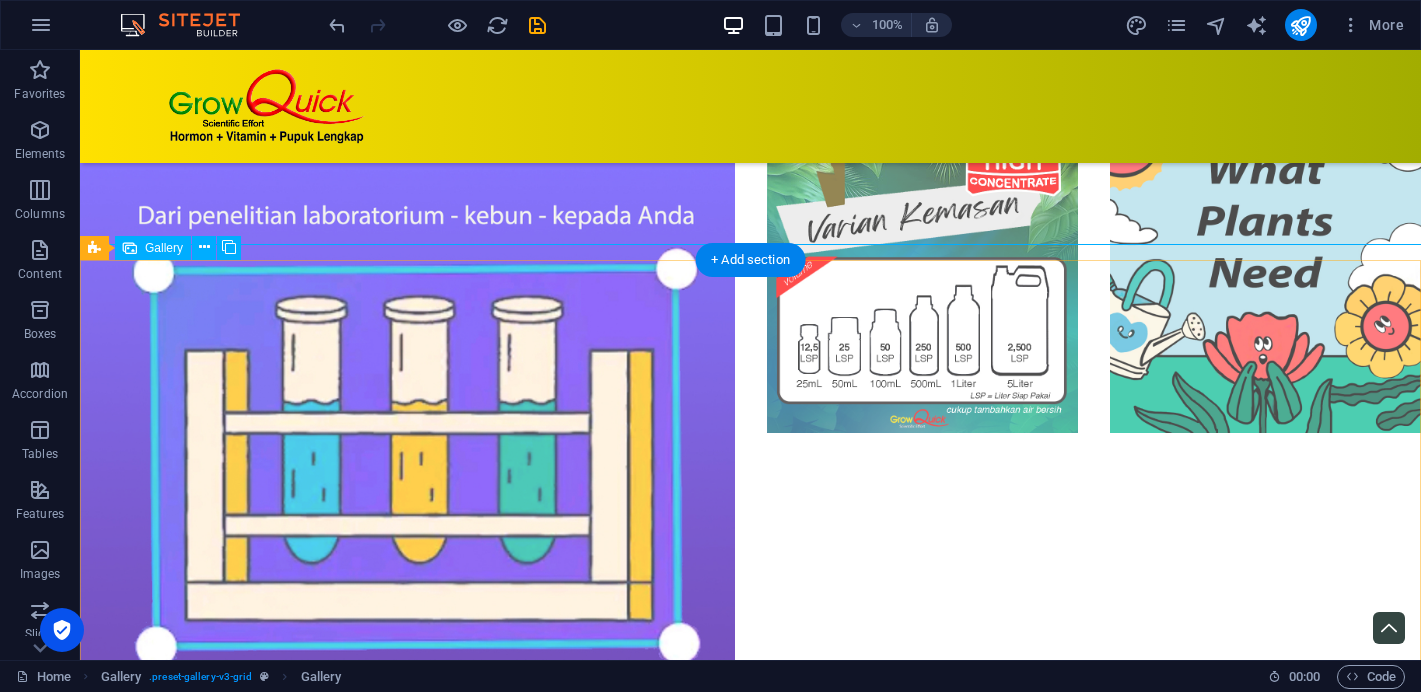 scroll, scrollTop: 1755, scrollLeft: 0, axis: vertical 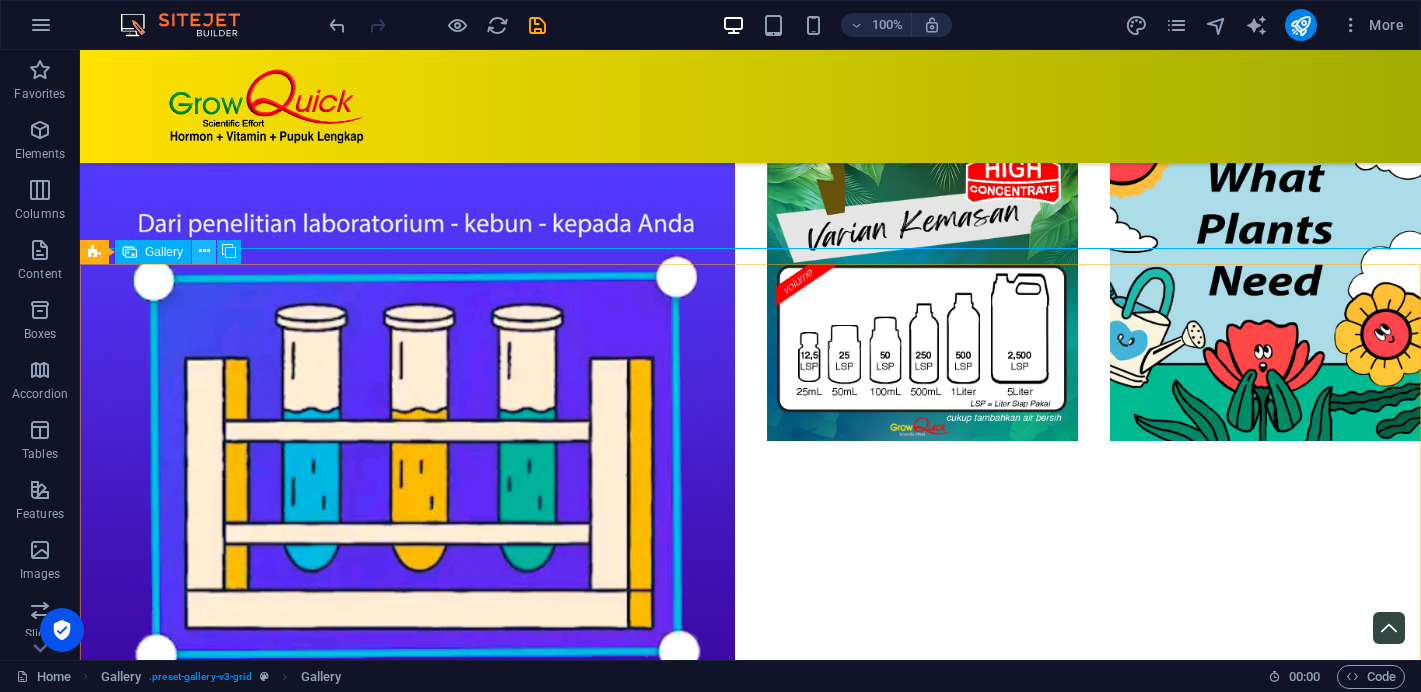 click at bounding box center [204, 251] 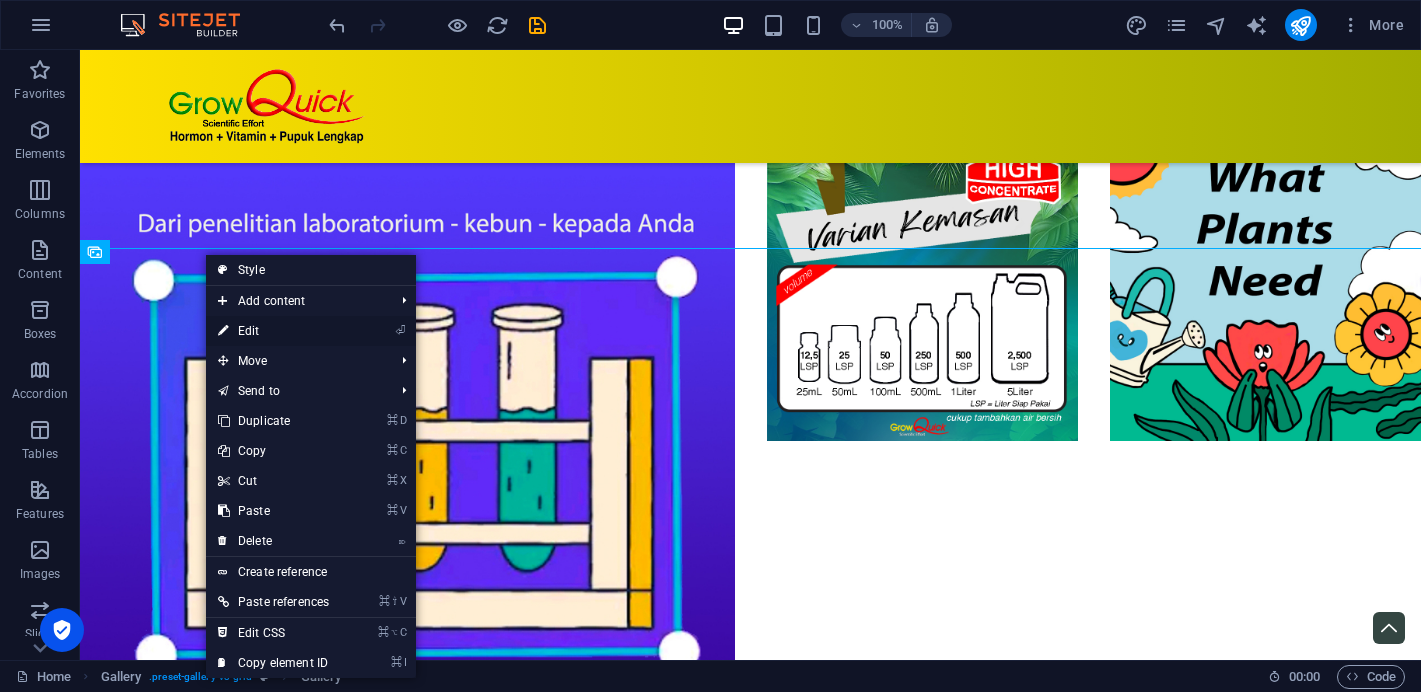 click on "⏎  Edit" at bounding box center [273, 331] 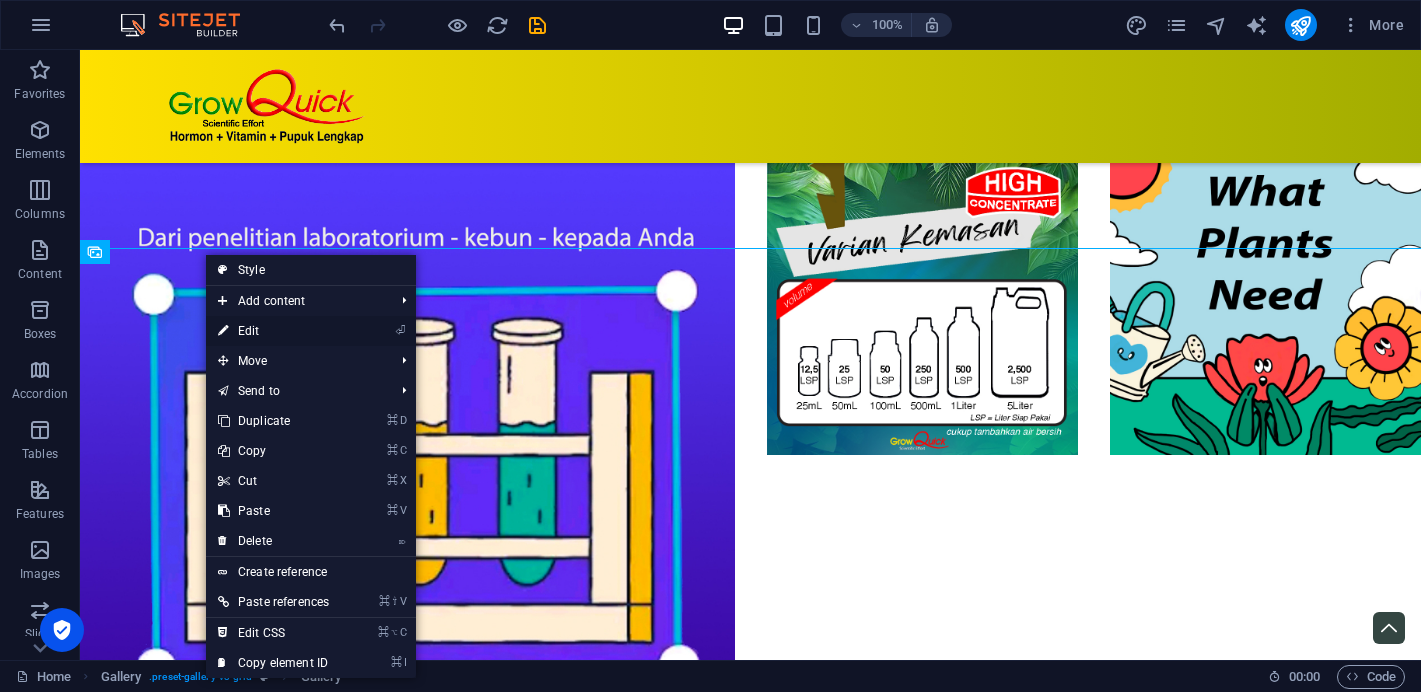 select on "4" 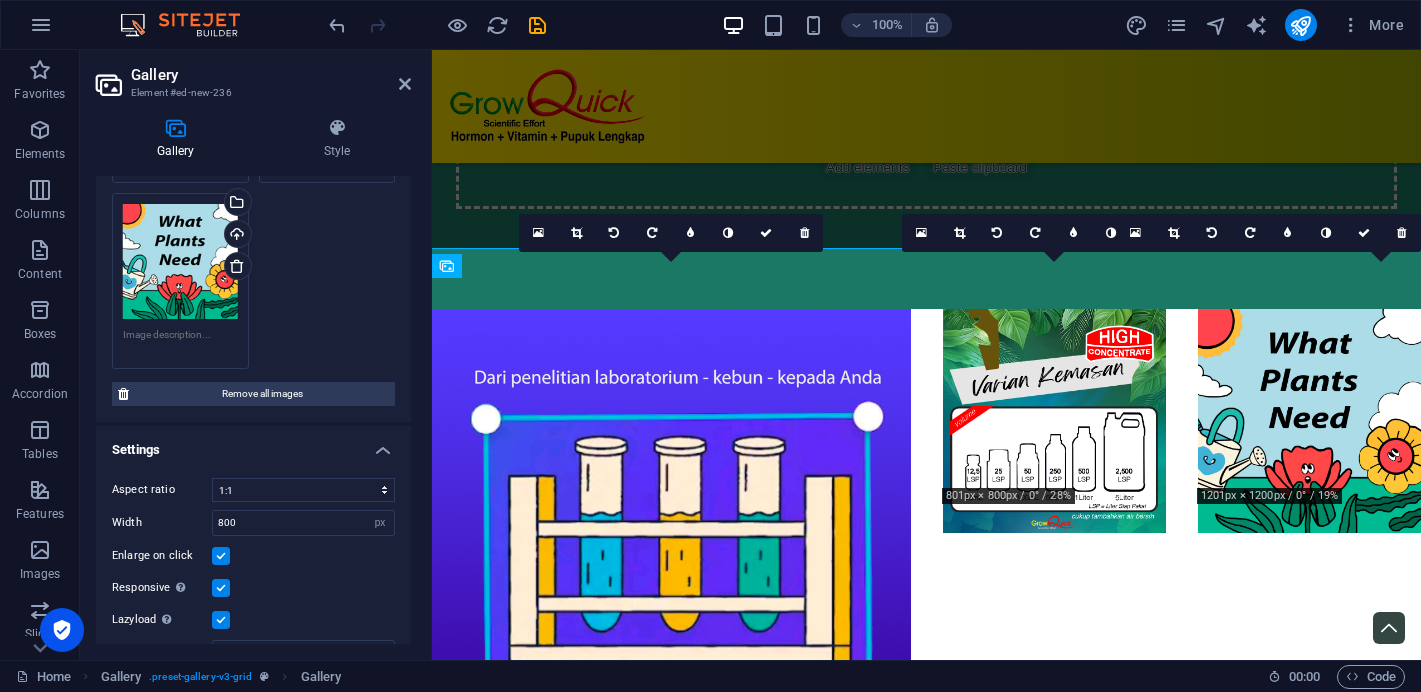 scroll, scrollTop: 370, scrollLeft: 0, axis: vertical 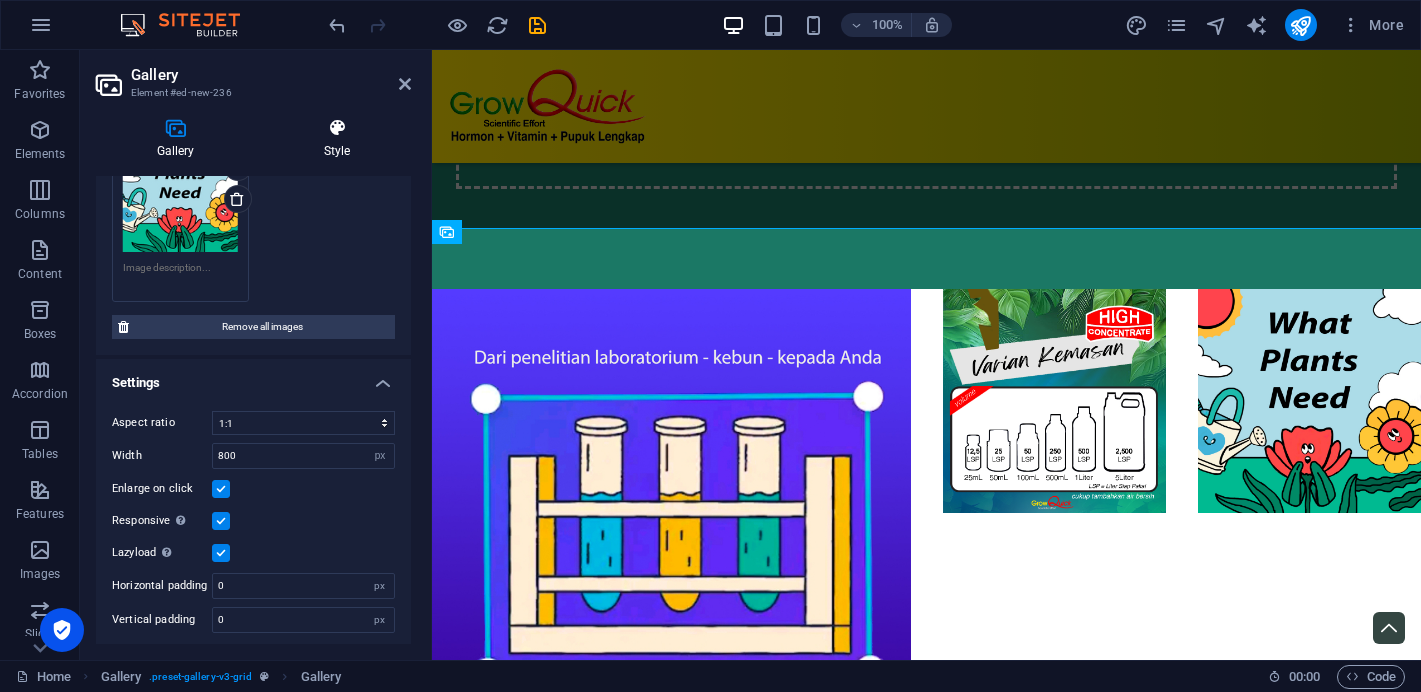 click on "Style" at bounding box center (337, 139) 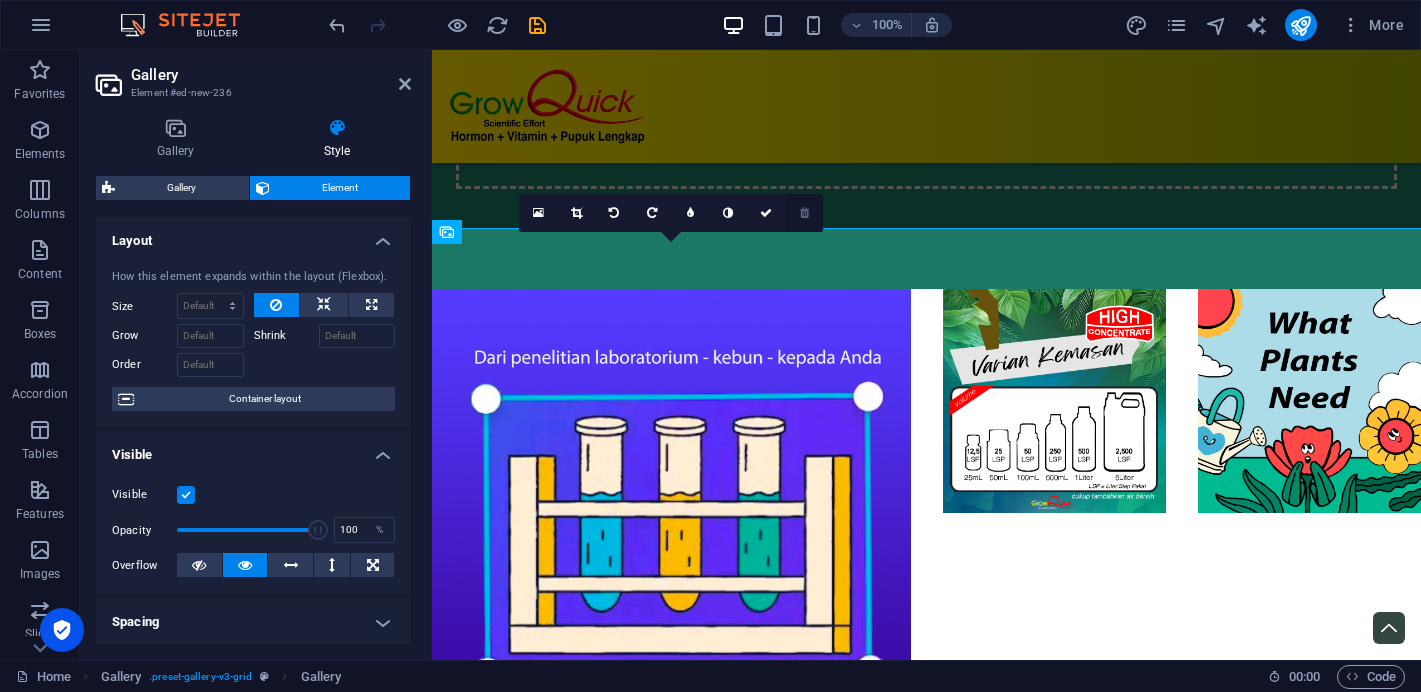 click at bounding box center [804, 213] 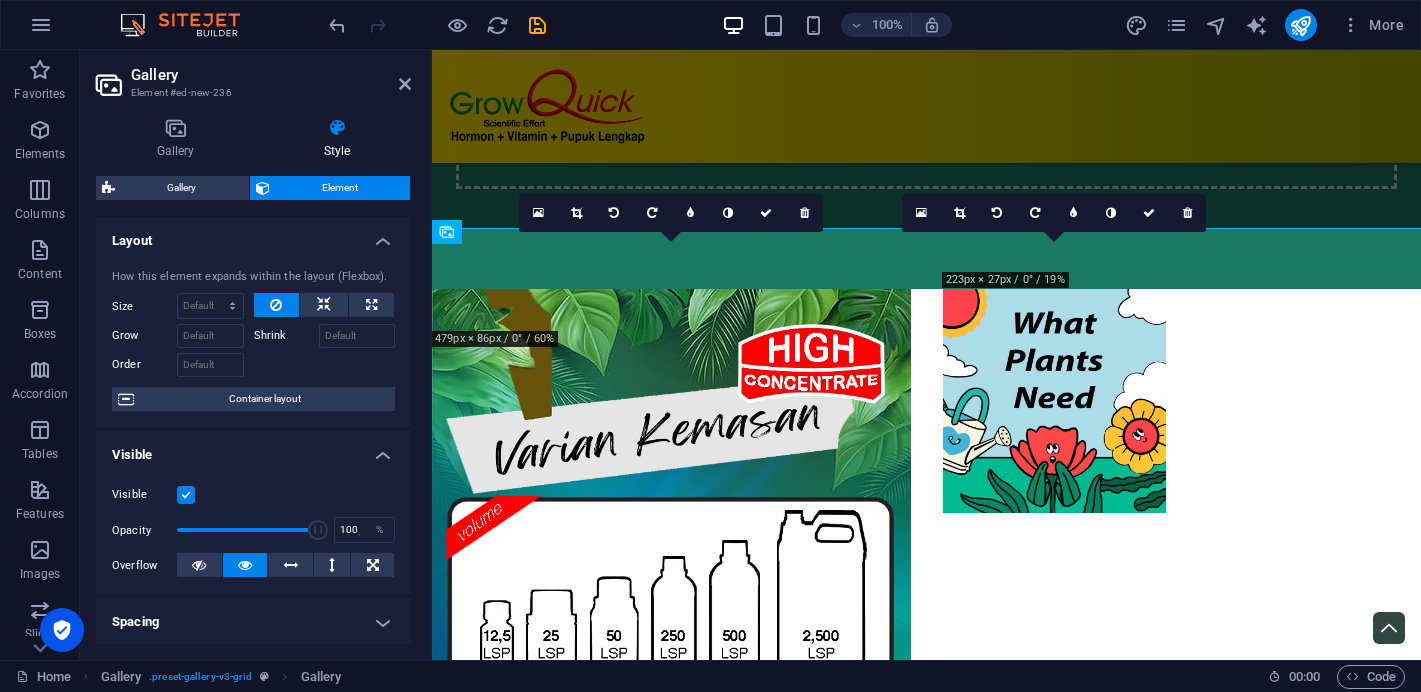 click at bounding box center (804, 213) 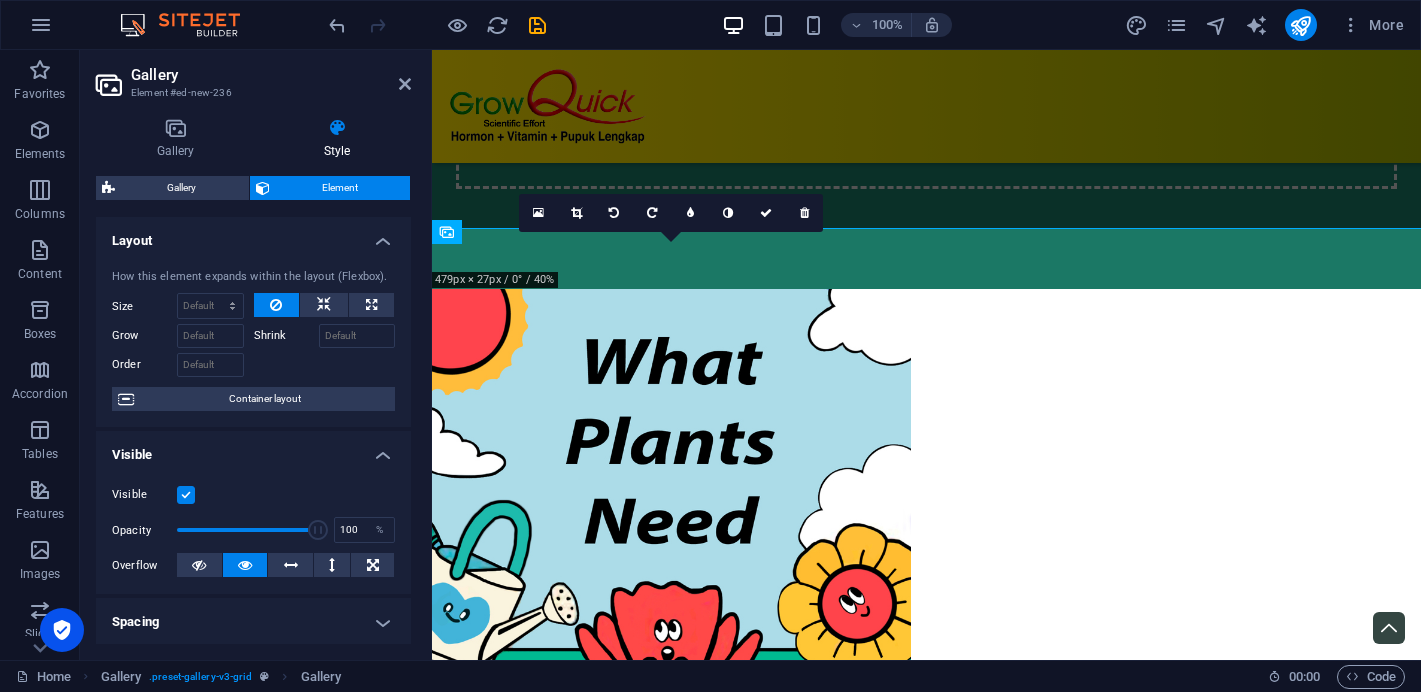 click at bounding box center [804, 213] 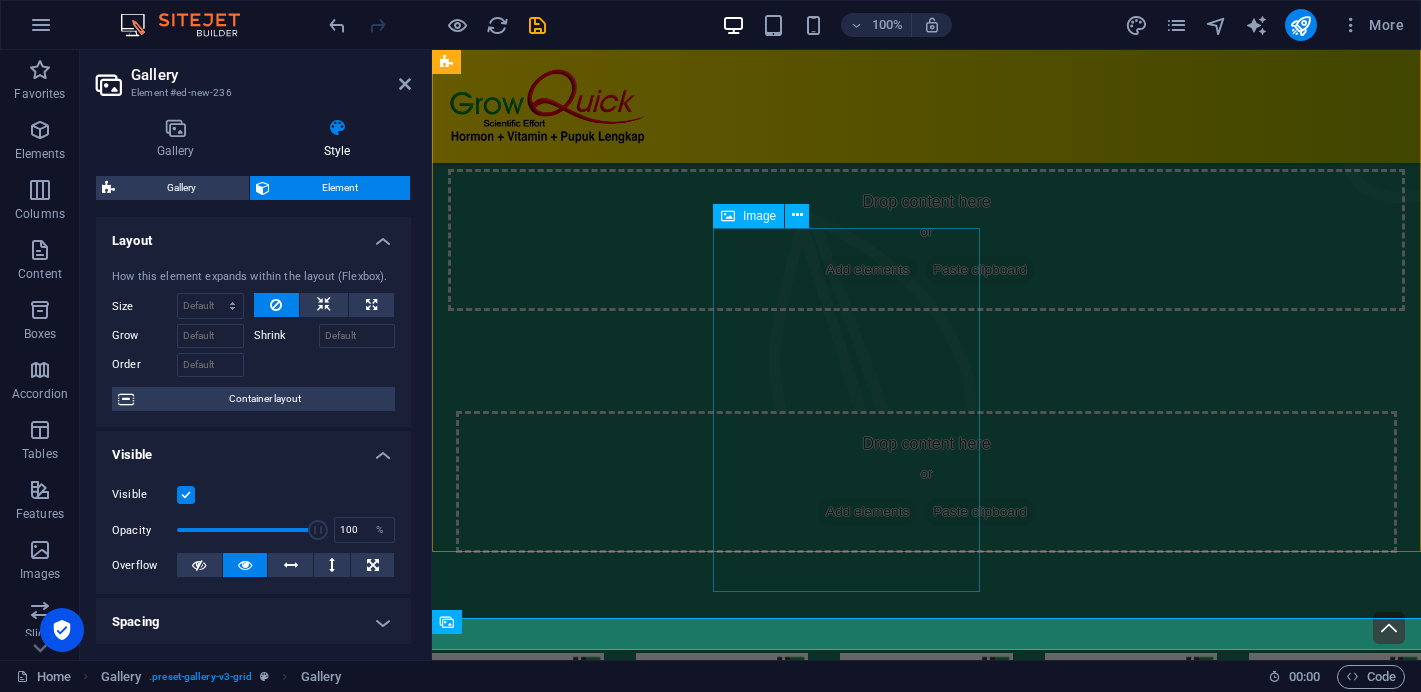 scroll, scrollTop: 1366, scrollLeft: 0, axis: vertical 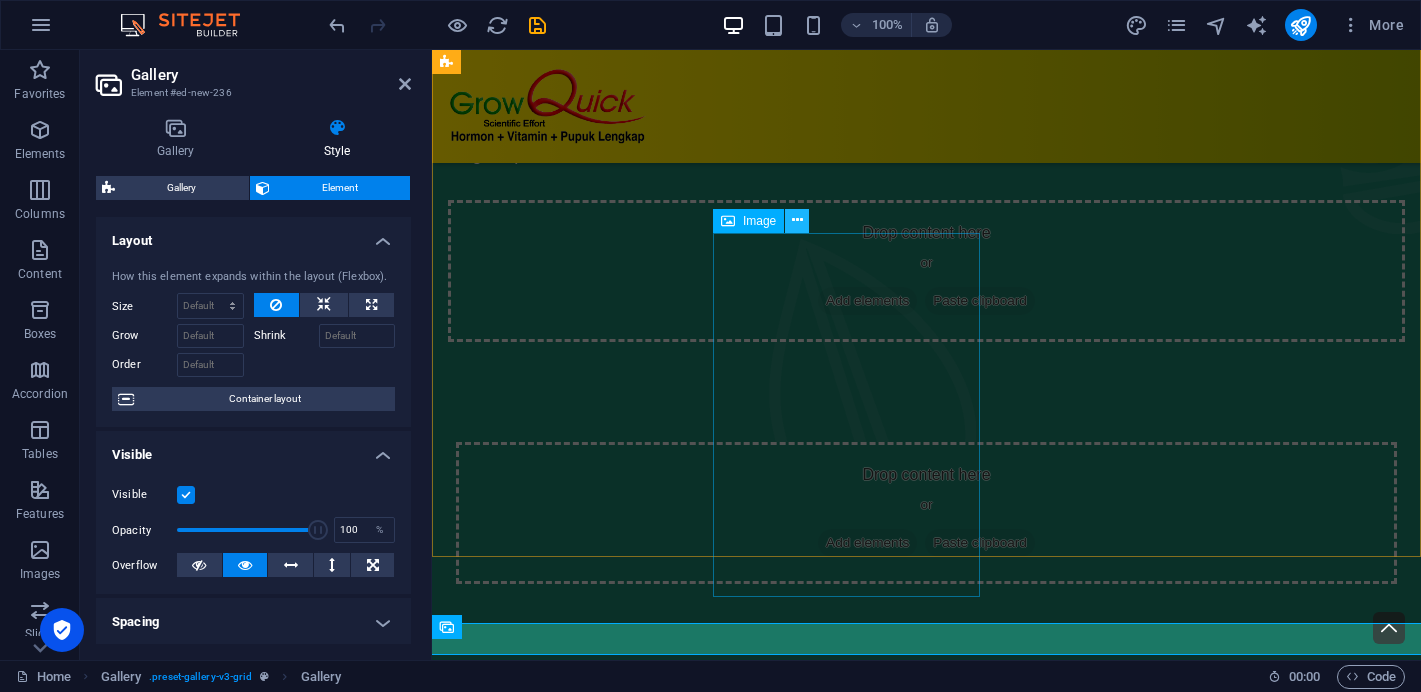 click at bounding box center [797, 220] 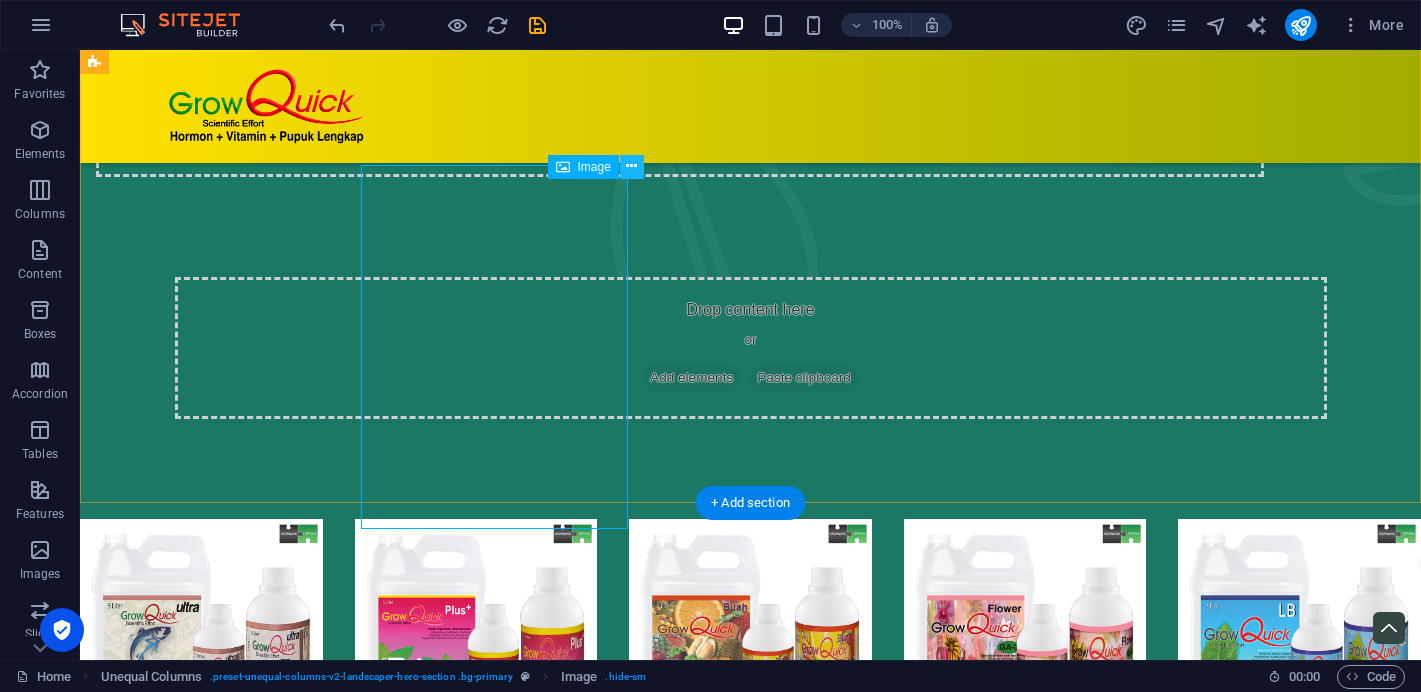 scroll, scrollTop: 1434, scrollLeft: 0, axis: vertical 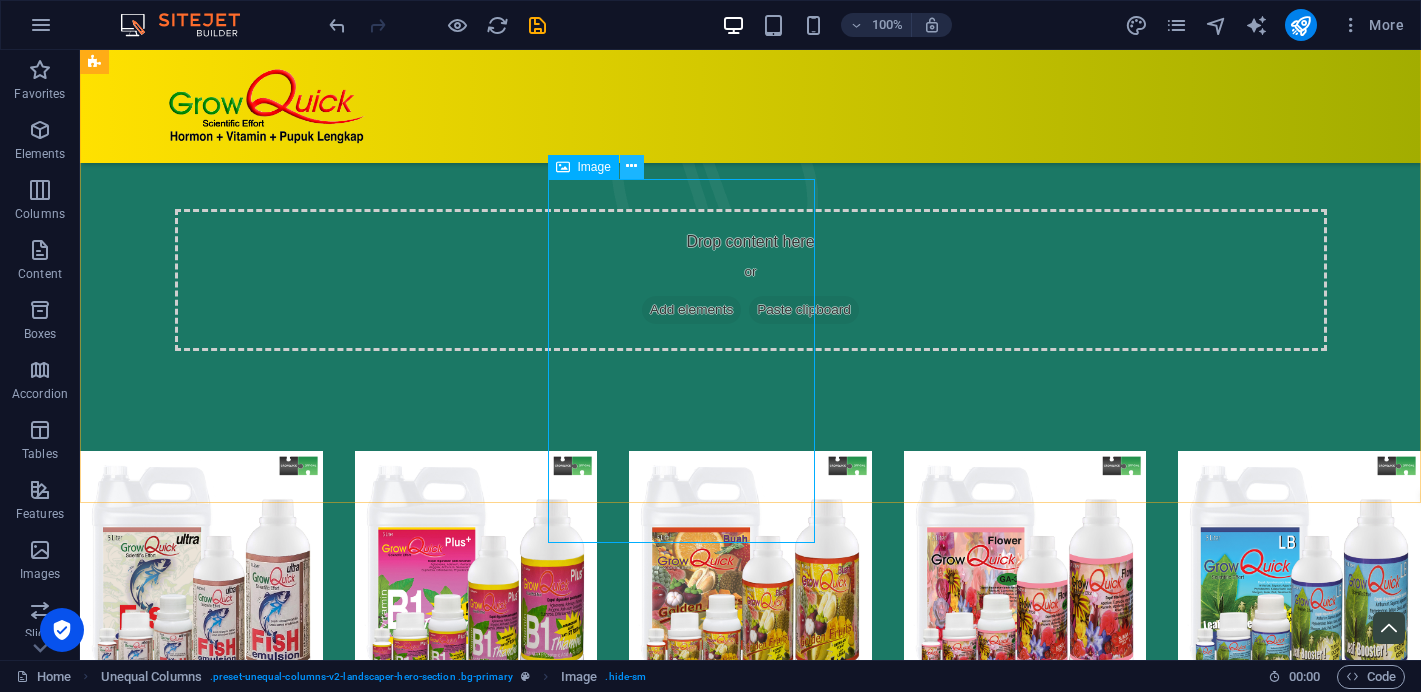 click at bounding box center [631, 166] 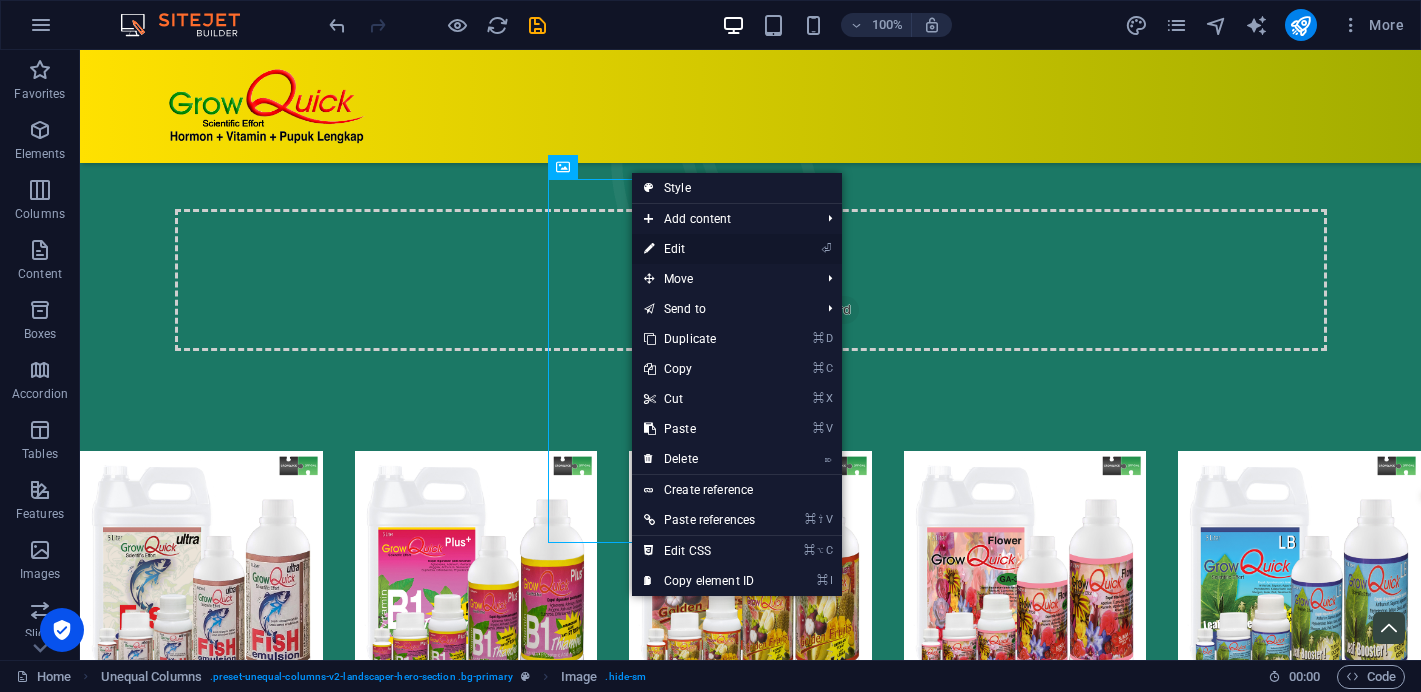 click on "⏎  Edit" at bounding box center [699, 249] 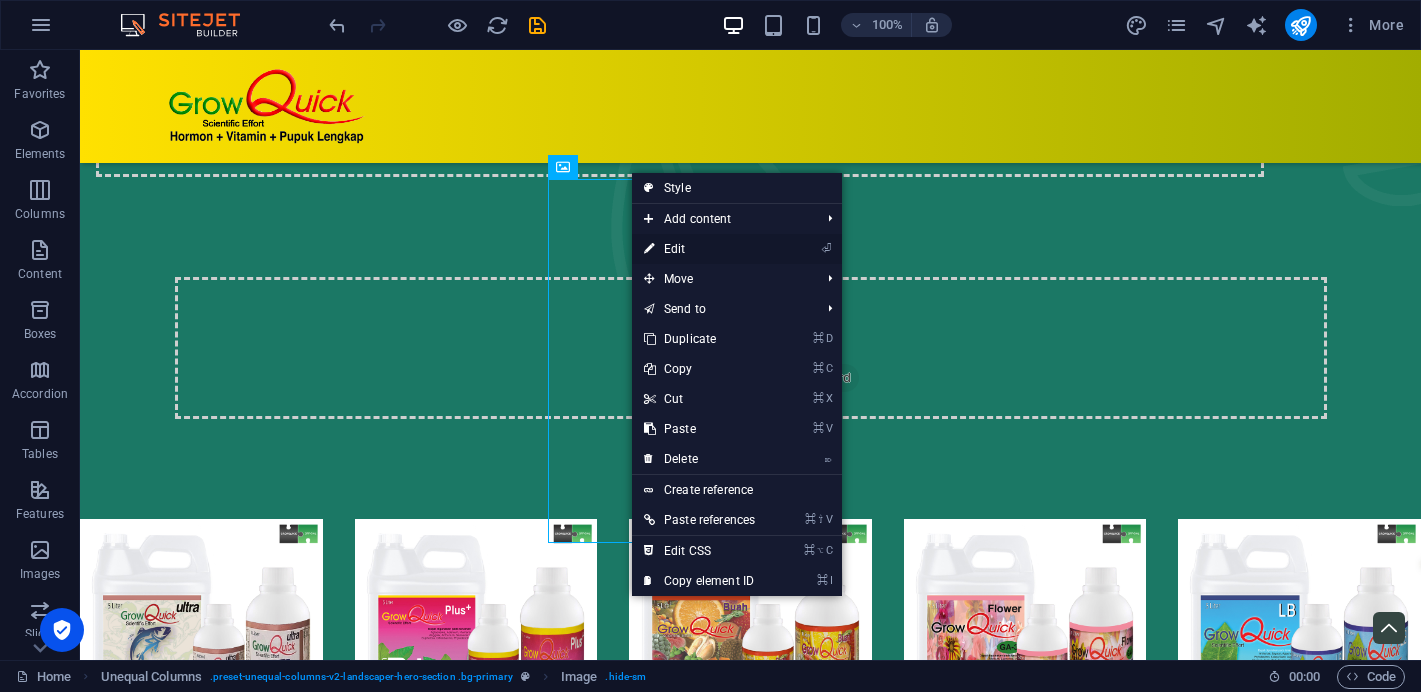 select on "px" 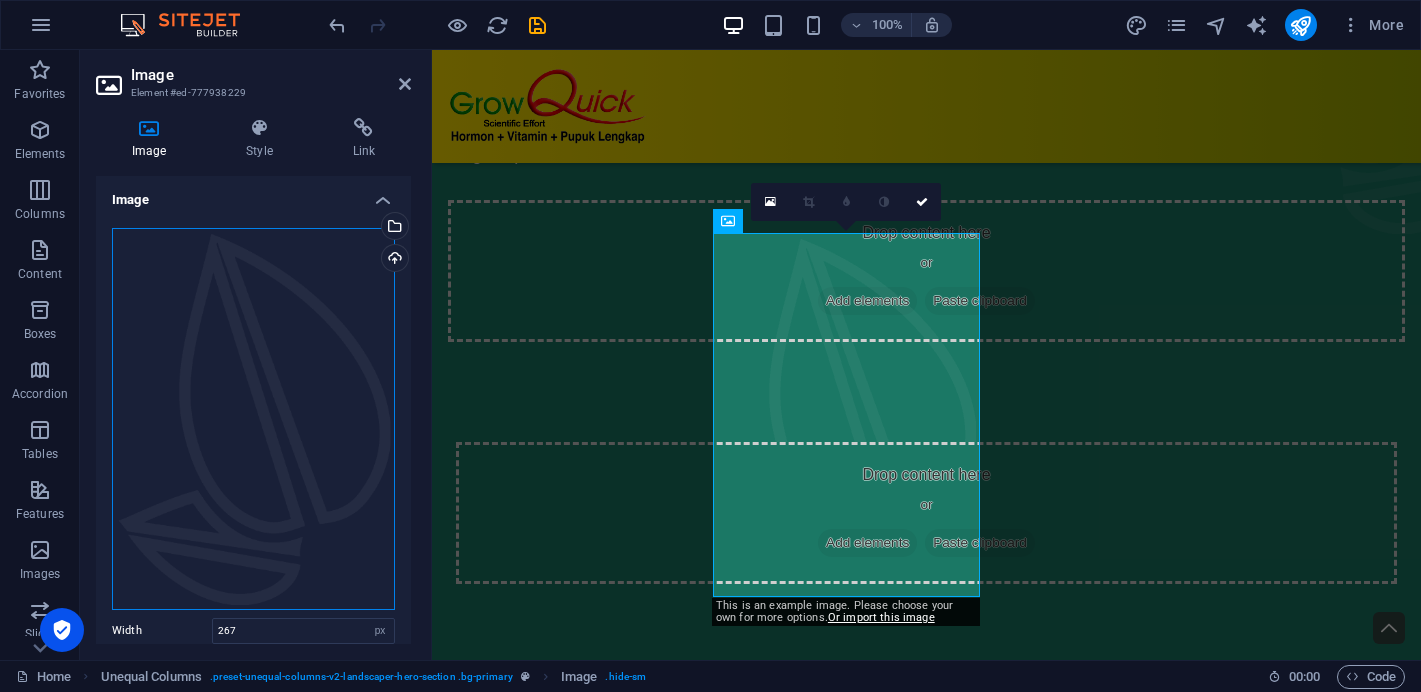 click on "Drag files here, click to choose files or select files from Files or our free stock photos & videos" at bounding box center (253, 419) 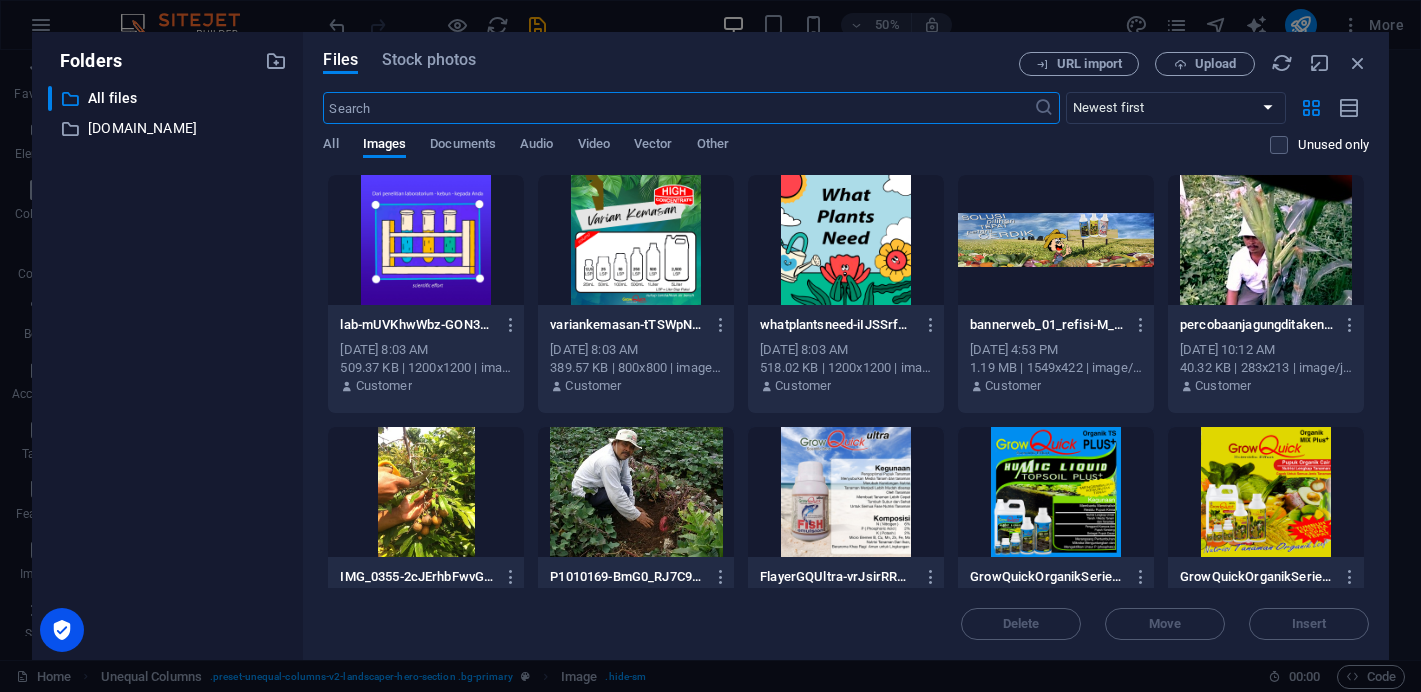click at bounding box center (426, 240) 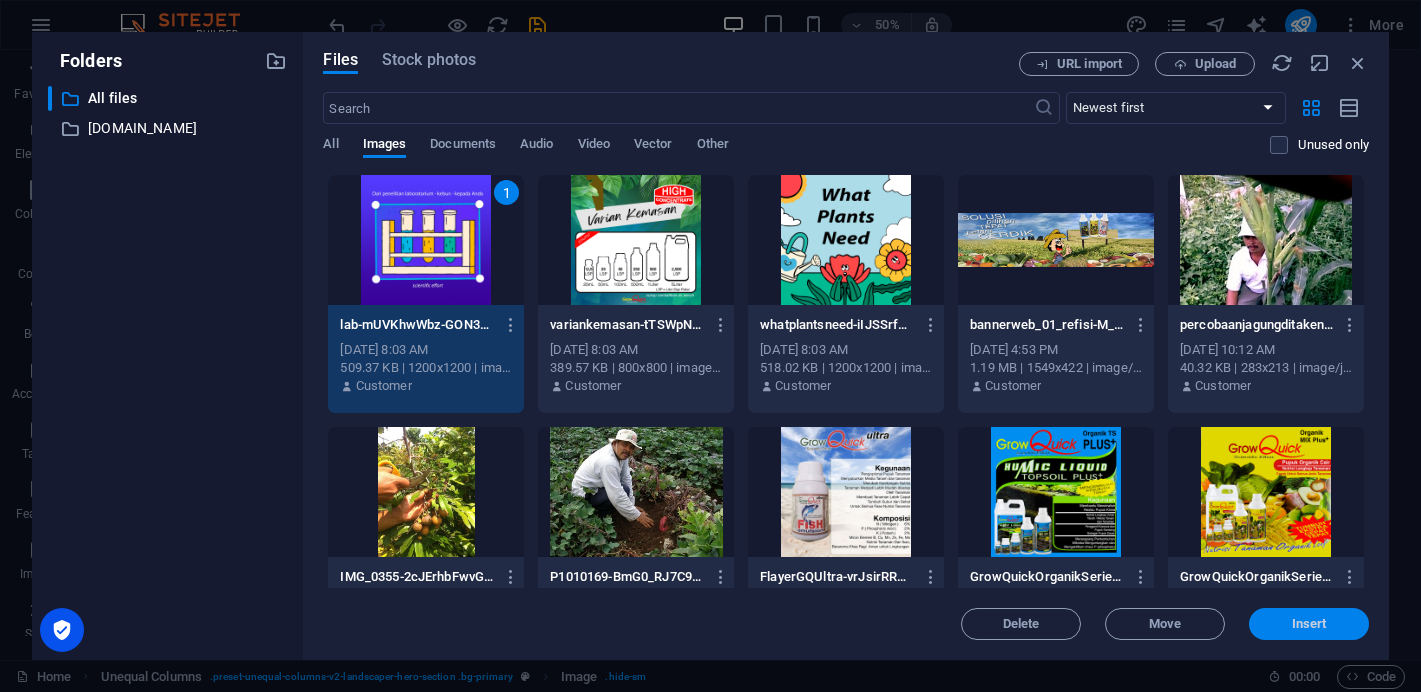 click on "Insert" at bounding box center (1309, 624) 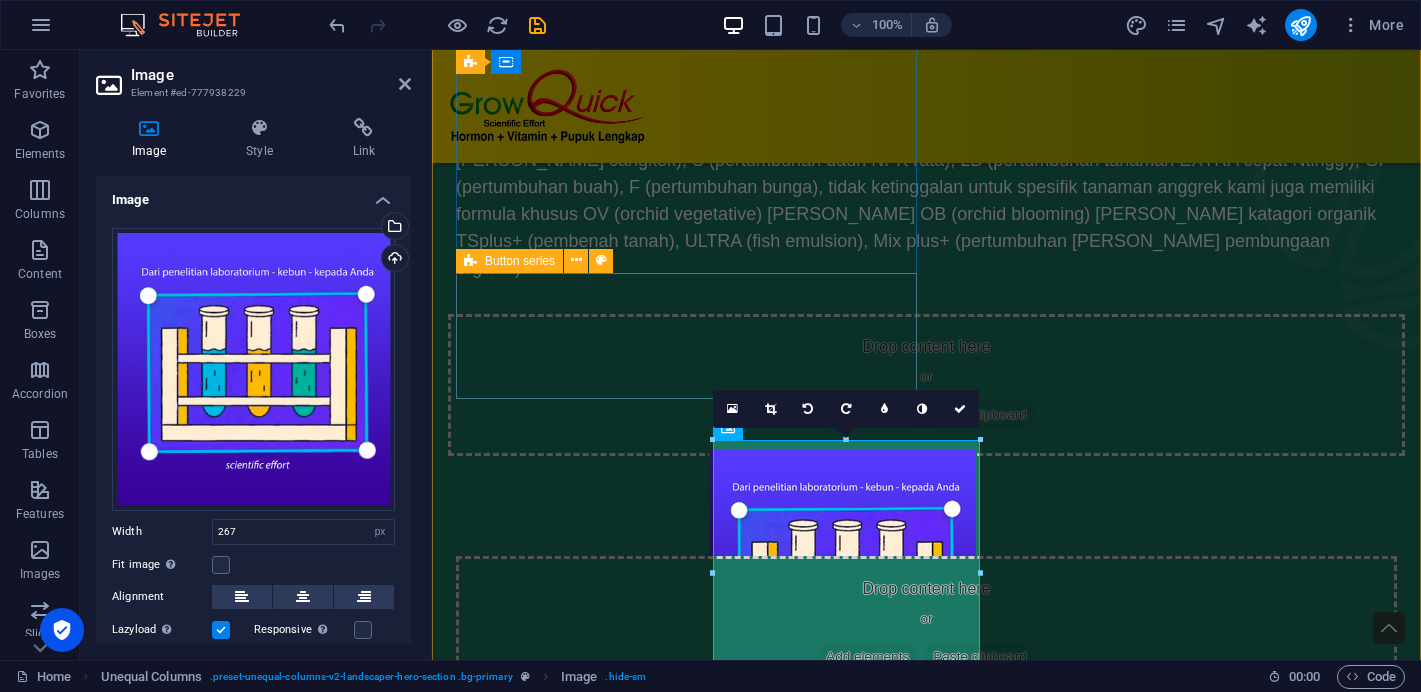 scroll, scrollTop: 1251, scrollLeft: 0, axis: vertical 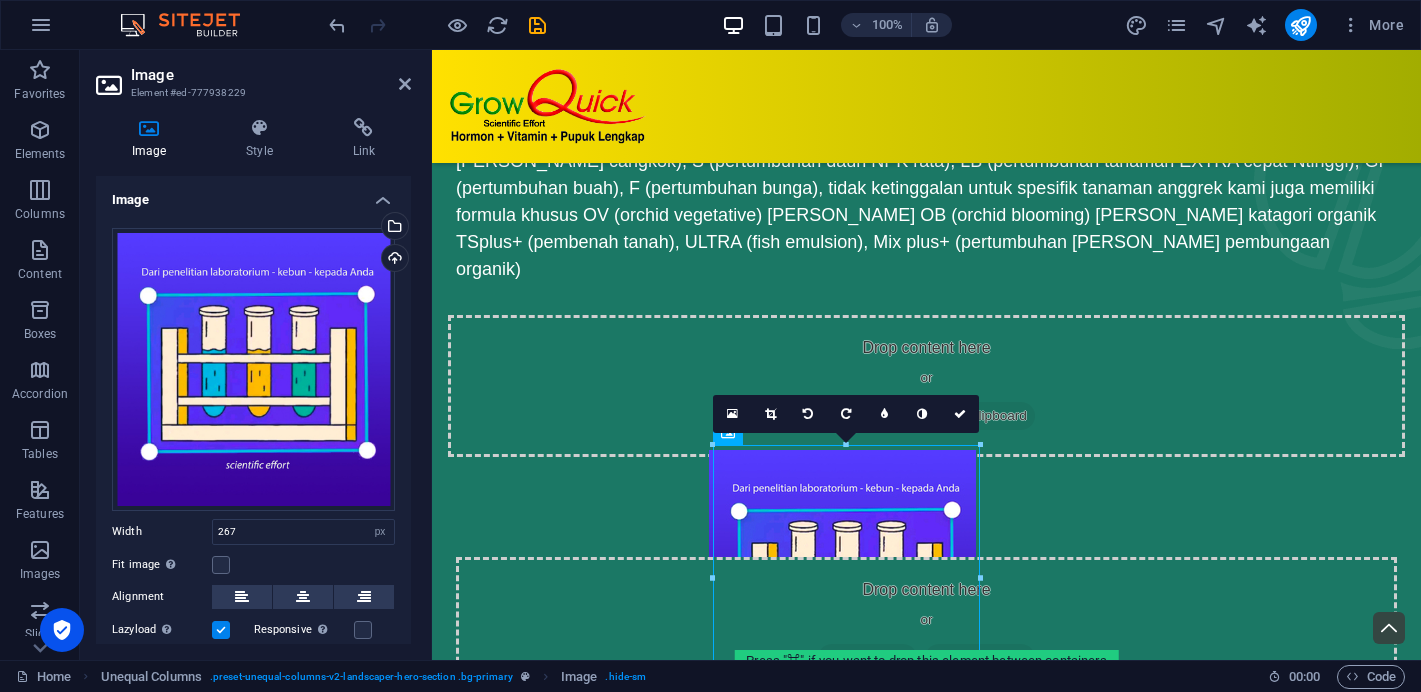 drag, startPoint x: 930, startPoint y: 466, endPoint x: 918, endPoint y: 409, distance: 58.249462 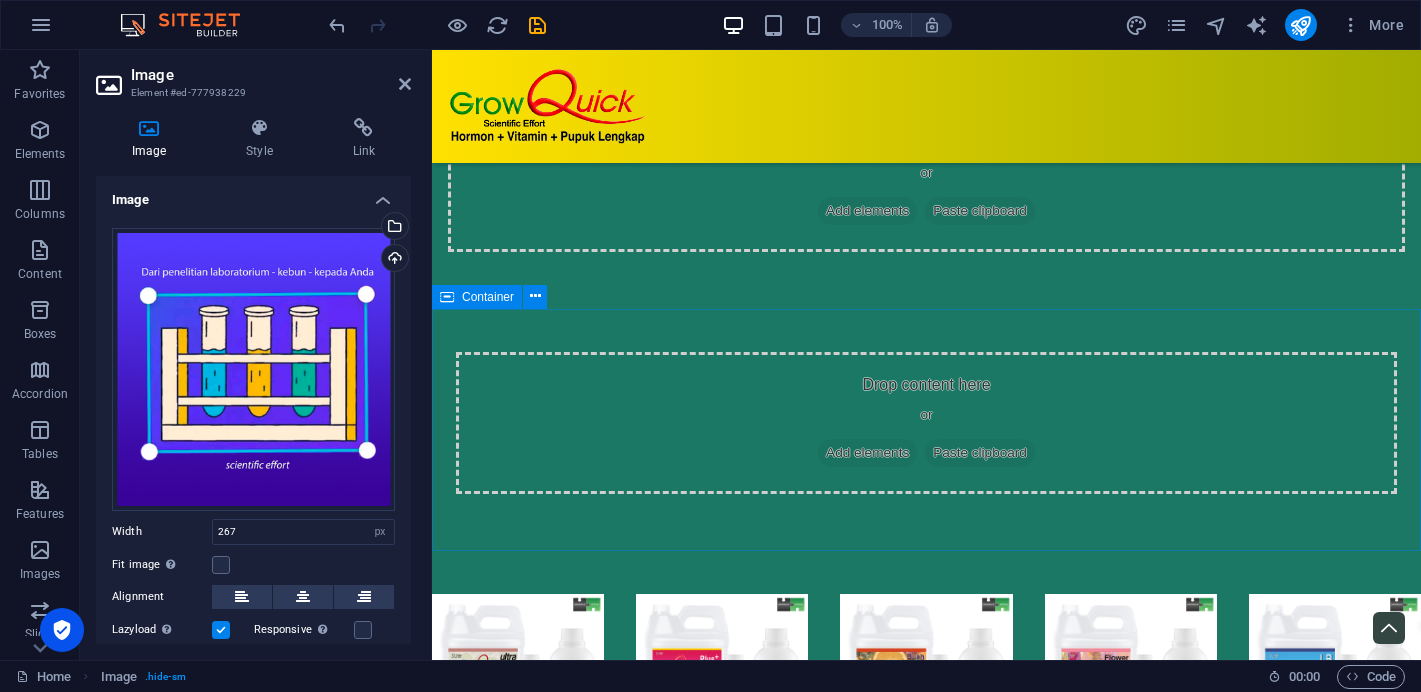 scroll, scrollTop: 1452, scrollLeft: 0, axis: vertical 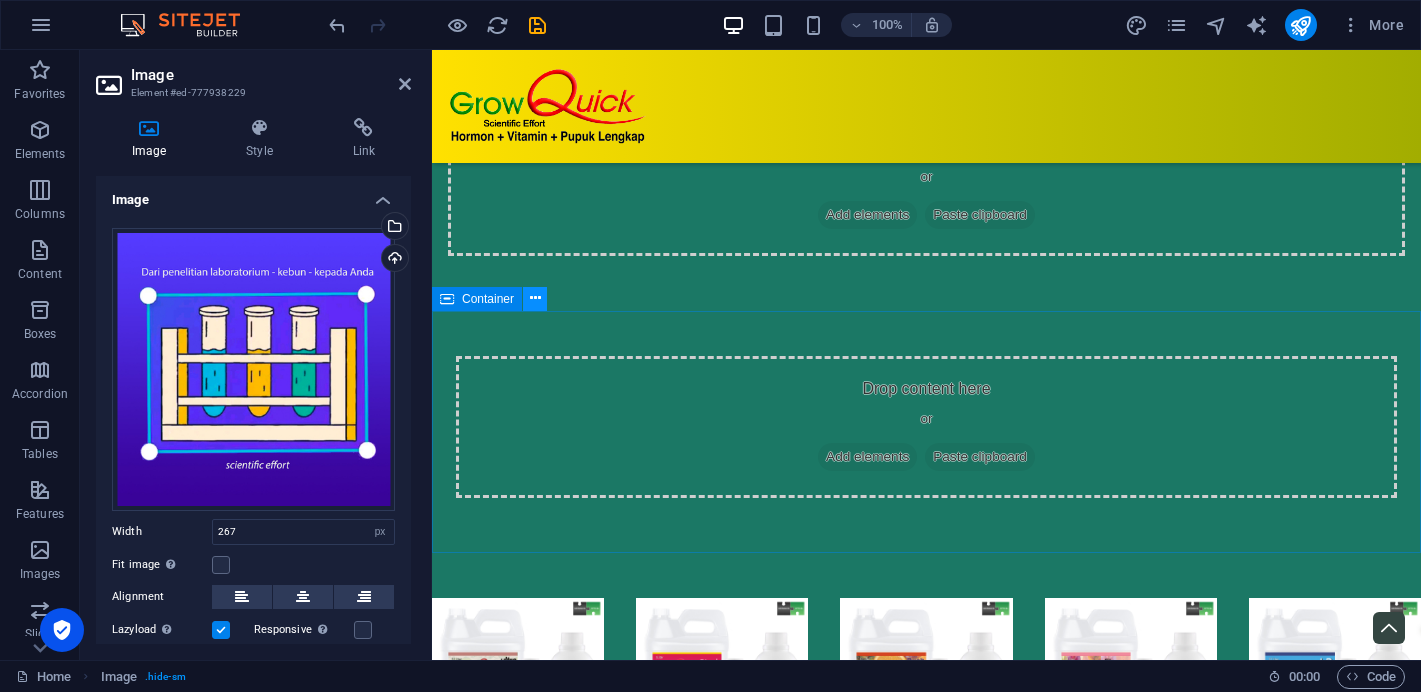 click at bounding box center (535, 298) 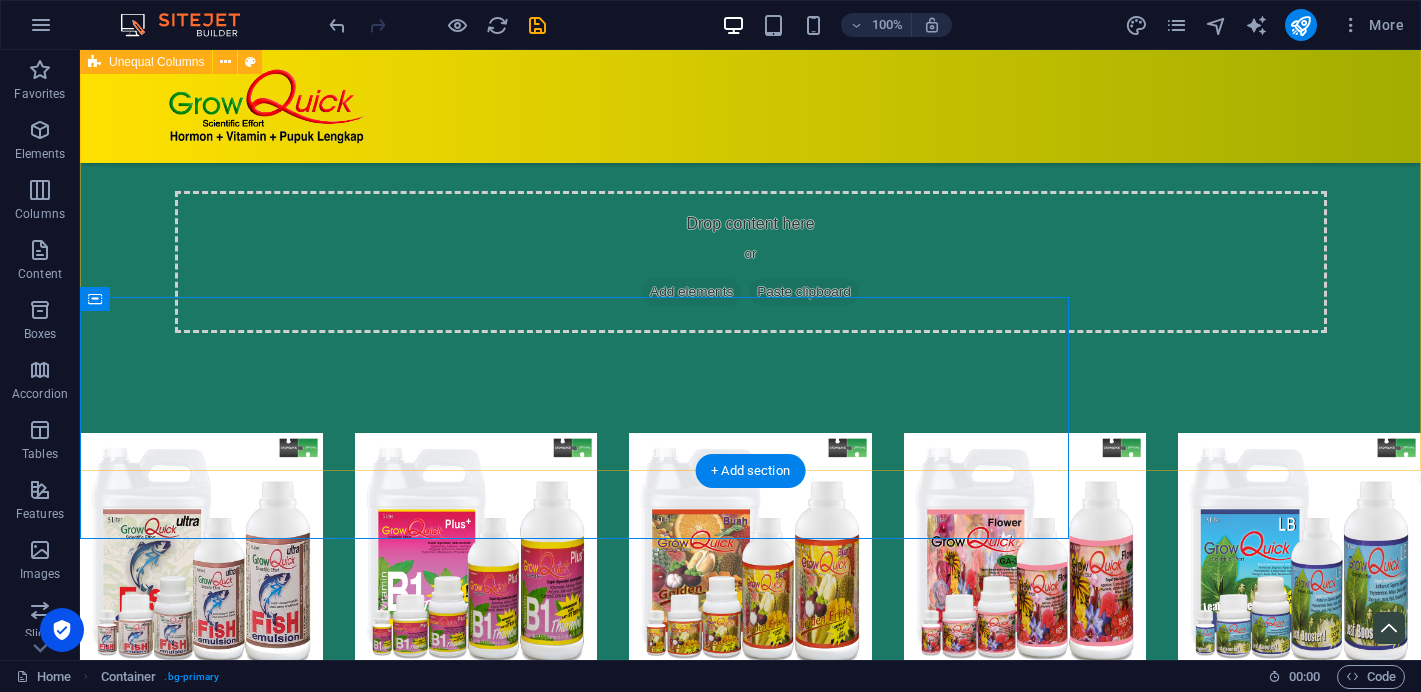 scroll, scrollTop: 1466, scrollLeft: 0, axis: vertical 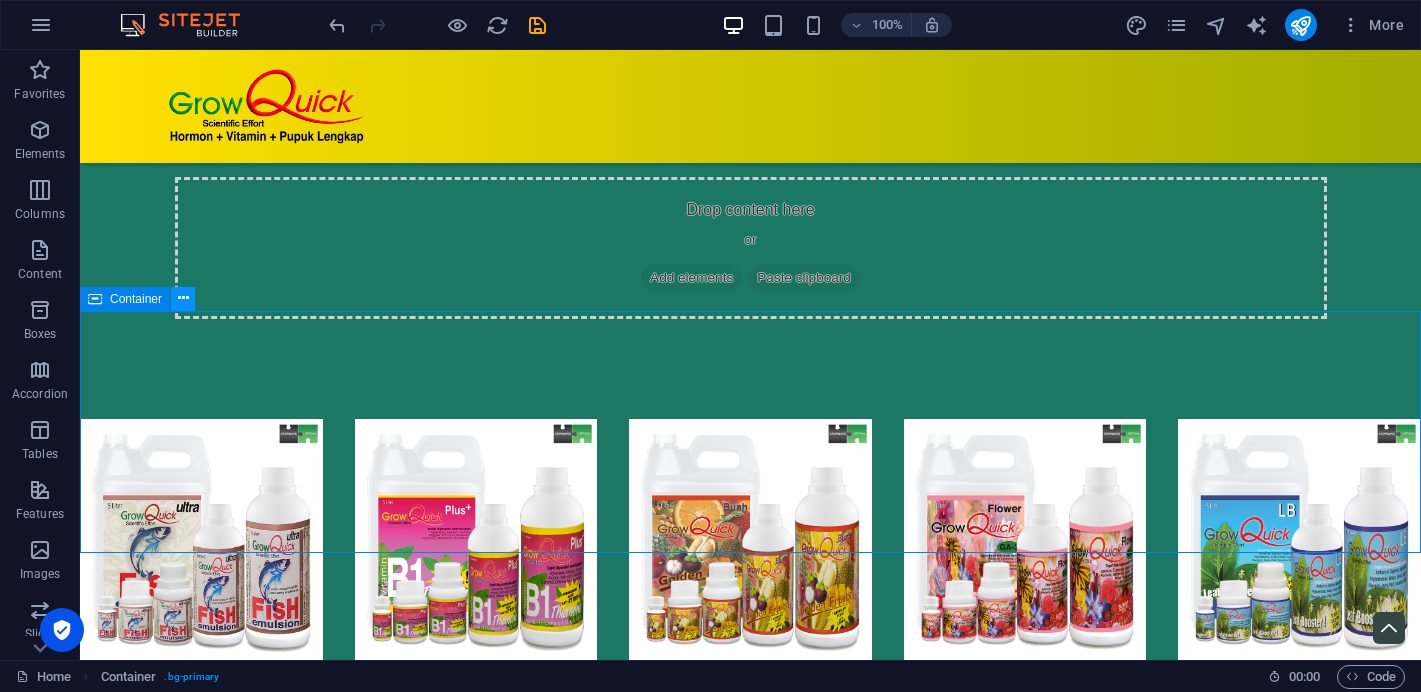 click at bounding box center [183, 298] 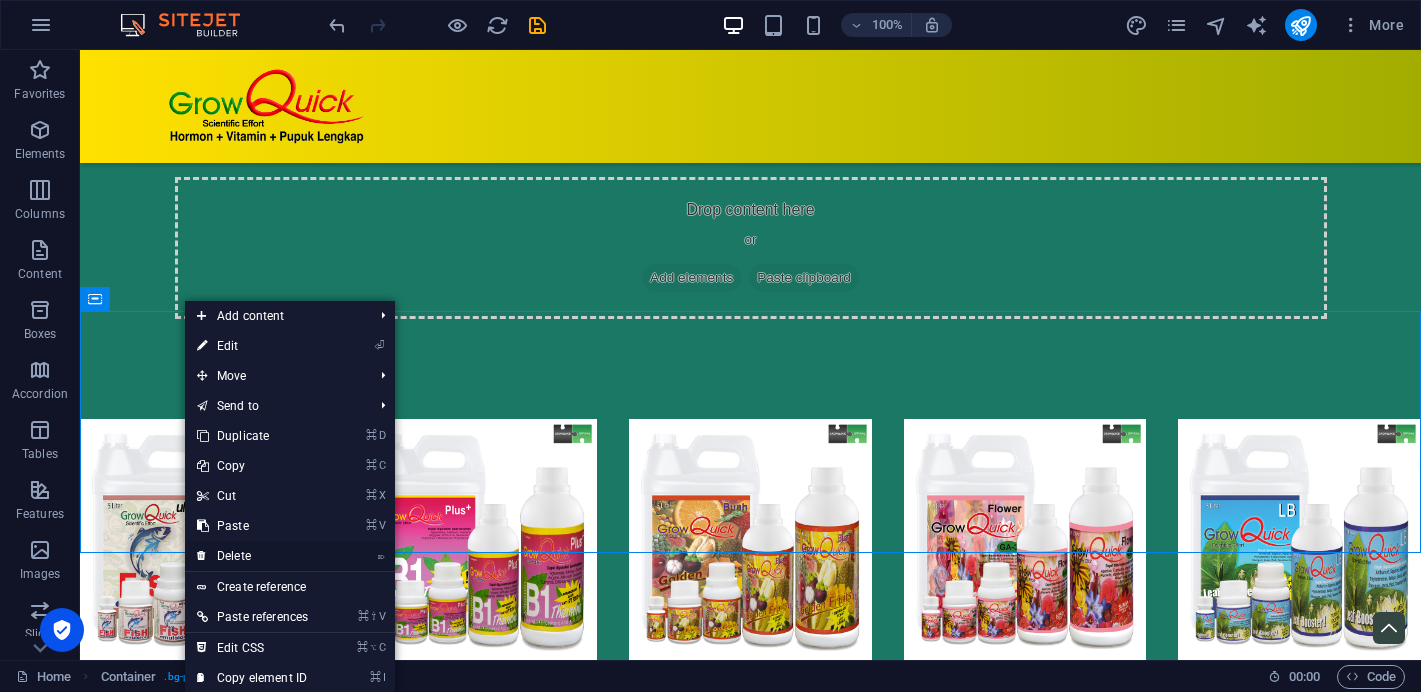 click on "⌦  Delete" at bounding box center [252, 556] 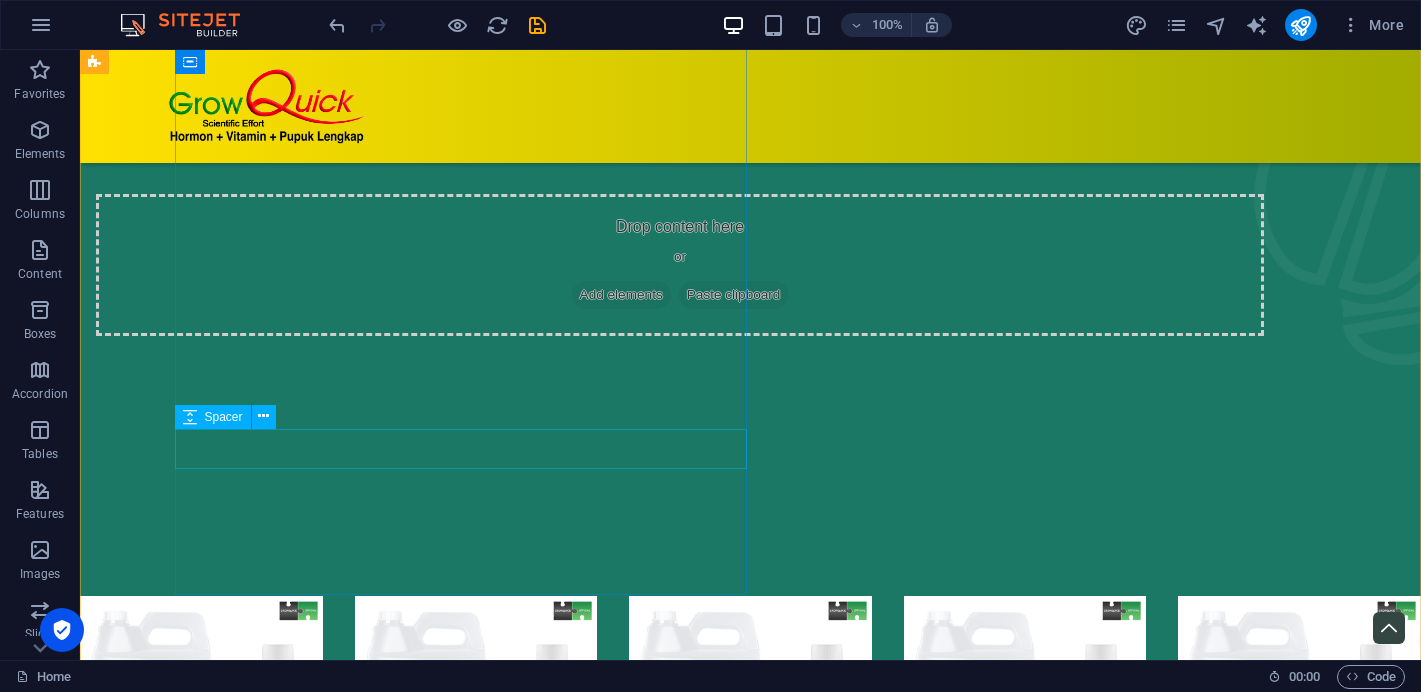 scroll, scrollTop: 1063, scrollLeft: 0, axis: vertical 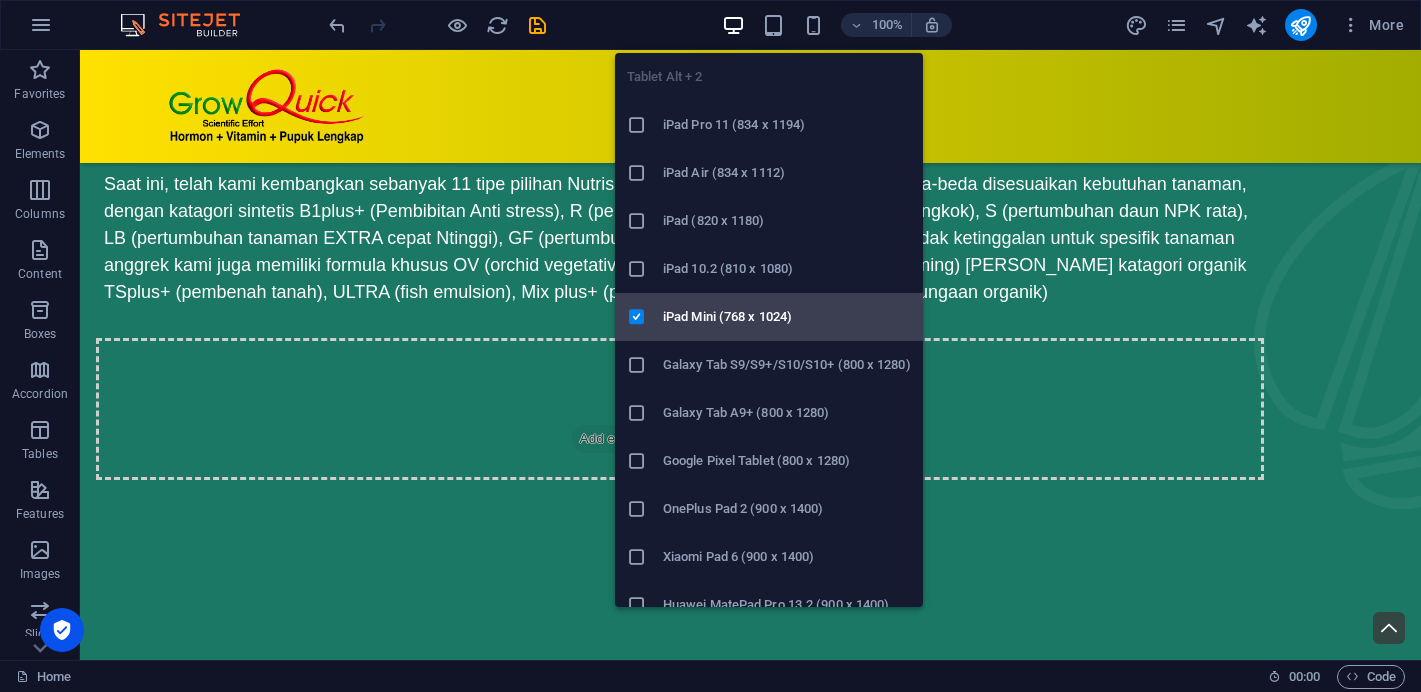 click on "iPad Mini (768 x 1024)" at bounding box center (787, 317) 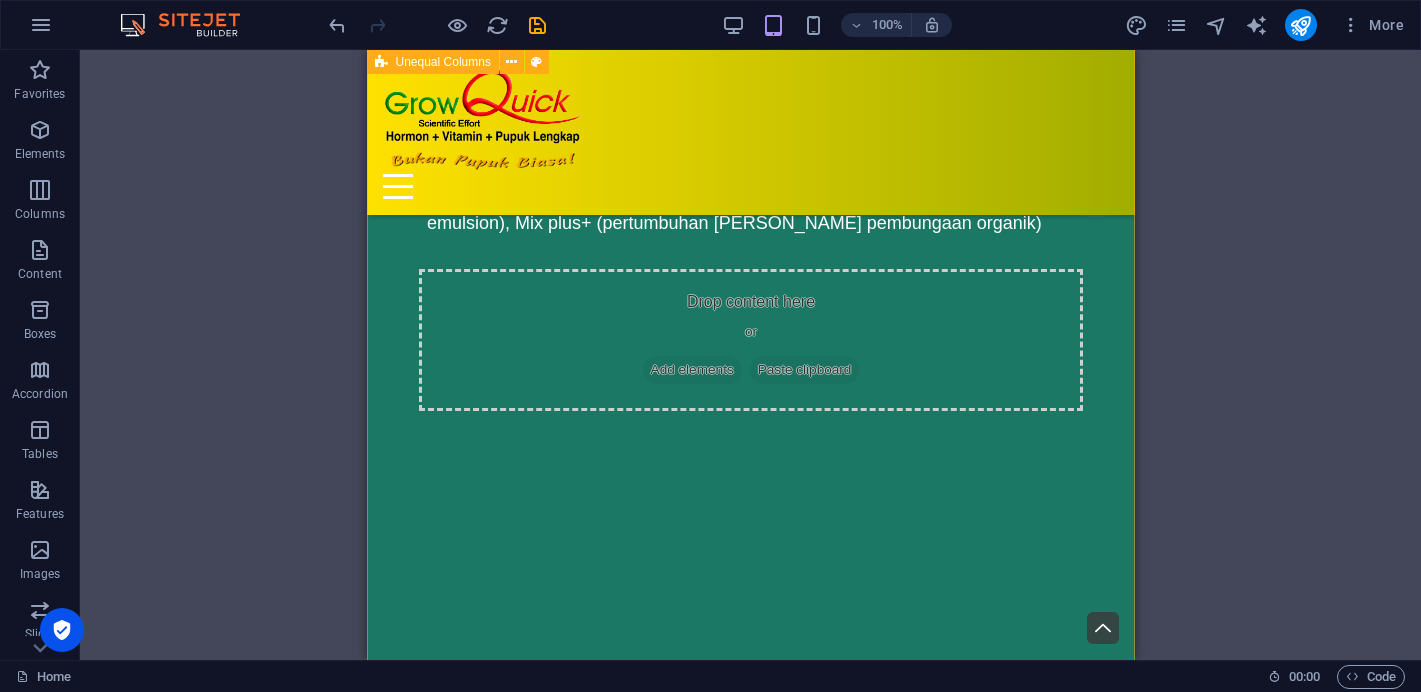 scroll, scrollTop: 1191, scrollLeft: 0, axis: vertical 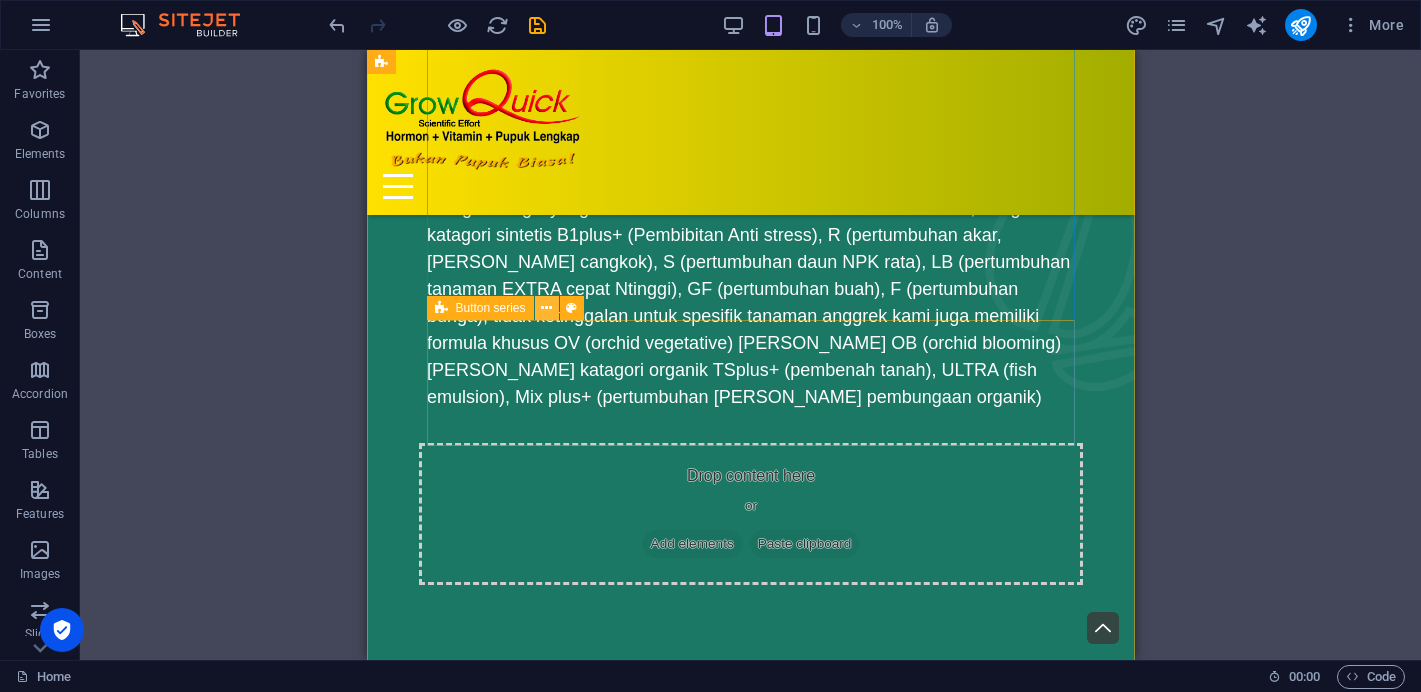 click at bounding box center (546, 308) 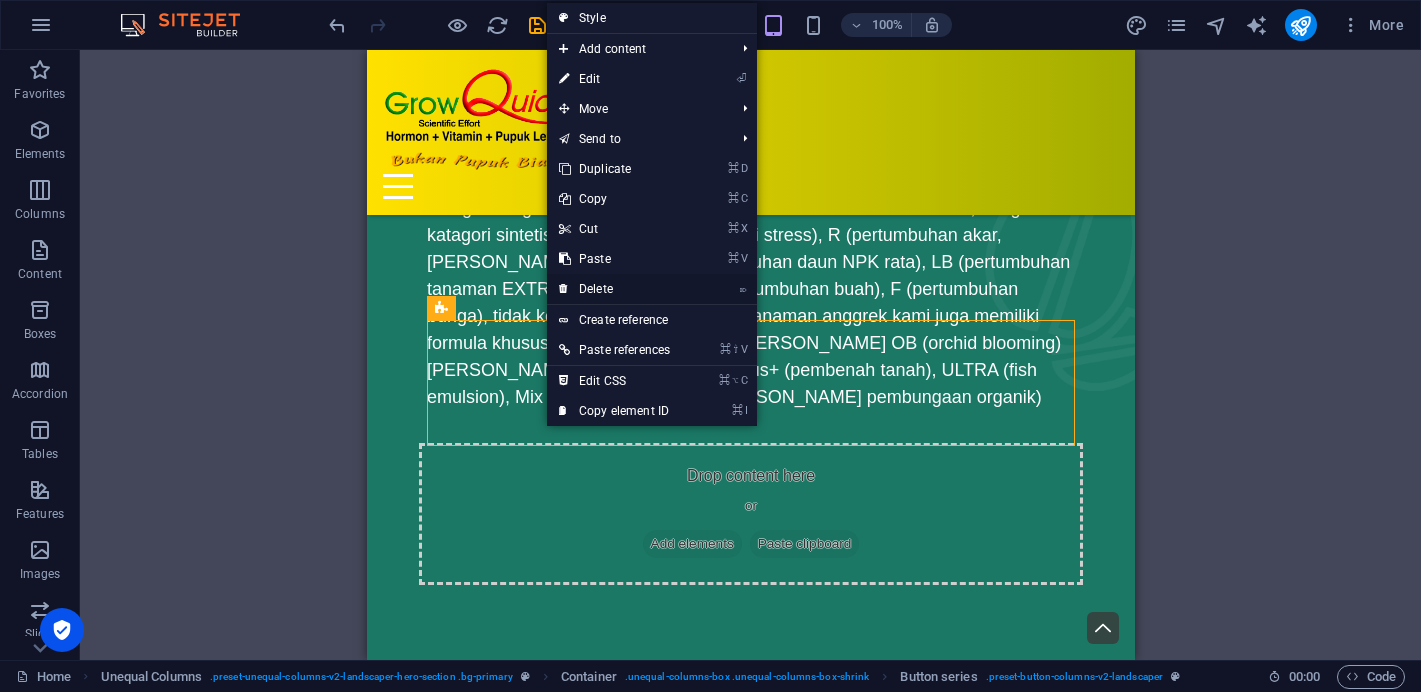 click on "⌦  Delete" at bounding box center (614, 289) 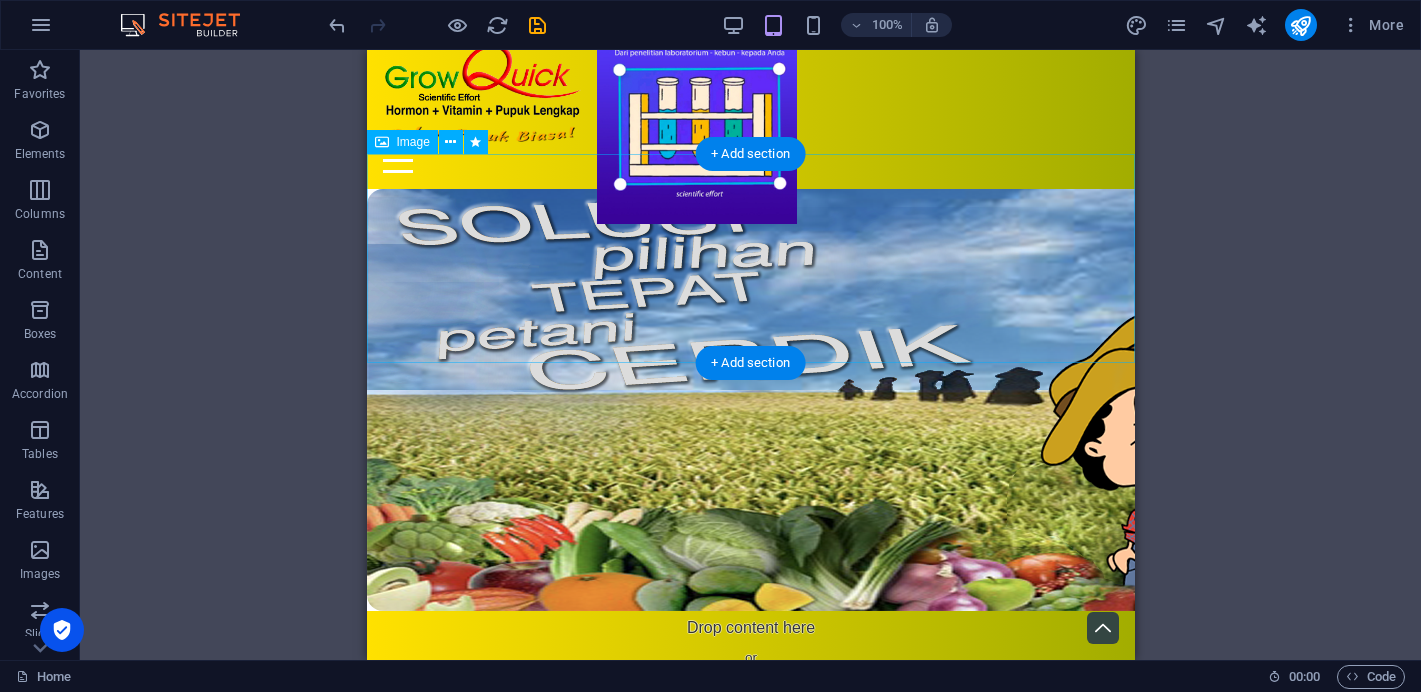 scroll, scrollTop: 7, scrollLeft: 0, axis: vertical 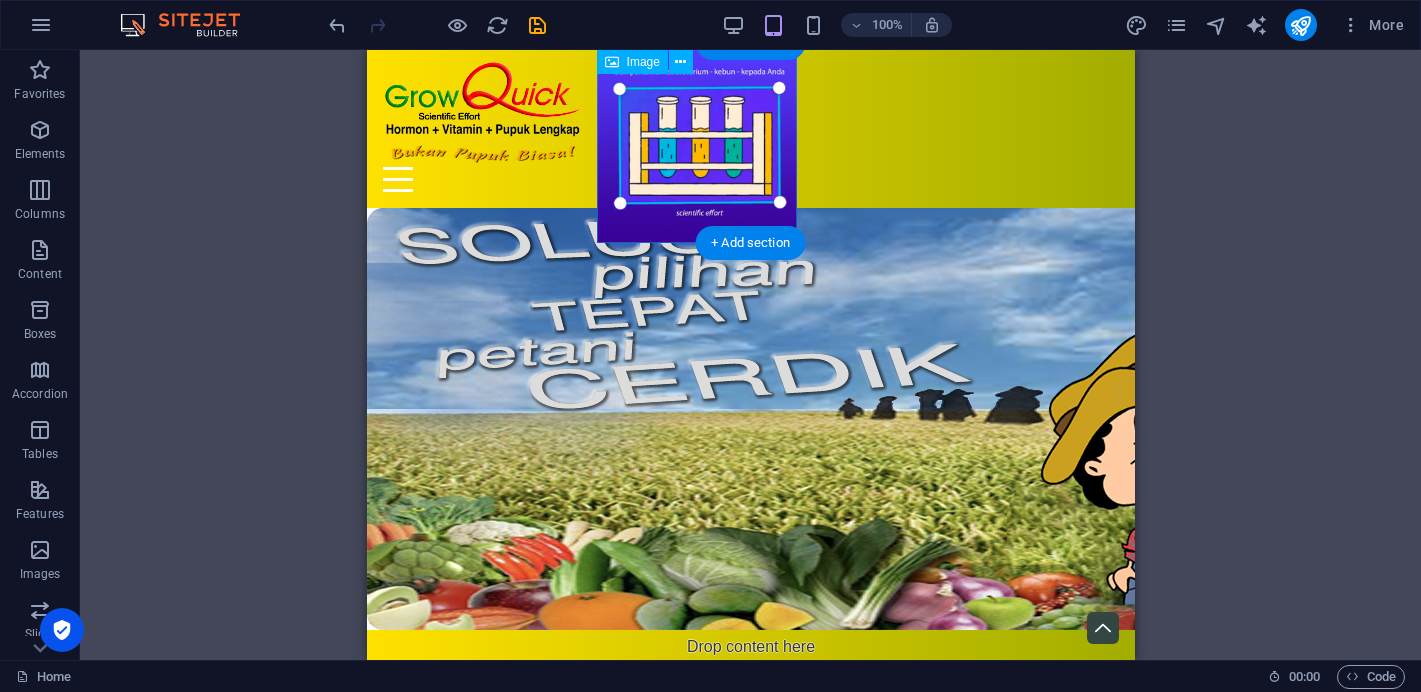 click at bounding box center (696, 143) 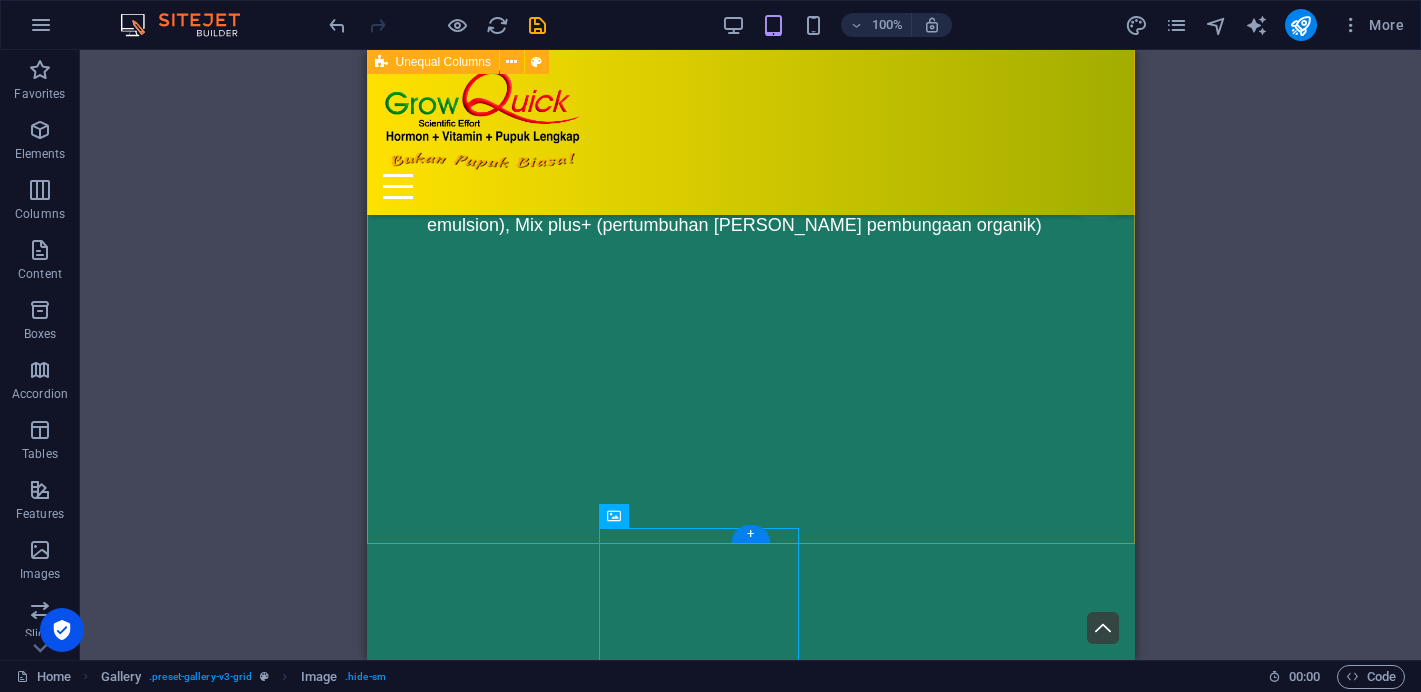scroll, scrollTop: 1329, scrollLeft: 0, axis: vertical 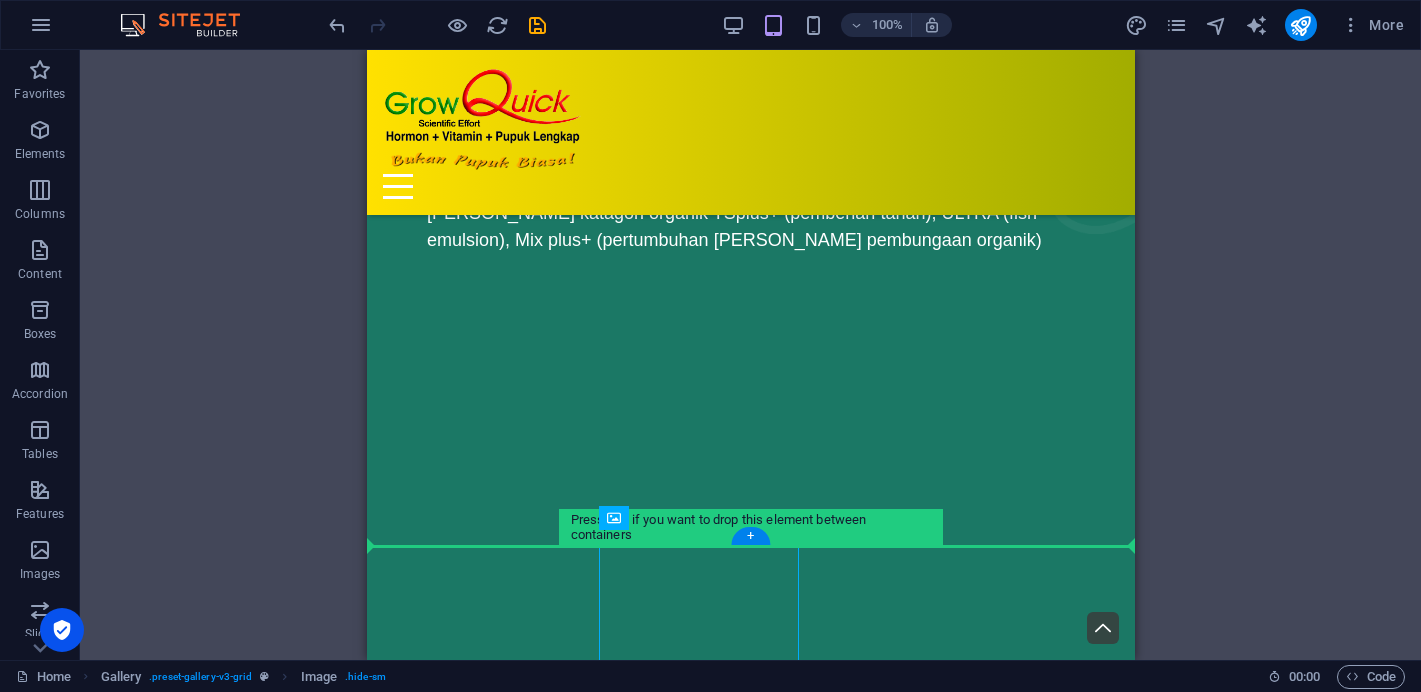 drag, startPoint x: 984, startPoint y: 591, endPoint x: 617, endPoint y: 411, distance: 408.76523 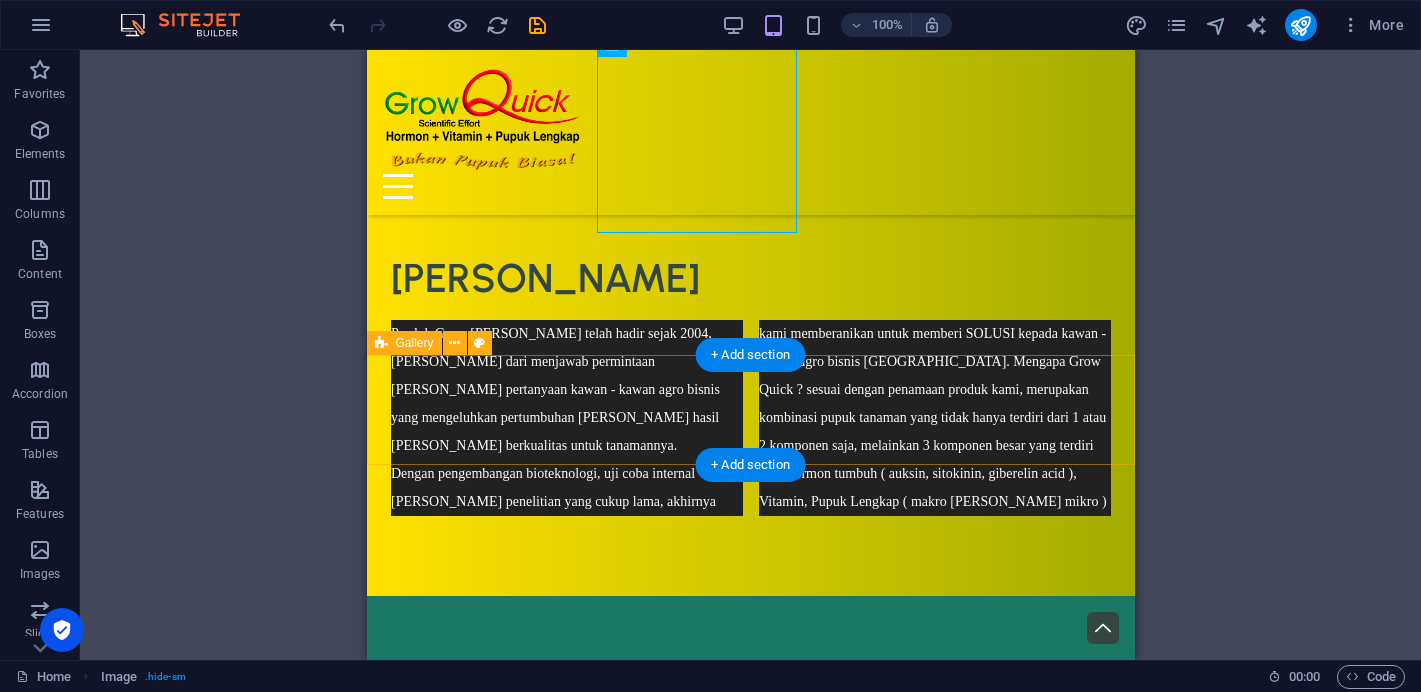 scroll, scrollTop: 0, scrollLeft: 0, axis: both 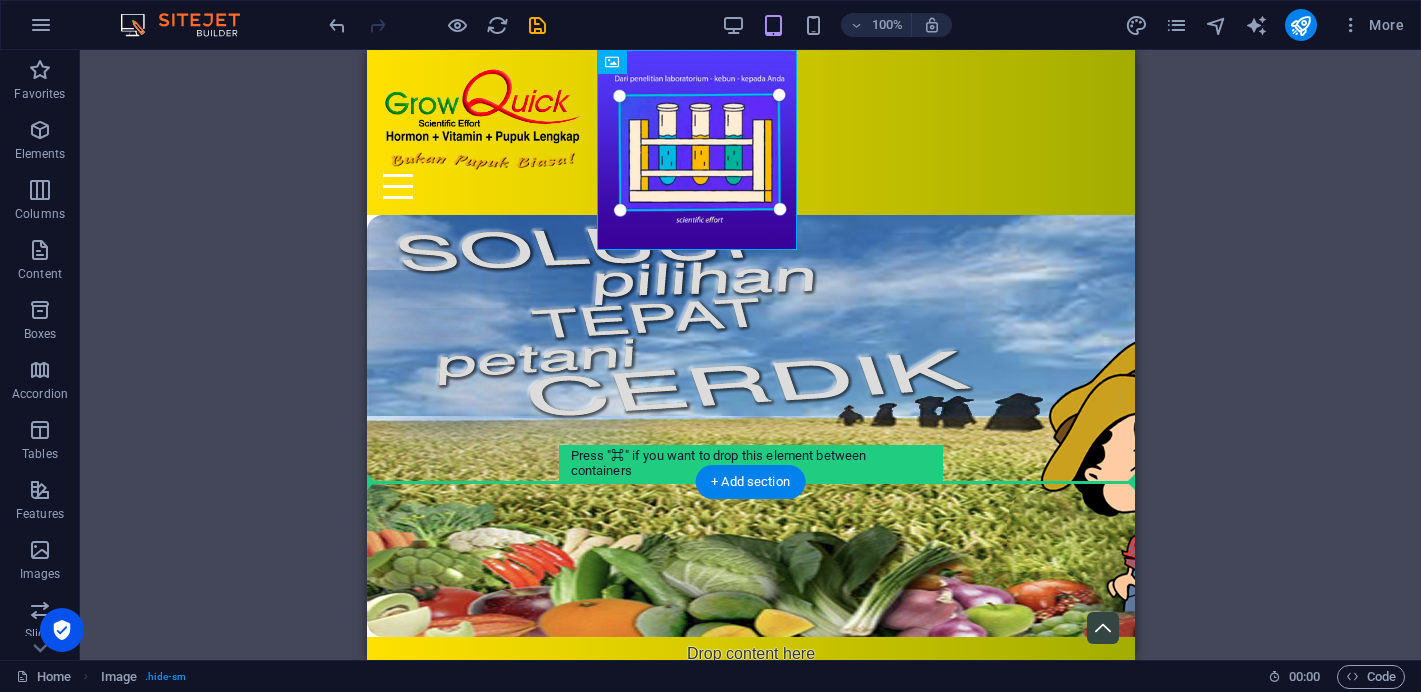 drag, startPoint x: 665, startPoint y: 218, endPoint x: 646, endPoint y: 533, distance: 315.5725 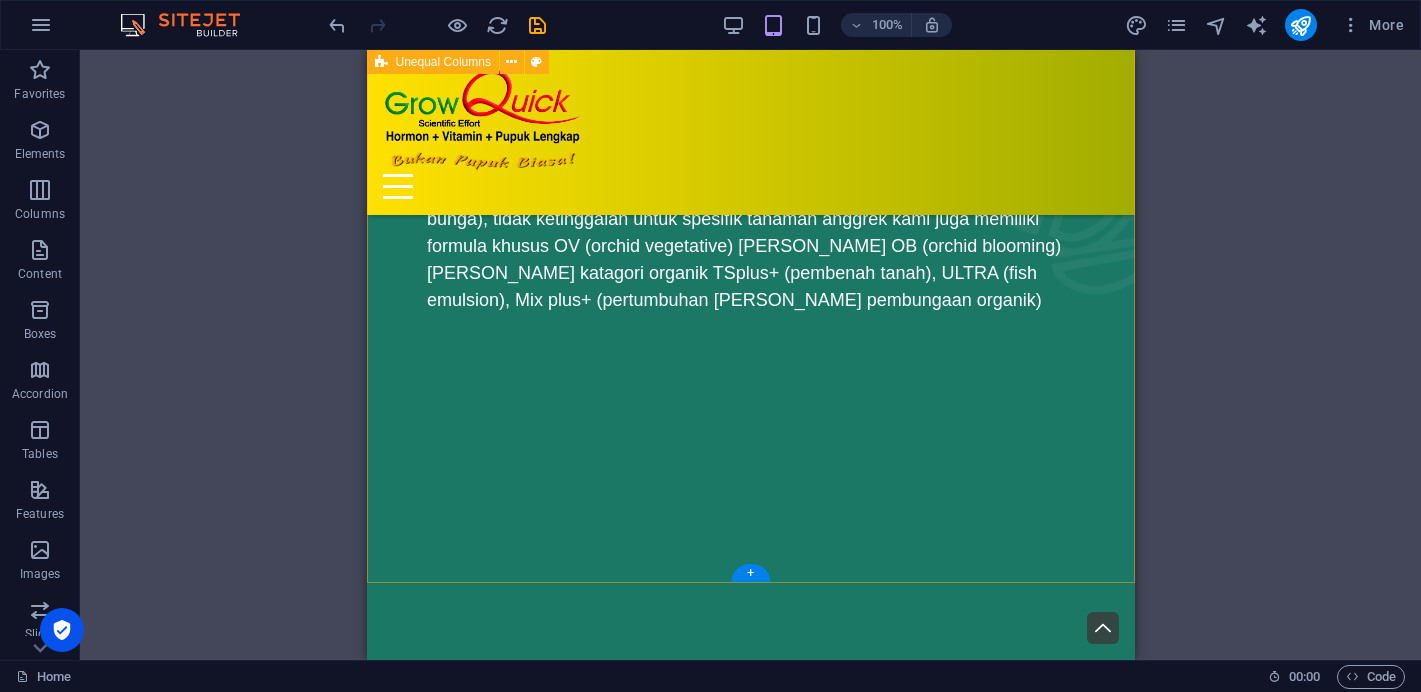 scroll, scrollTop: 1353, scrollLeft: 0, axis: vertical 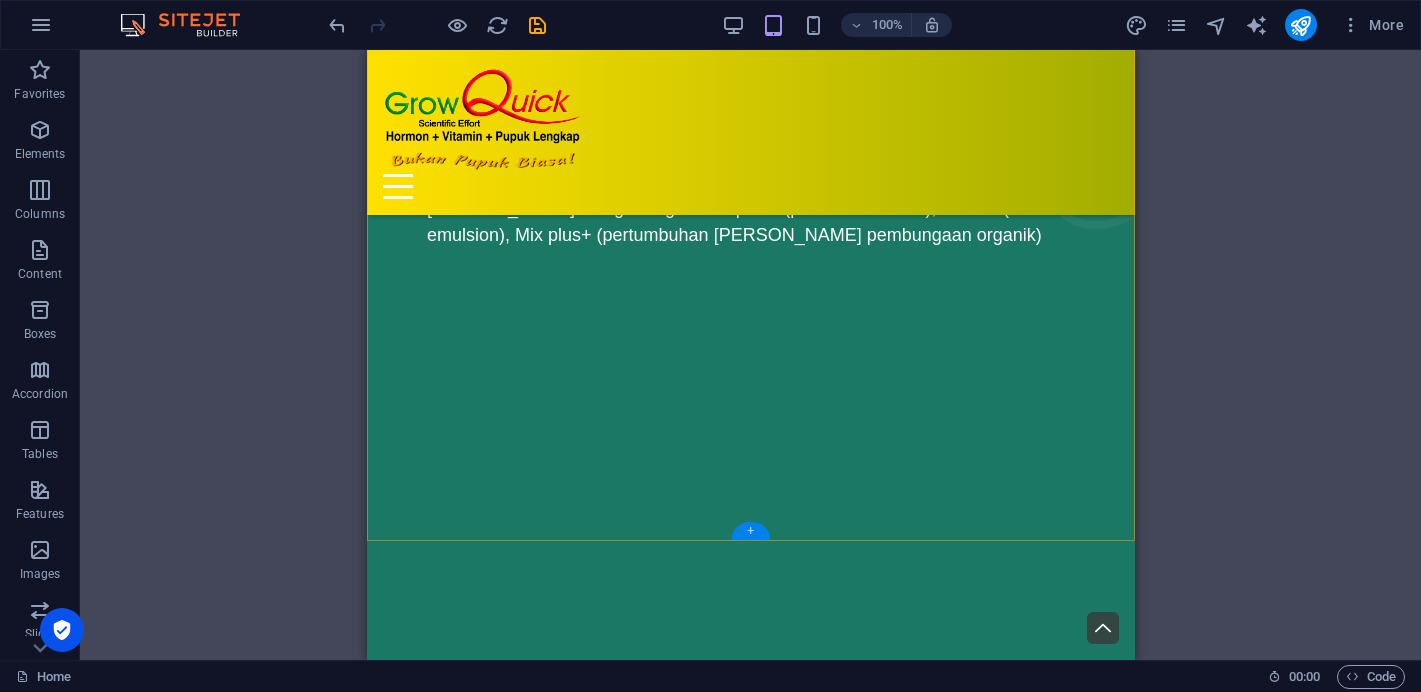 click on "+" at bounding box center [750, 531] 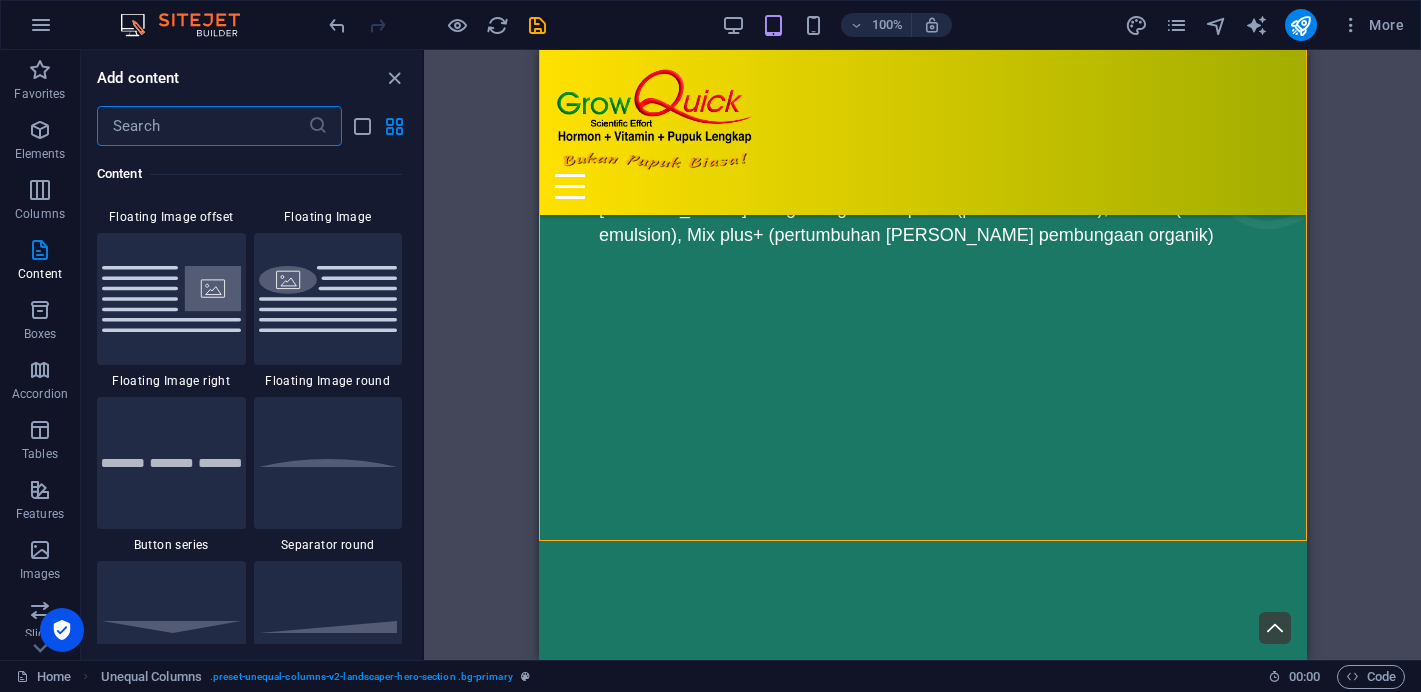 scroll, scrollTop: 4454, scrollLeft: 0, axis: vertical 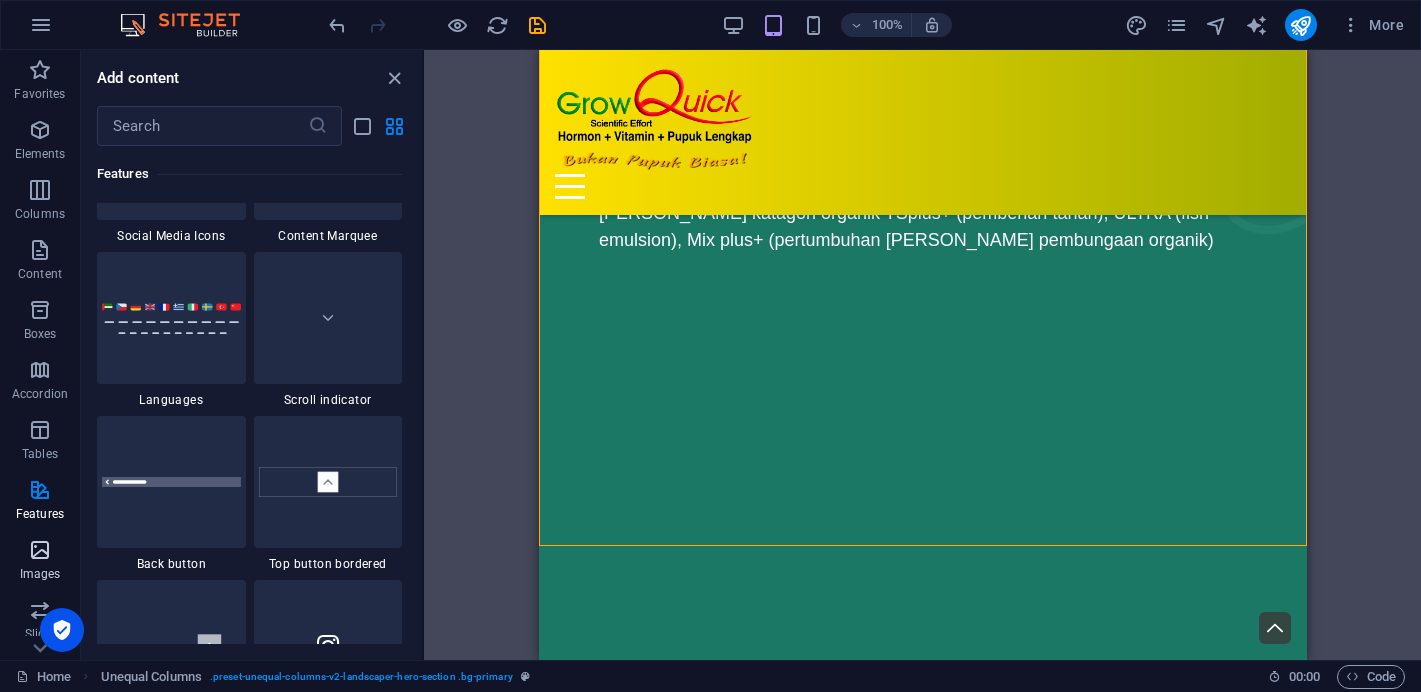 click at bounding box center [40, 550] 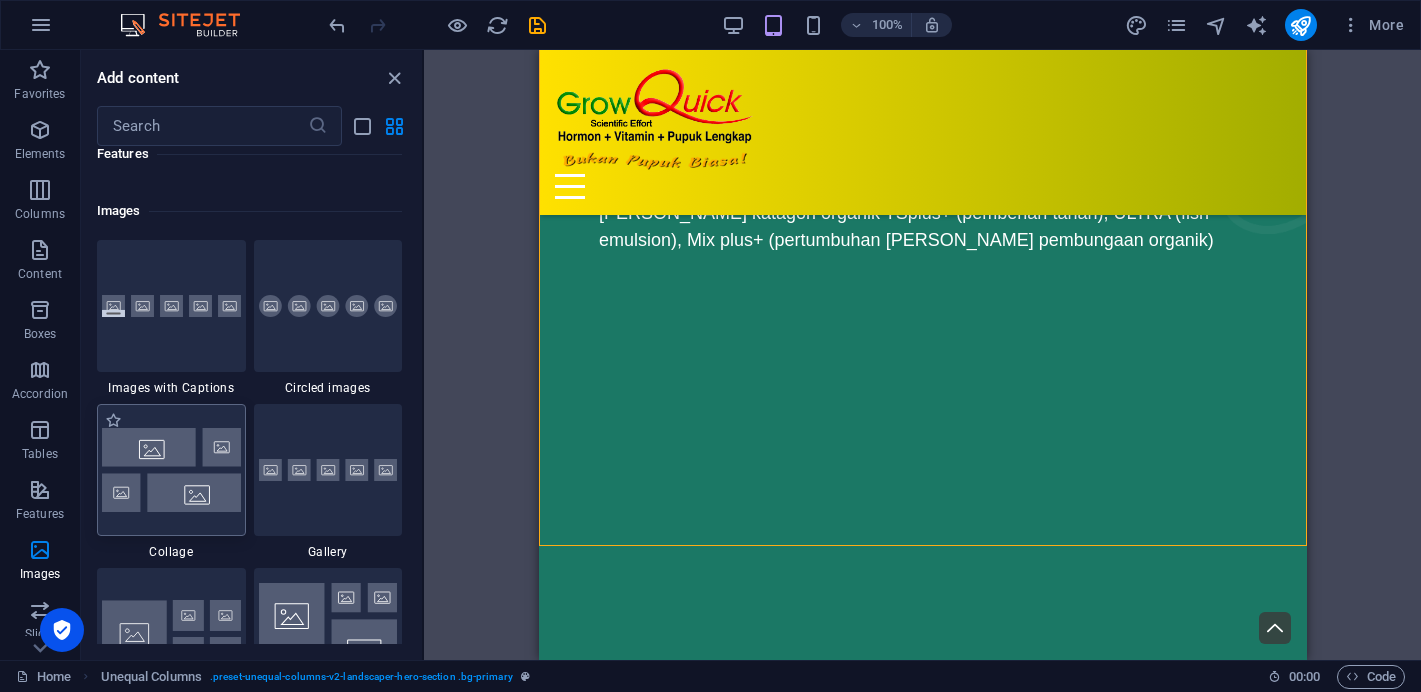 scroll, scrollTop: 9976, scrollLeft: 0, axis: vertical 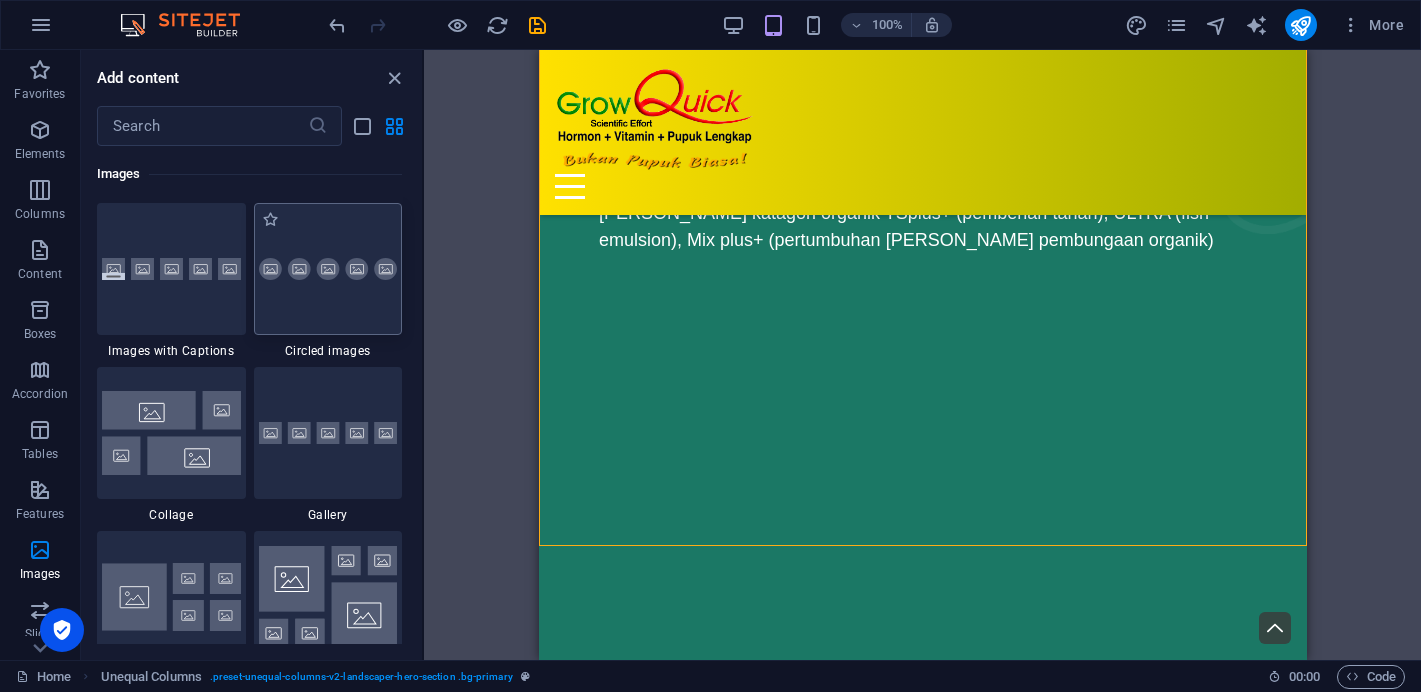 click at bounding box center [328, 269] 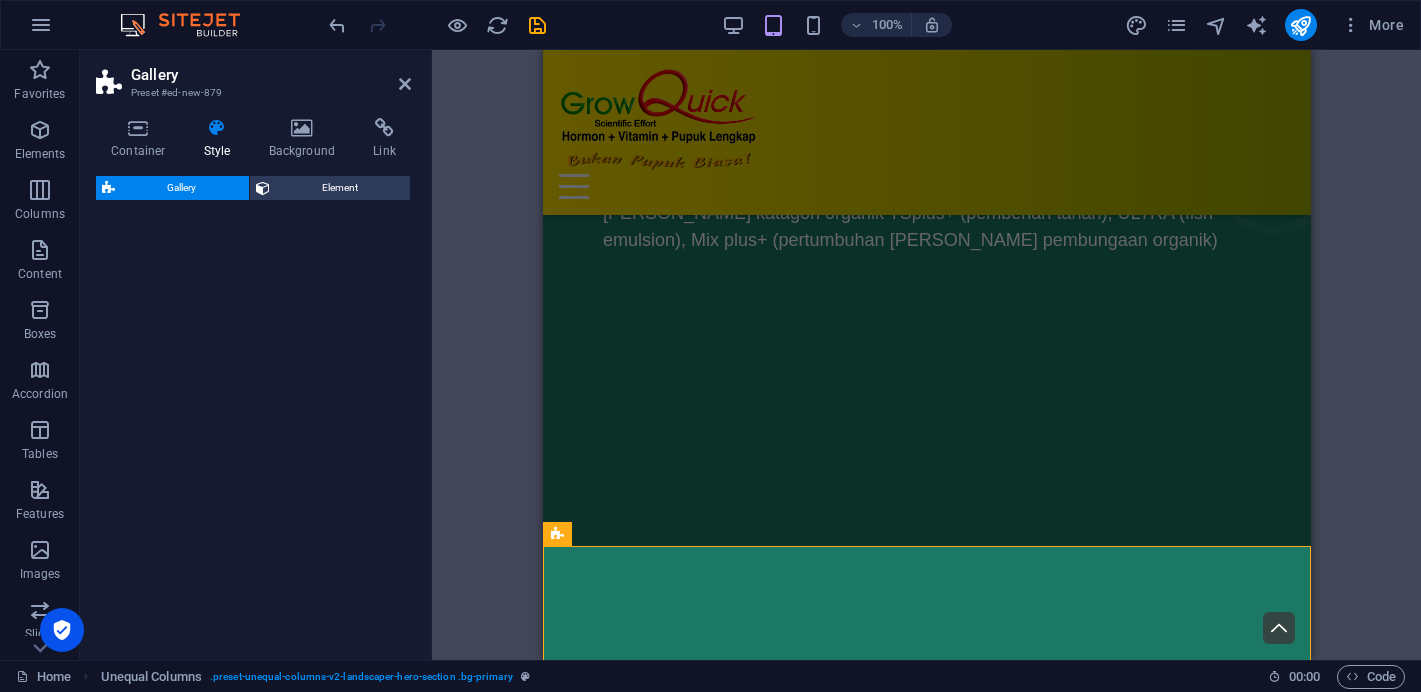select on "rem" 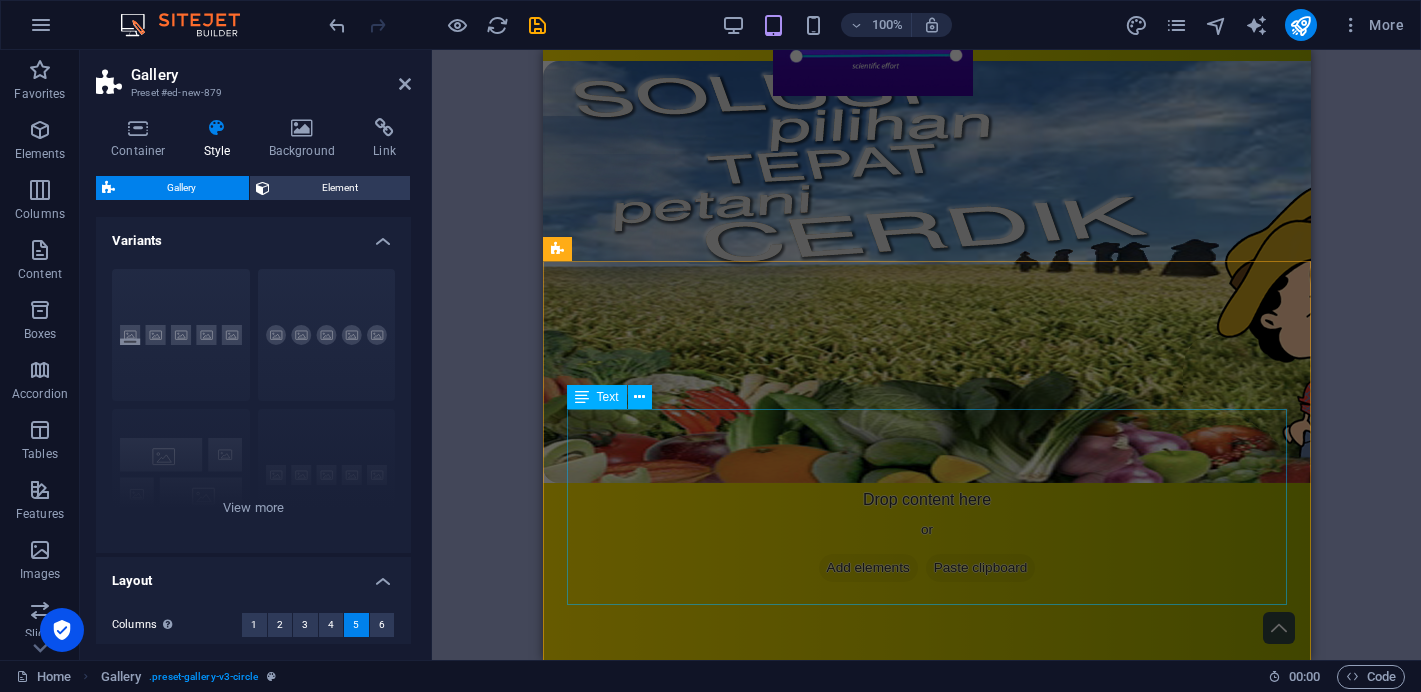 scroll, scrollTop: 0, scrollLeft: 0, axis: both 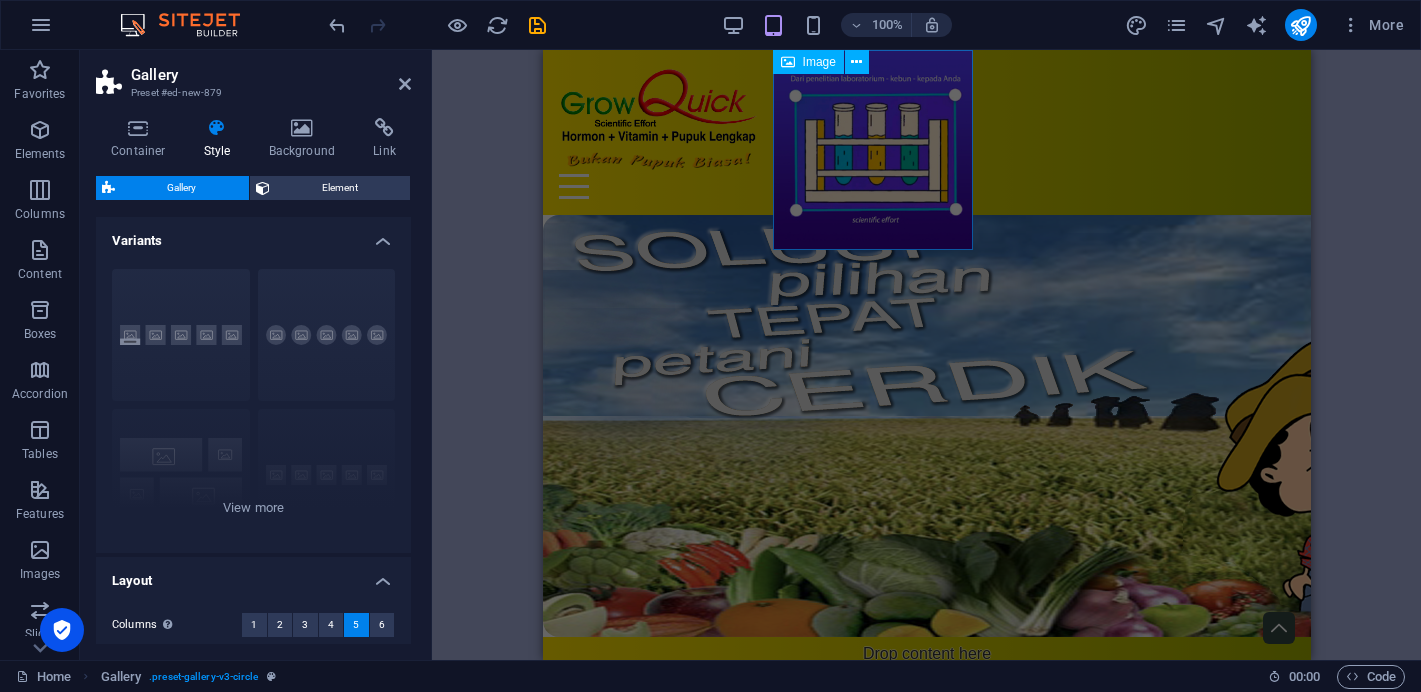 click at bounding box center (872, 150) 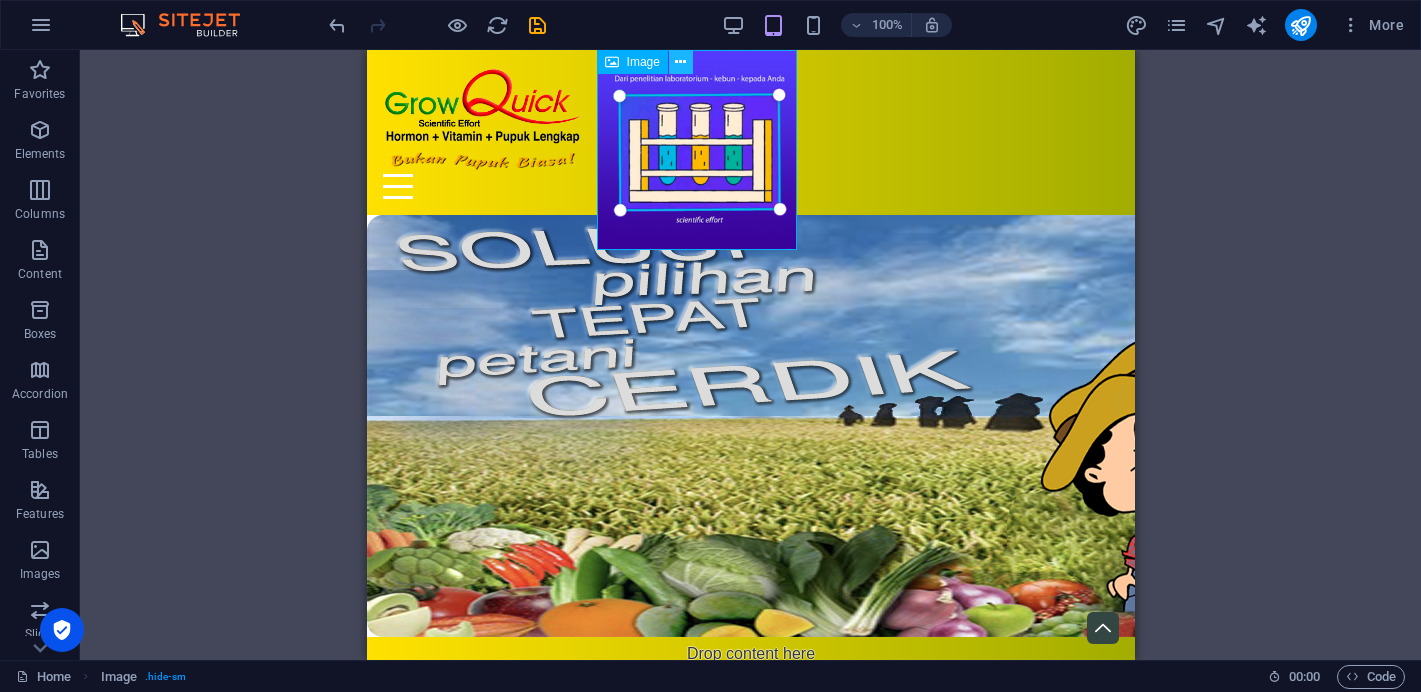 click at bounding box center (680, 62) 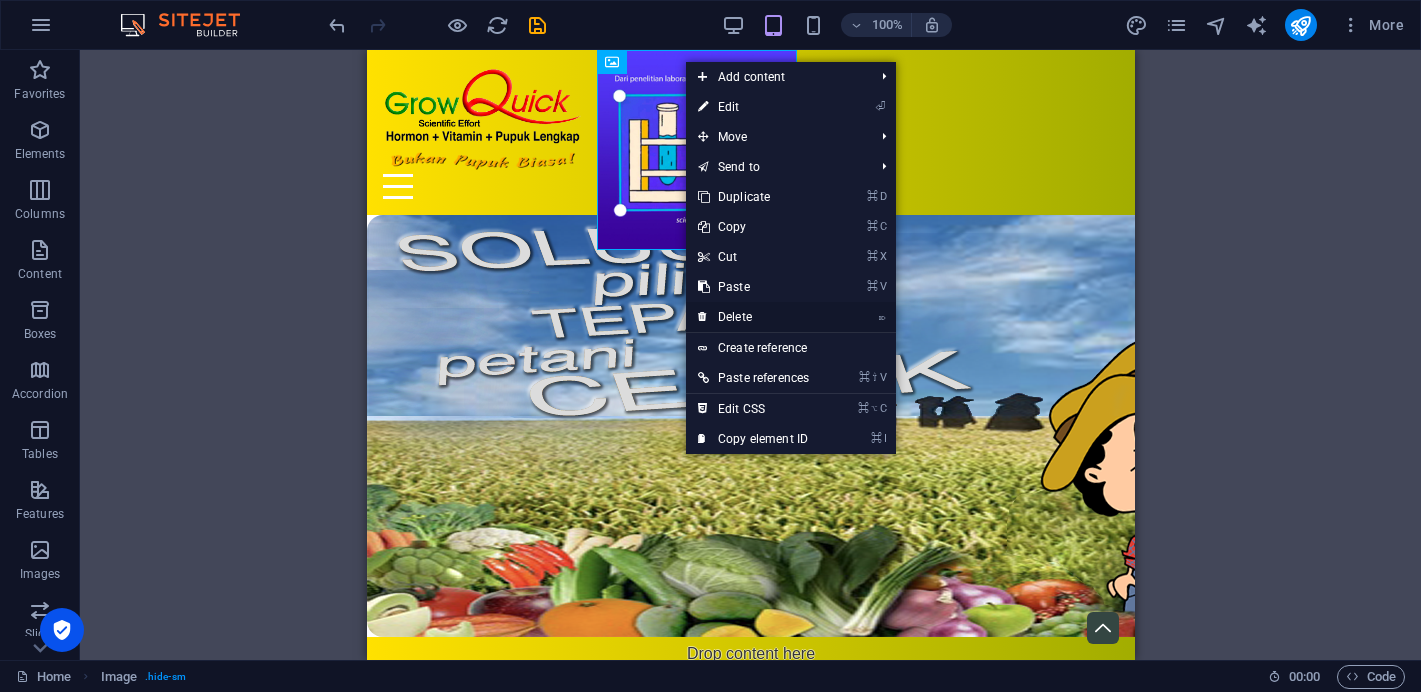 click on "⌦  Delete" at bounding box center [753, 317] 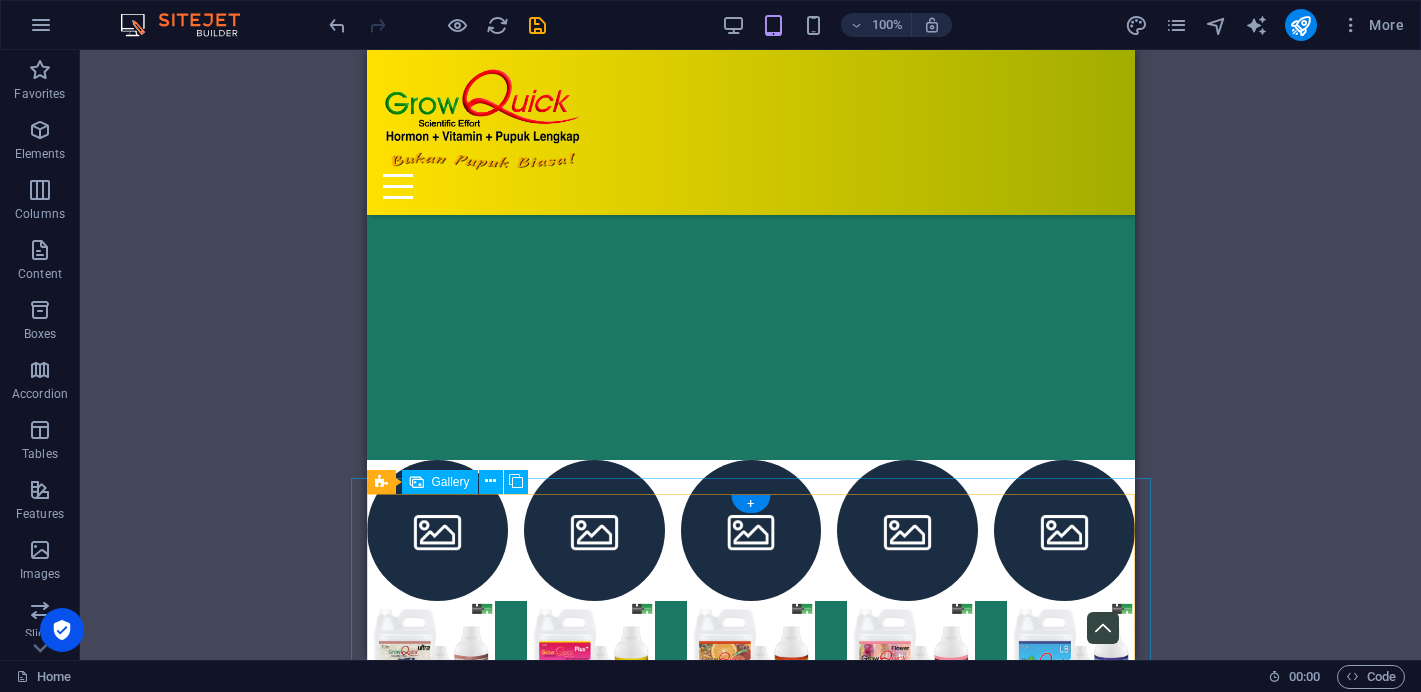 scroll, scrollTop: 1538, scrollLeft: 0, axis: vertical 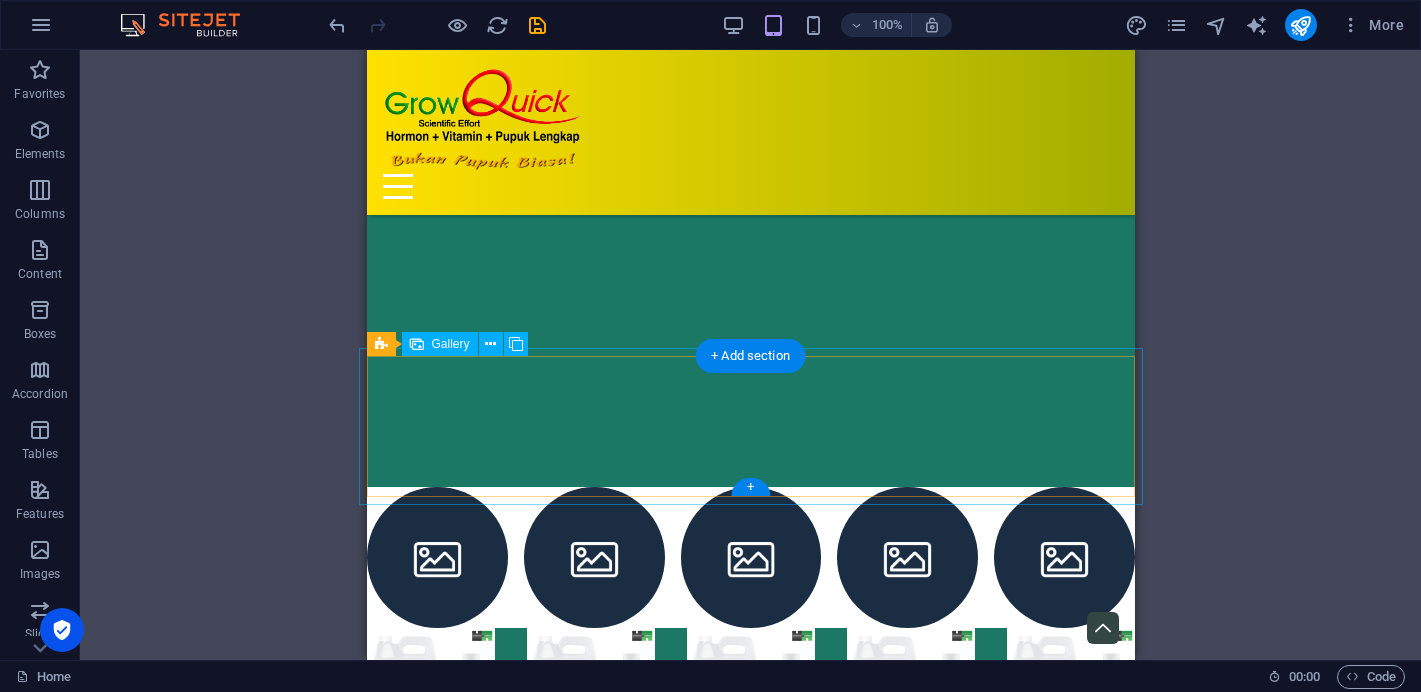 click at bounding box center (436, 557) 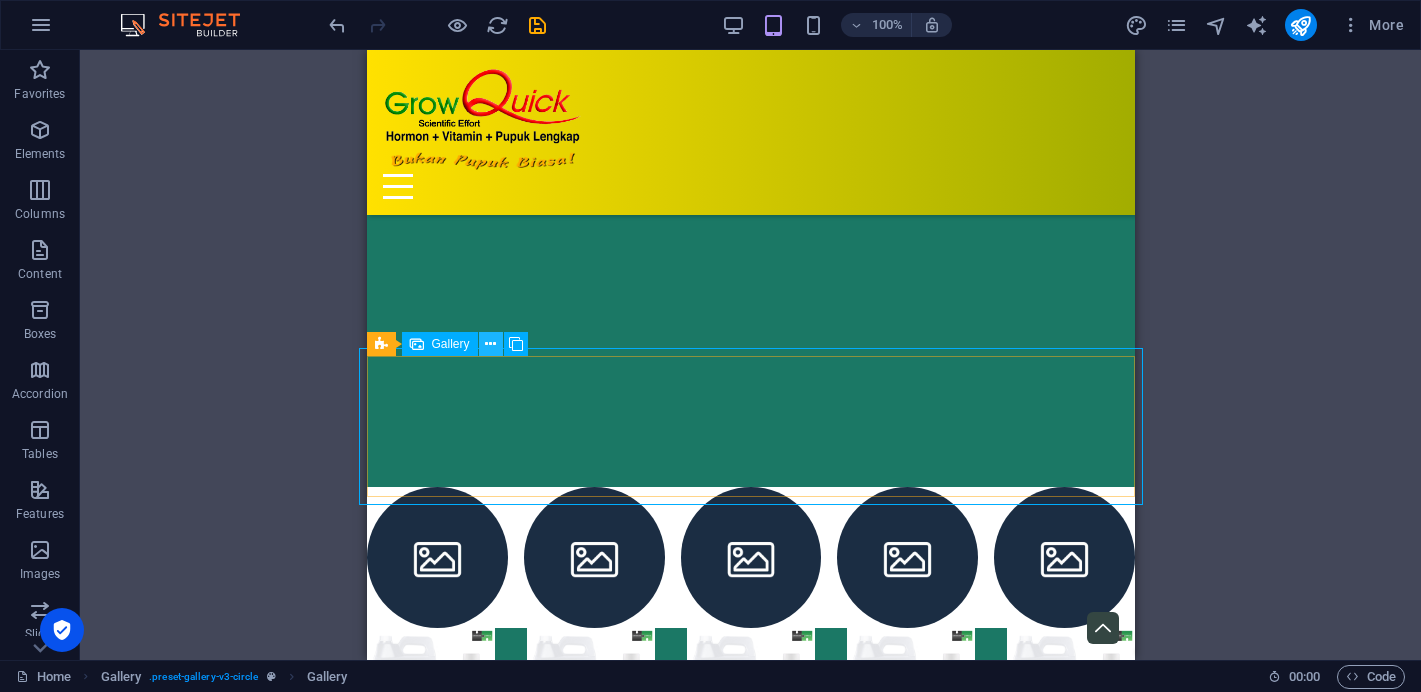 click at bounding box center (490, 344) 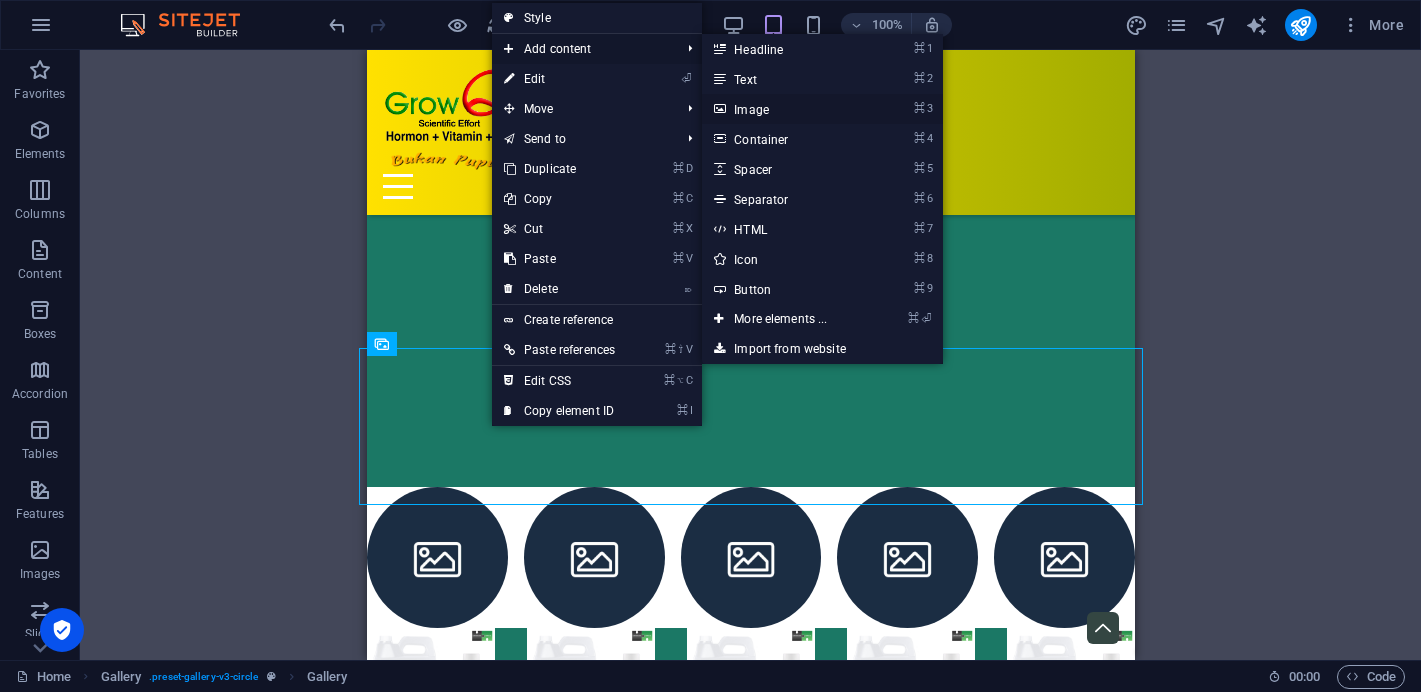 click on "⌘ 3  Image" at bounding box center (784, 109) 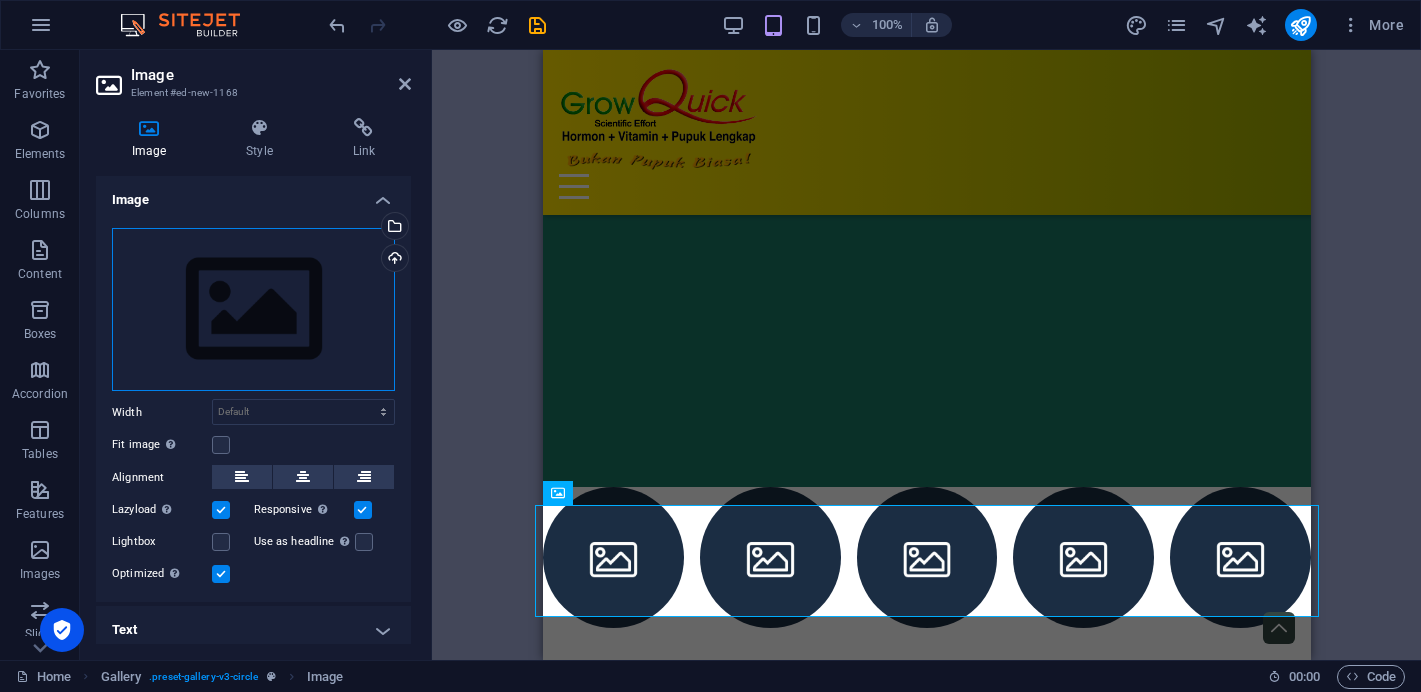 click on "Drag files here, click to choose files or select files from Files or our free stock photos & videos" at bounding box center [253, 310] 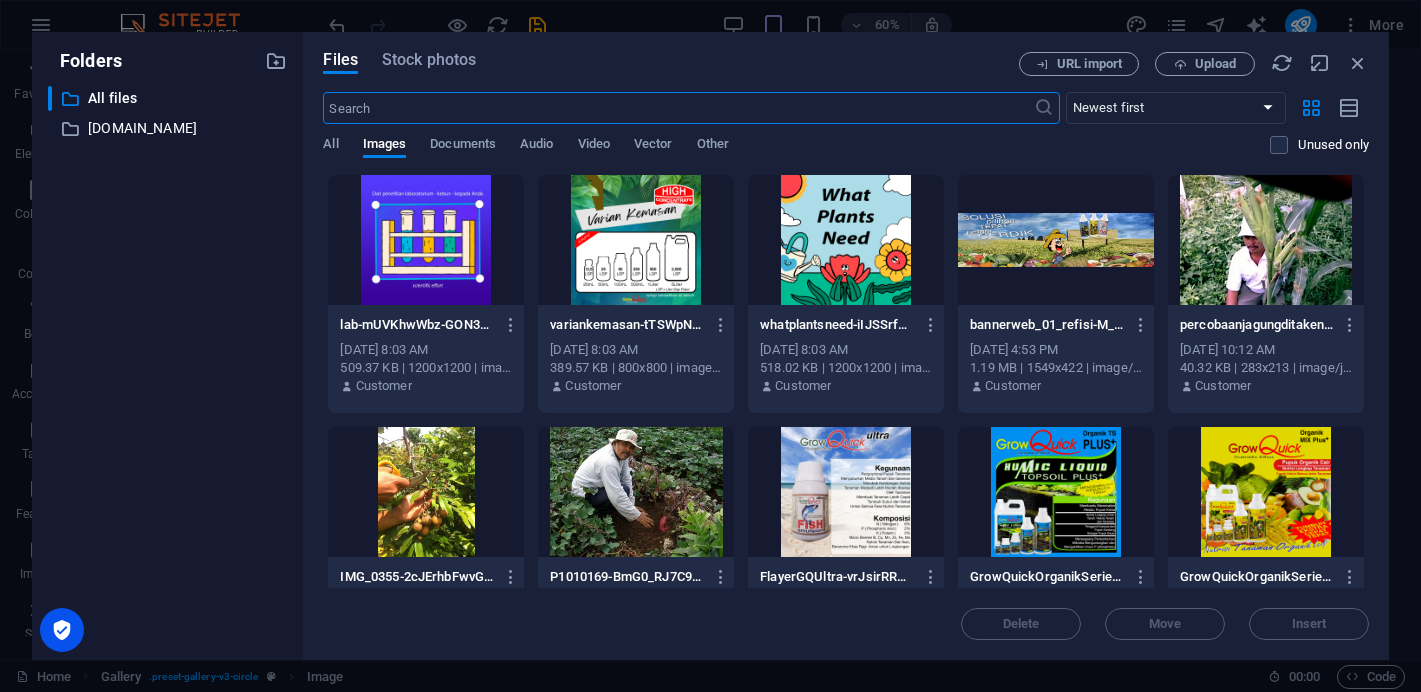 click at bounding box center (426, 240) 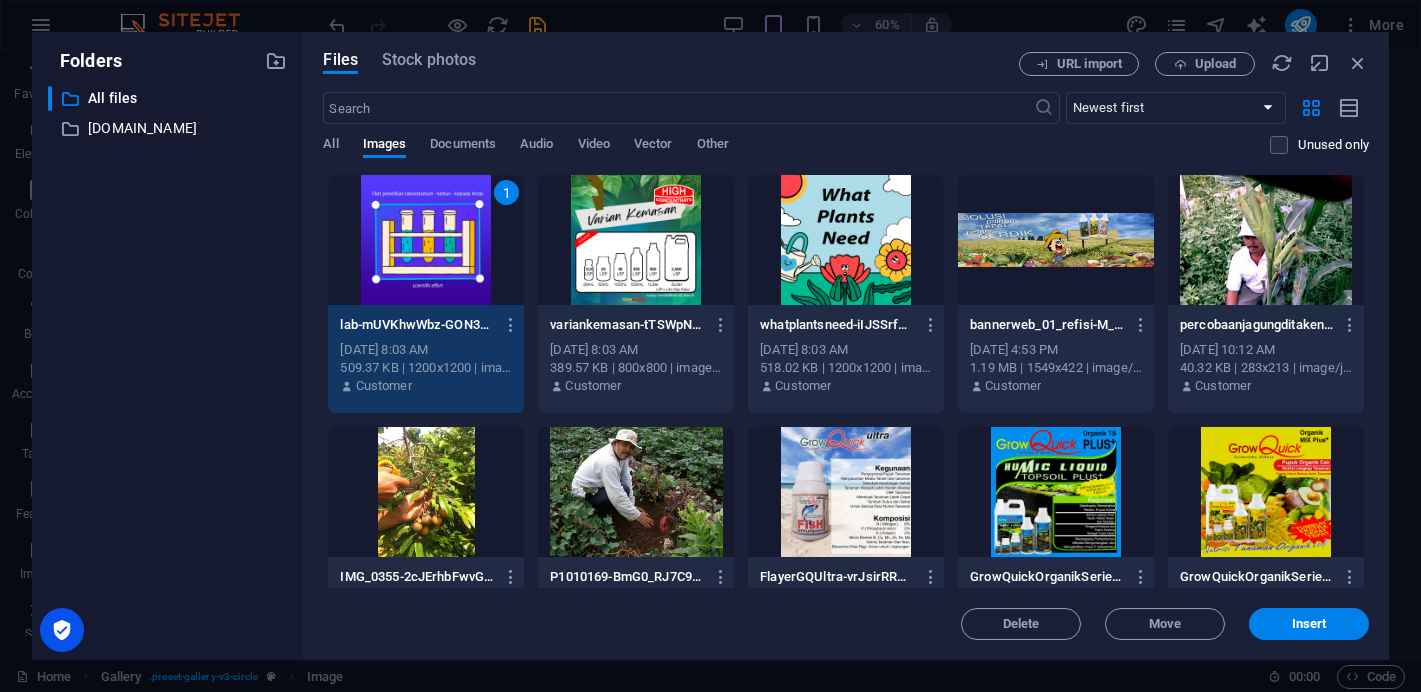 click at bounding box center (636, 240) 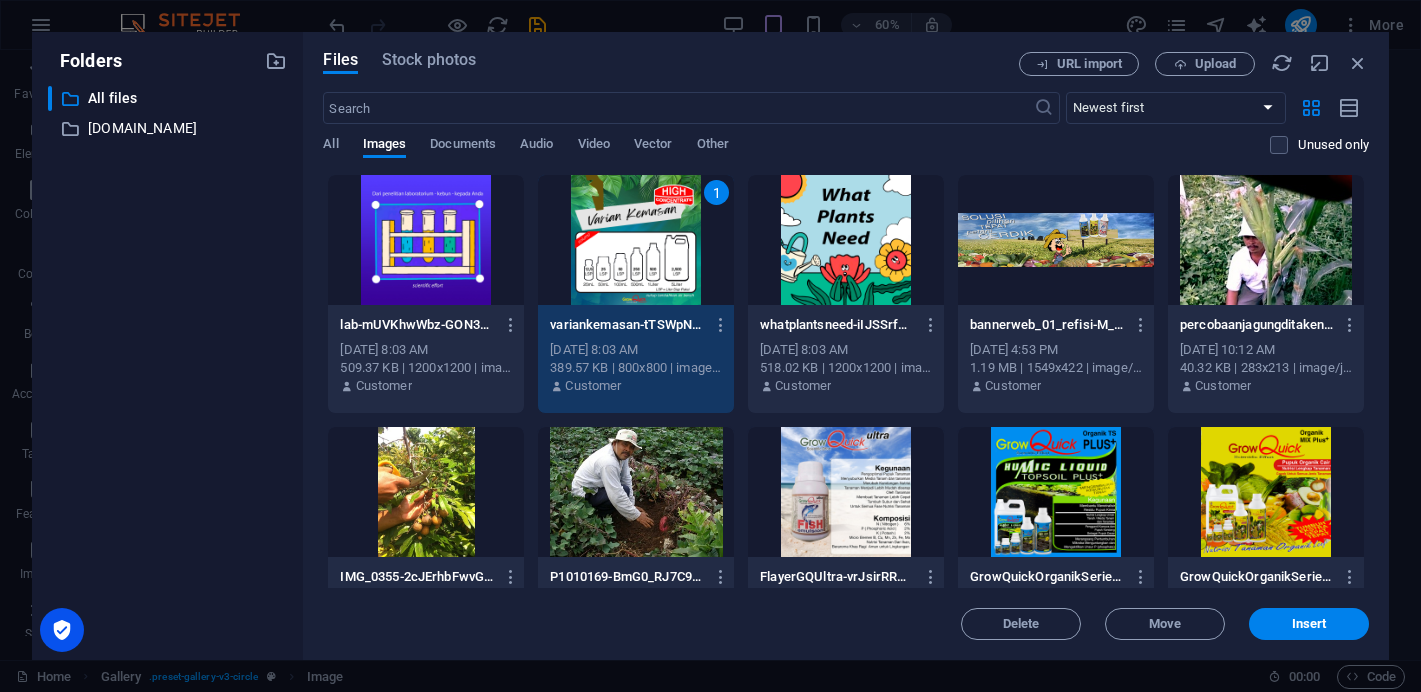 click at bounding box center [426, 240] 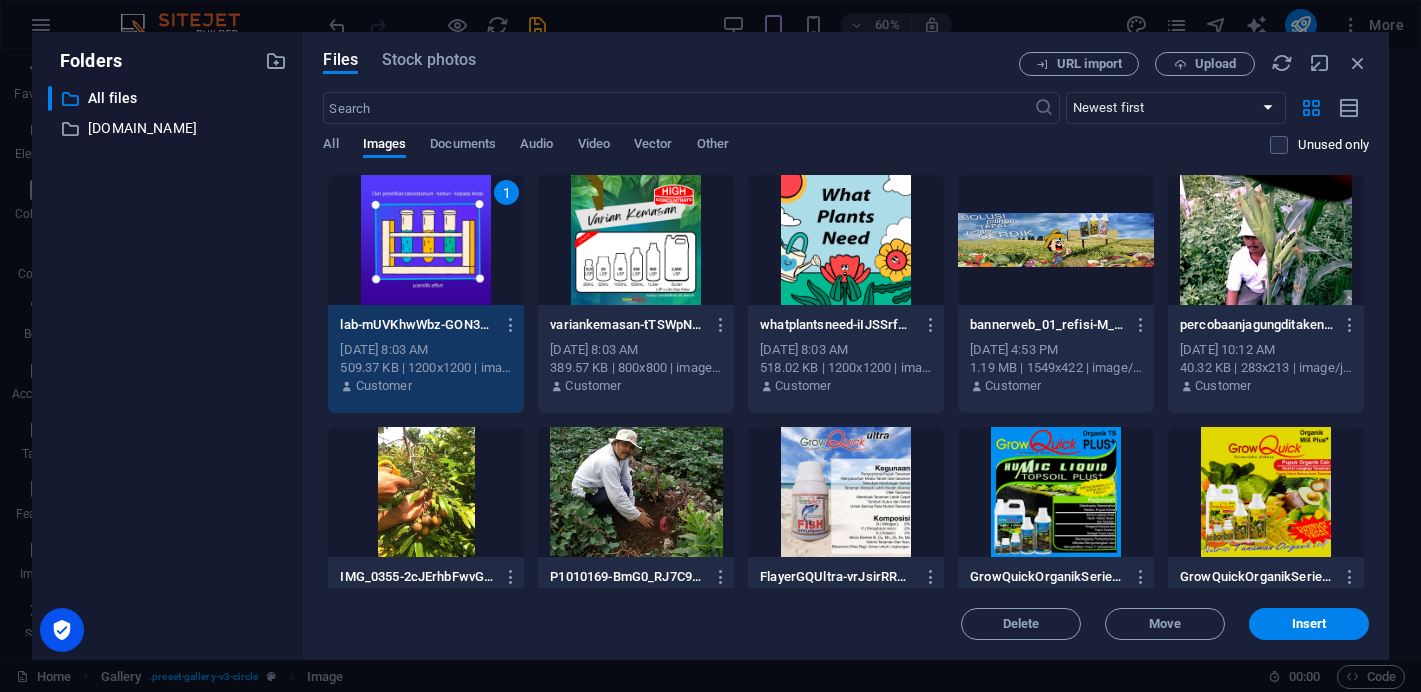 click at bounding box center [636, 240] 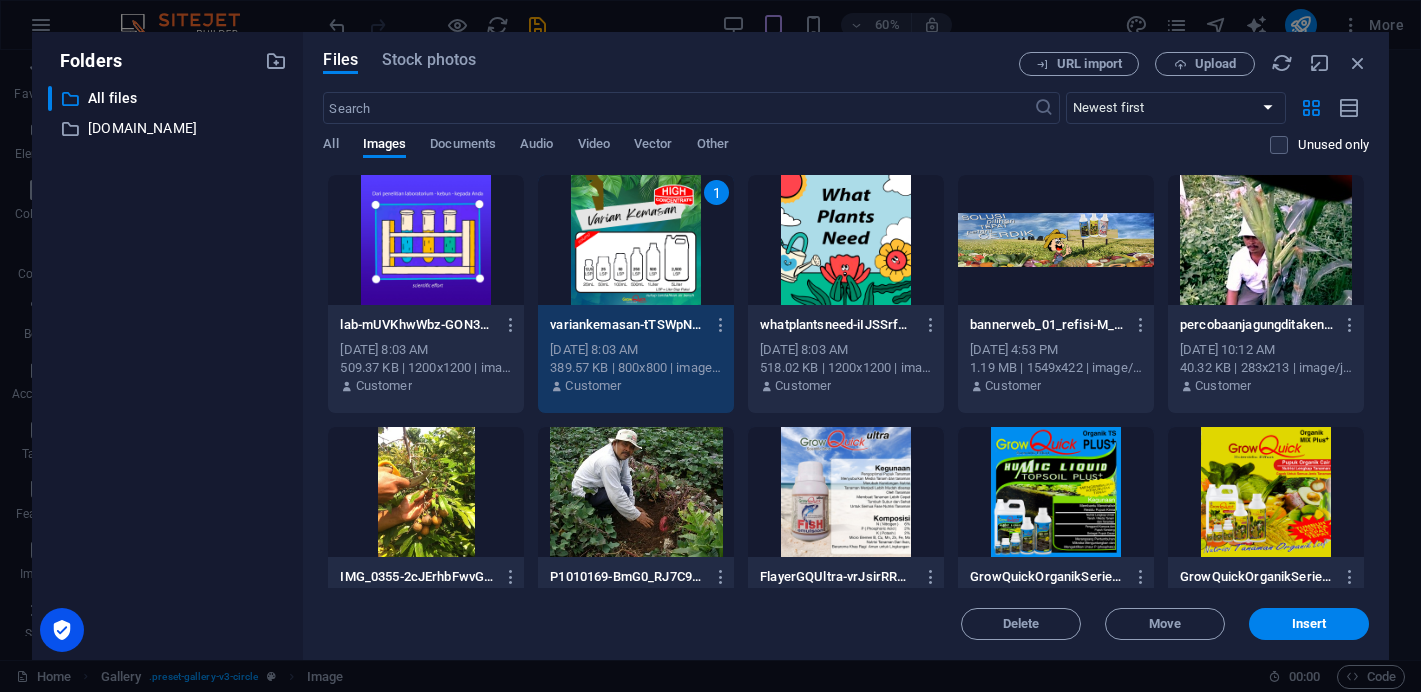 click at bounding box center (426, 240) 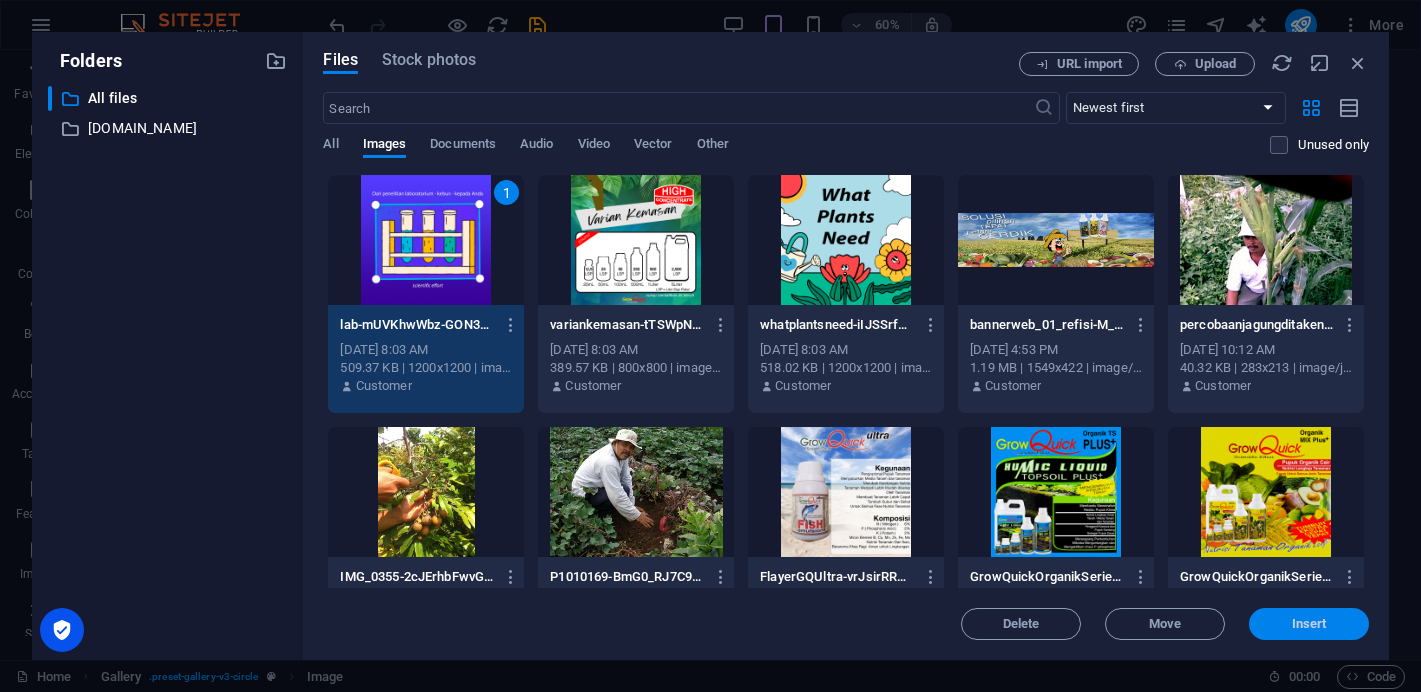 click on "Insert" at bounding box center [1309, 624] 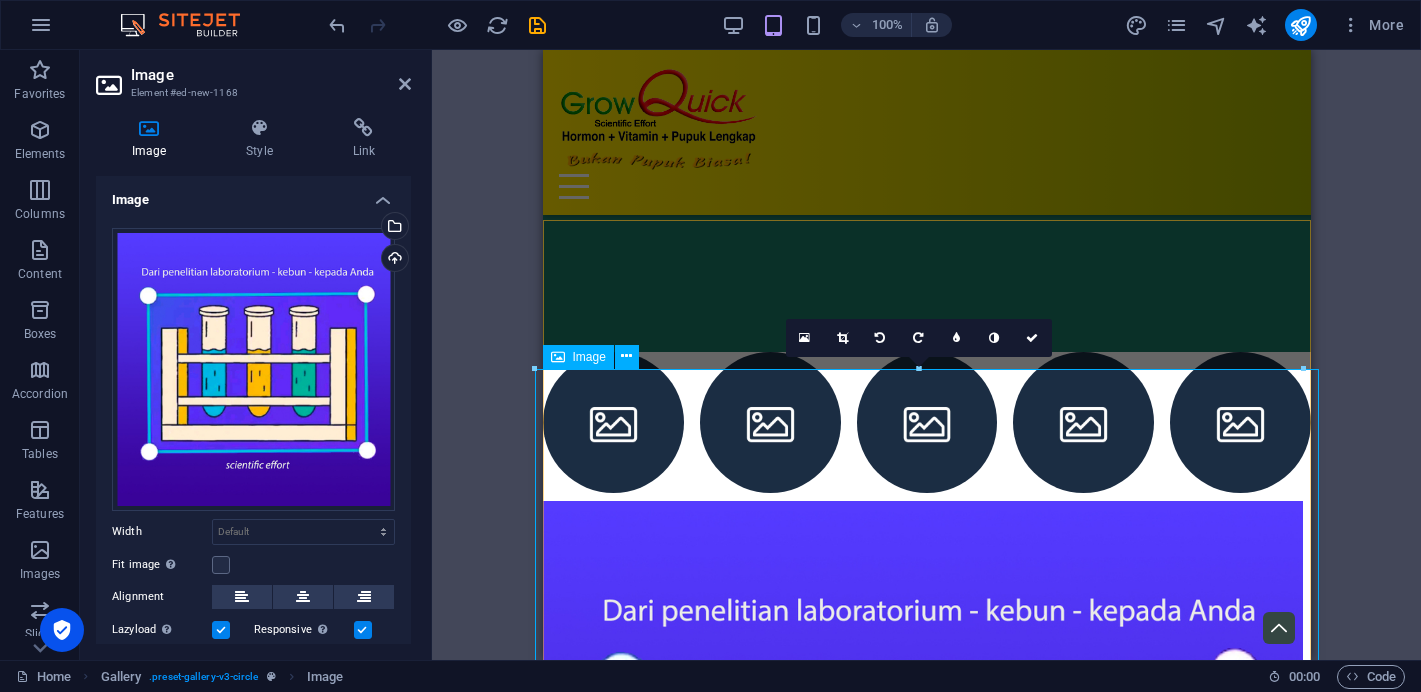 scroll, scrollTop: 1674, scrollLeft: 0, axis: vertical 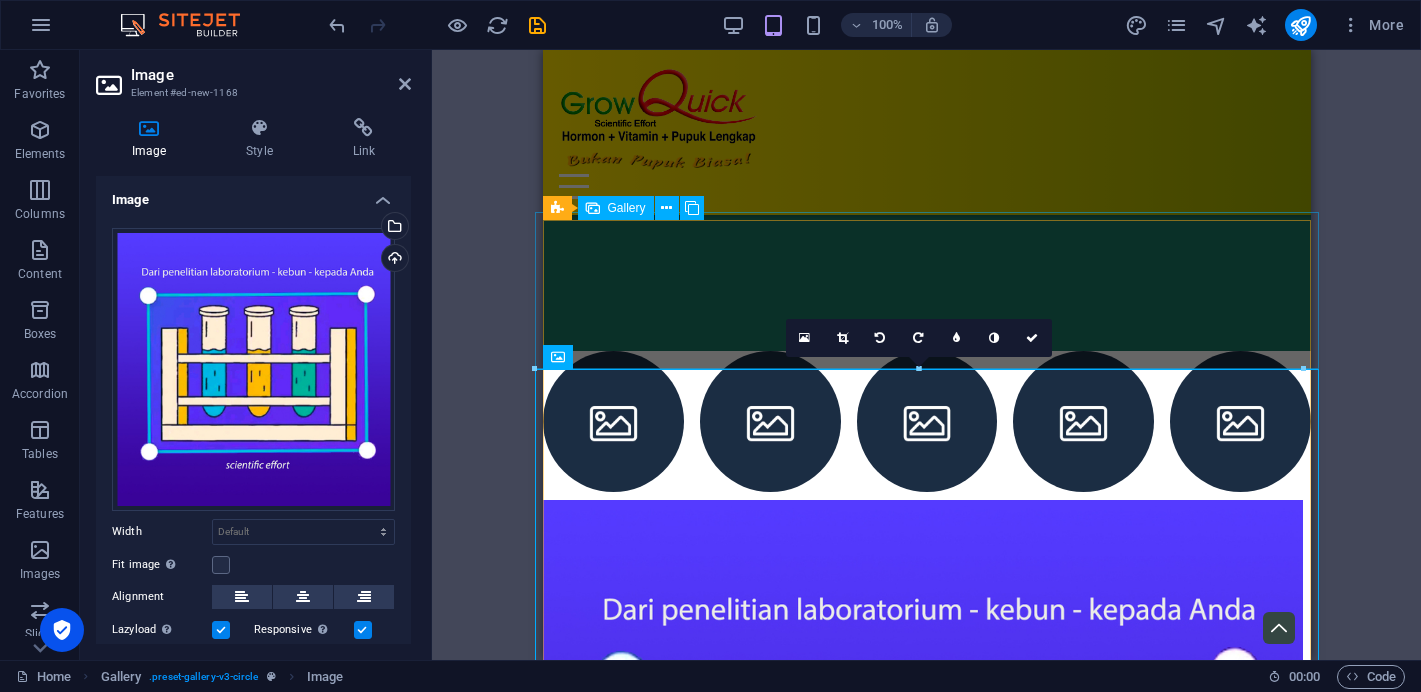 click at bounding box center [612, 421] 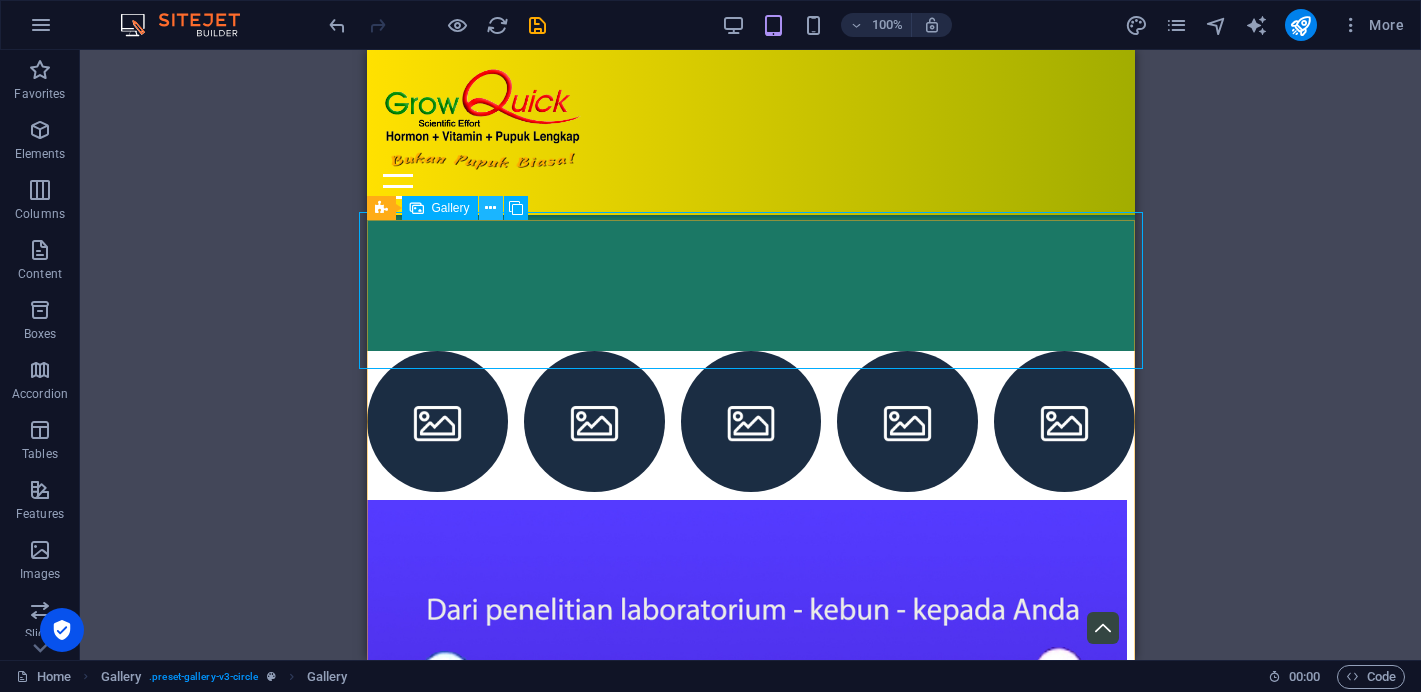 click at bounding box center [490, 208] 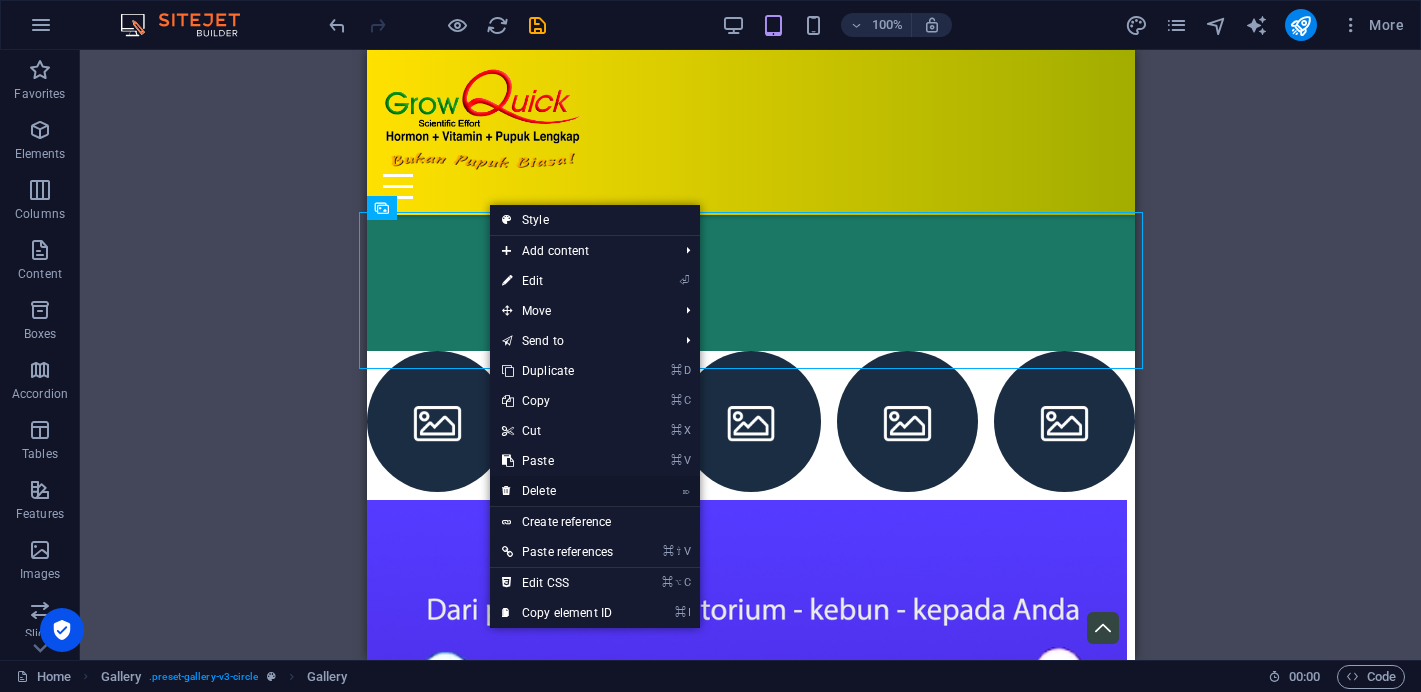 click on "⌦  Delete" at bounding box center (557, 491) 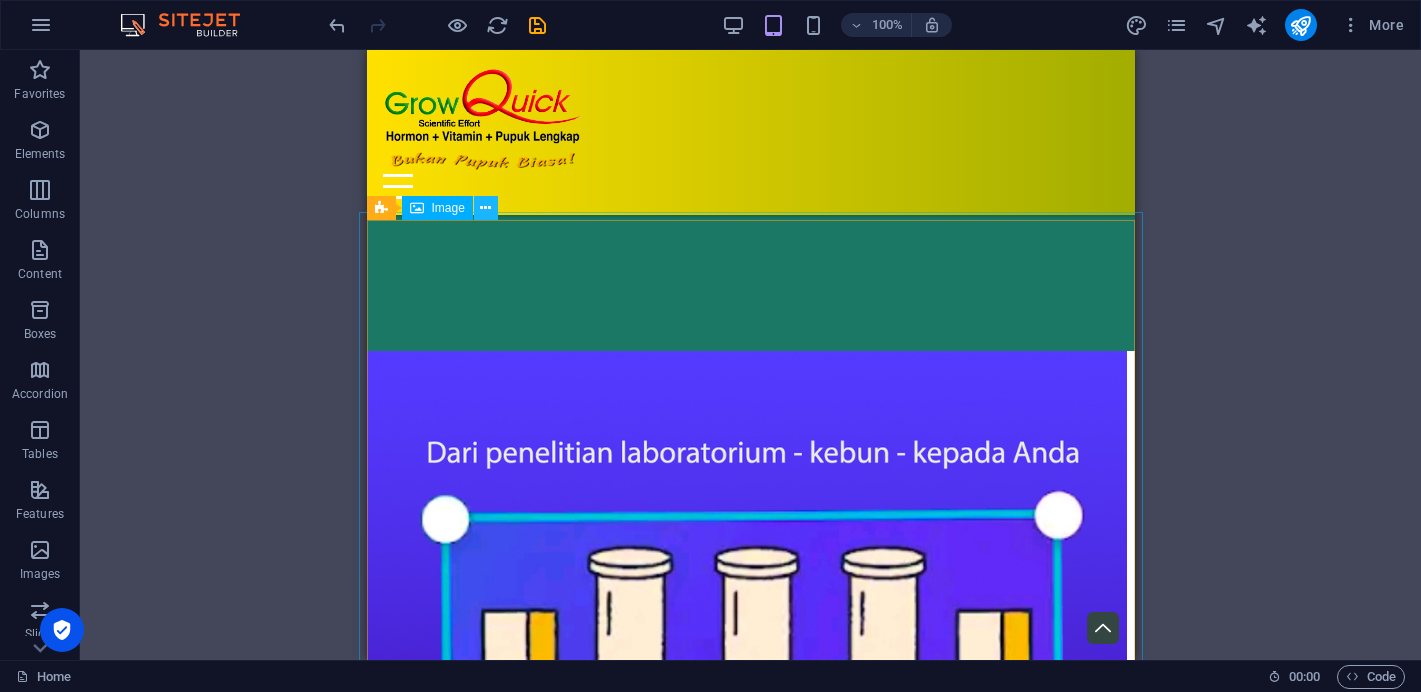 click at bounding box center [485, 208] 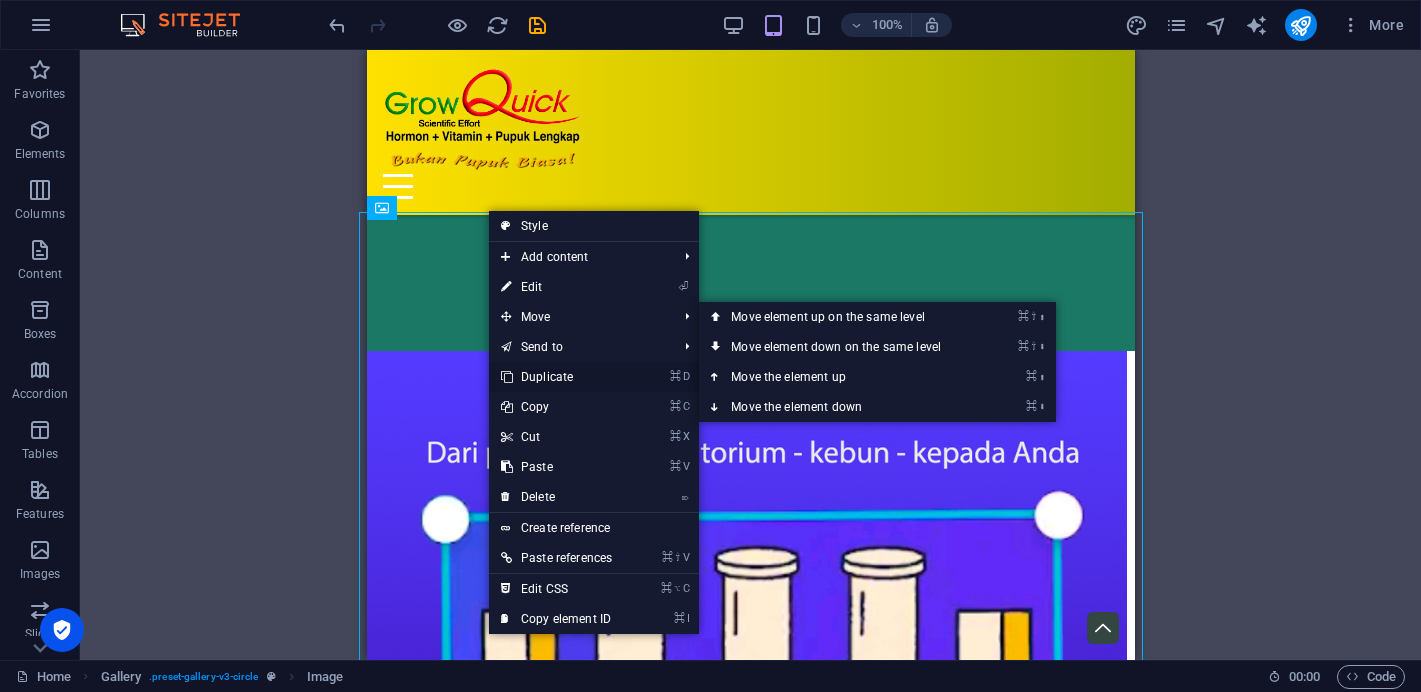 click on "⌘ D  Duplicate" at bounding box center (556, 377) 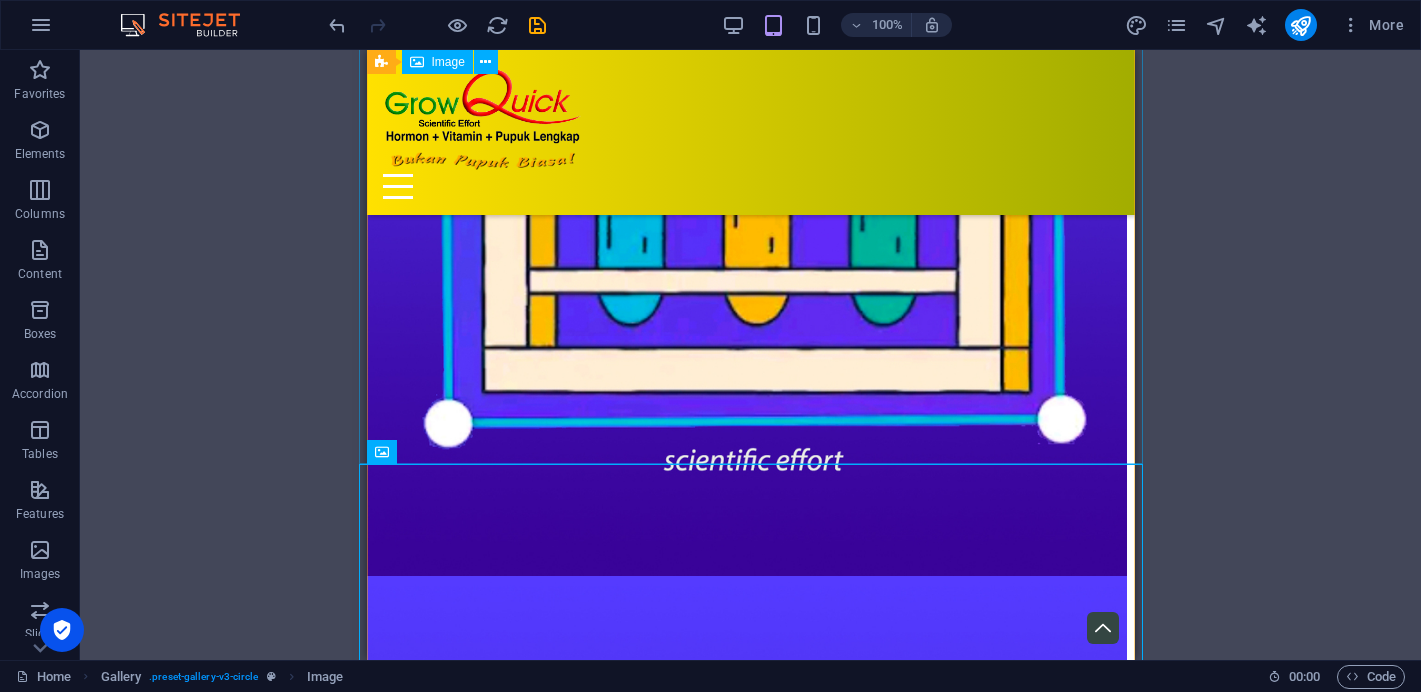 scroll, scrollTop: 2190, scrollLeft: 0, axis: vertical 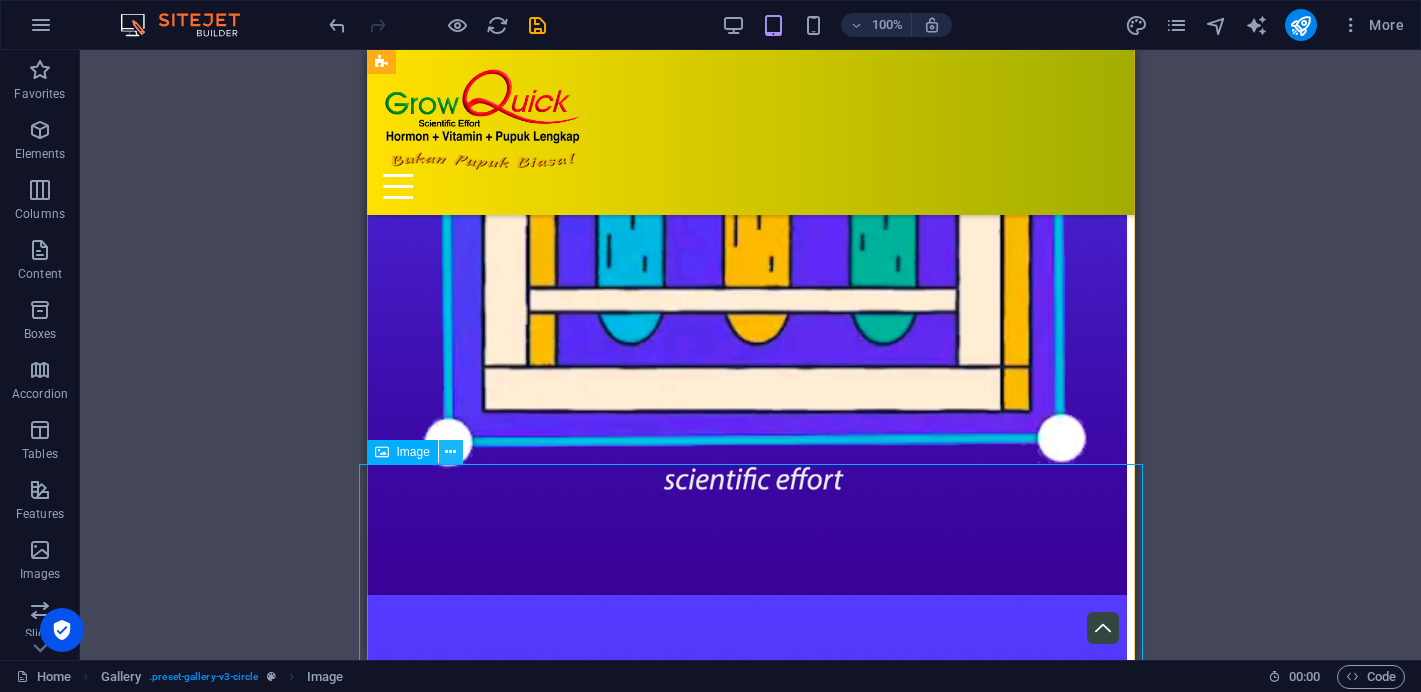 click at bounding box center [450, 452] 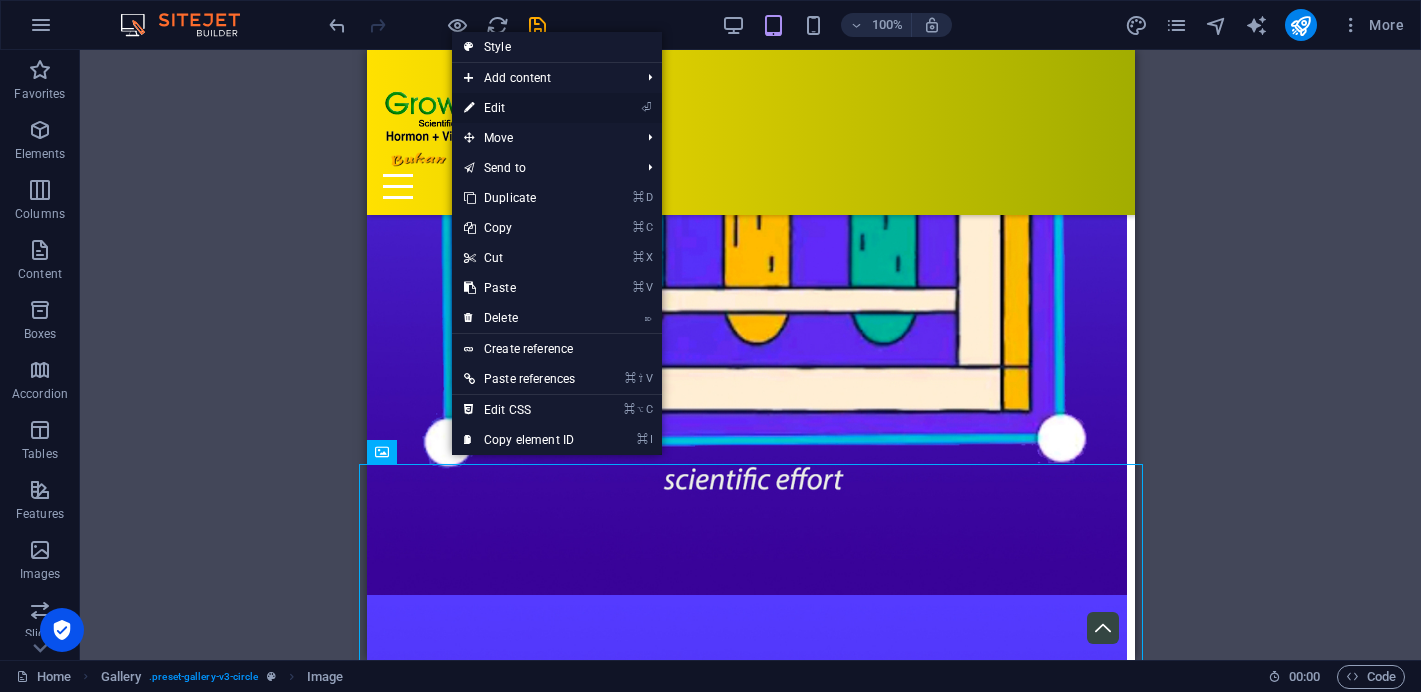 click on "⏎  Edit" at bounding box center [519, 108] 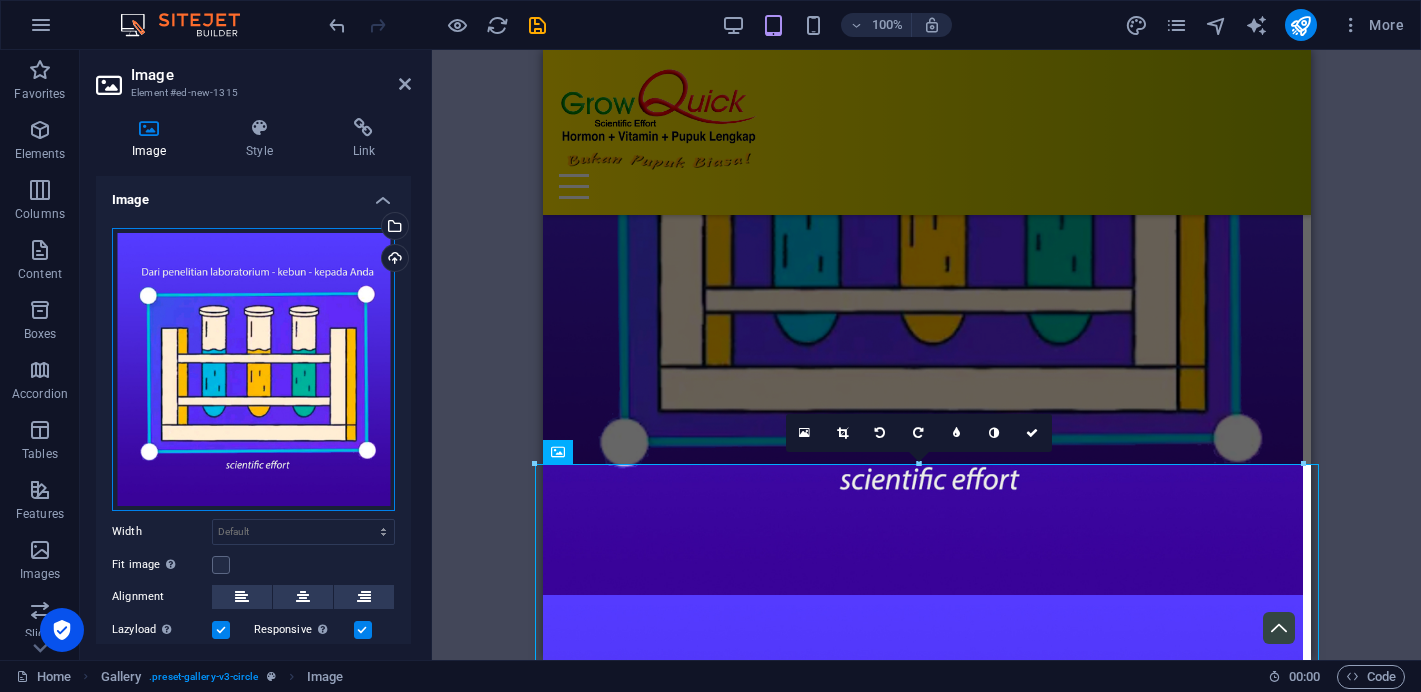 click on "Drag files here, click to choose files or select files from Files or our free stock photos & videos" at bounding box center [253, 369] 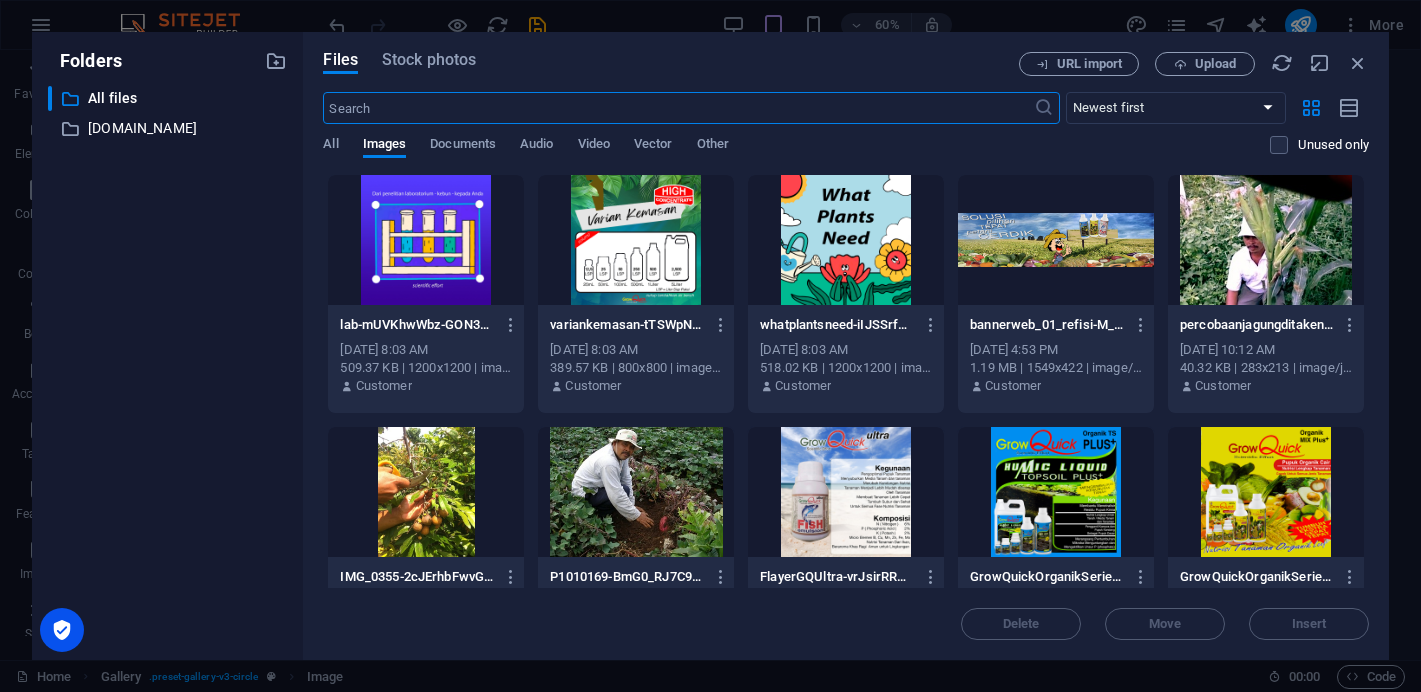 click at bounding box center [636, 240] 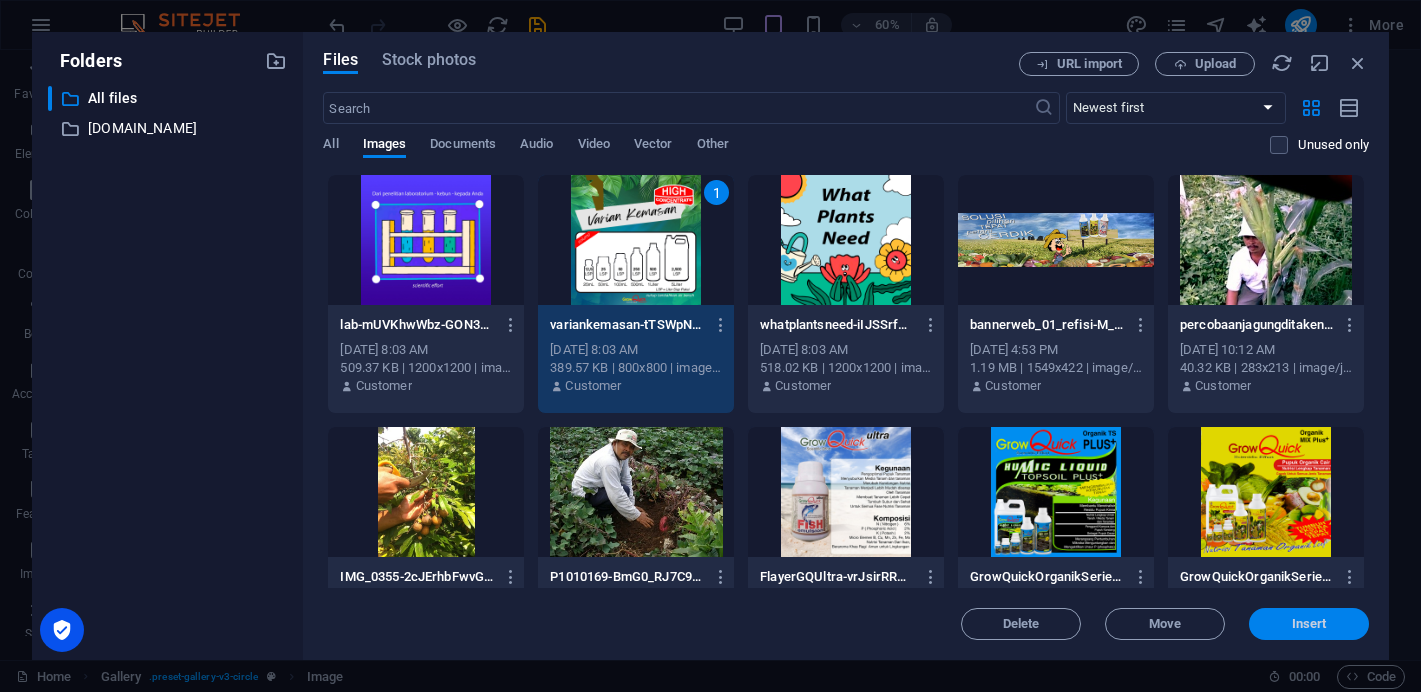 click on "Insert" at bounding box center [1309, 624] 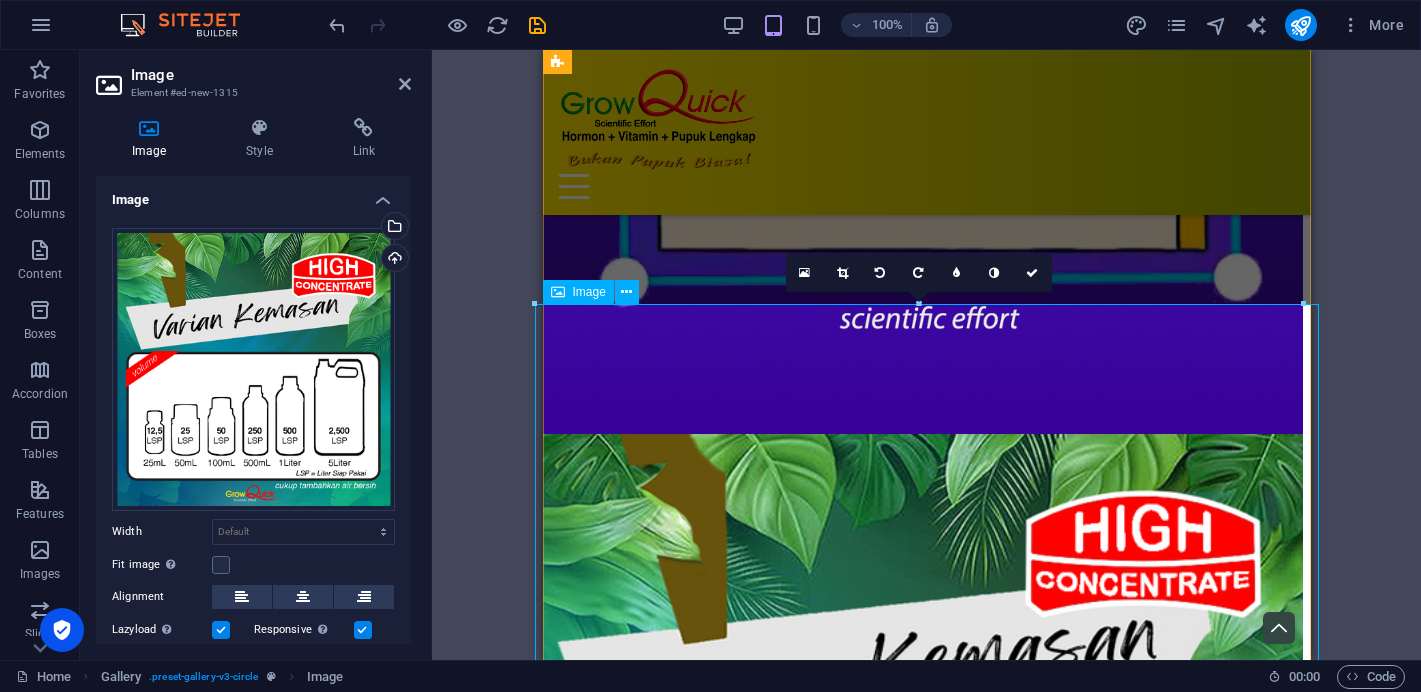 scroll, scrollTop: 2350, scrollLeft: 0, axis: vertical 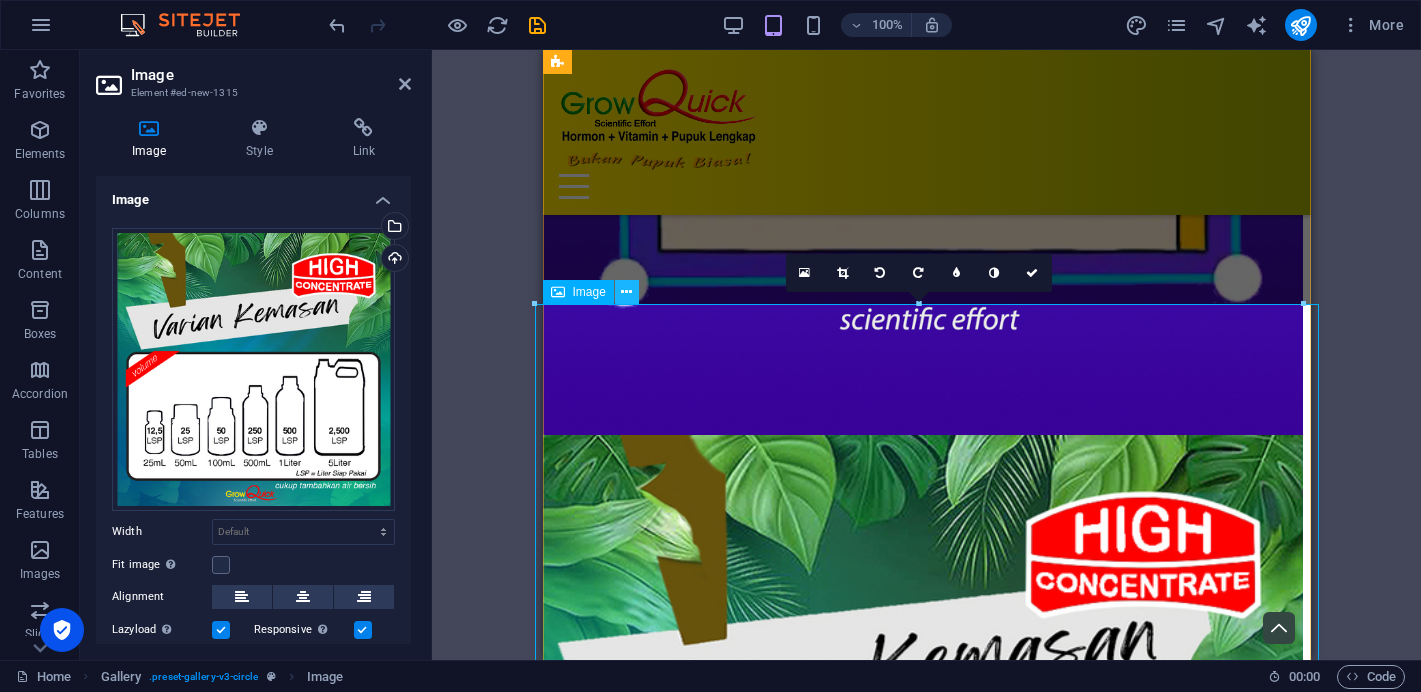 click at bounding box center [626, 292] 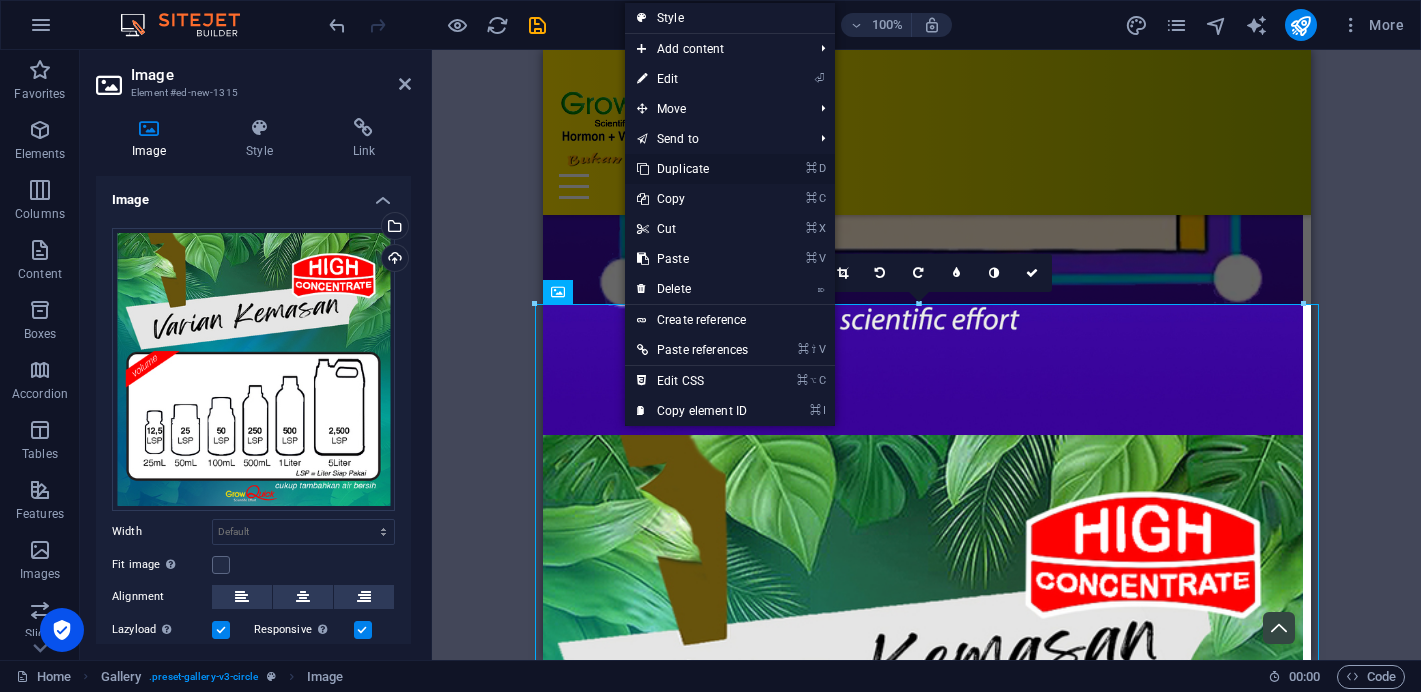 click on "⌘ D  Duplicate" at bounding box center (692, 169) 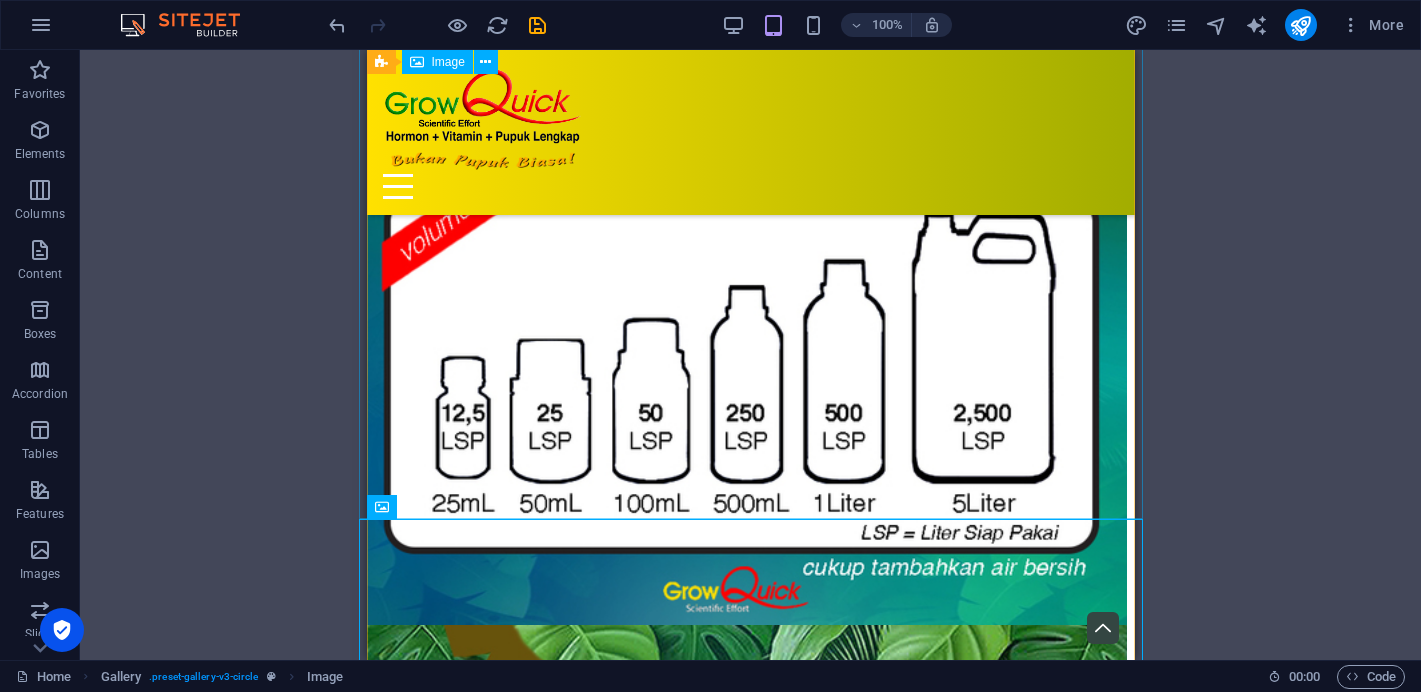 scroll, scrollTop: 2873, scrollLeft: 0, axis: vertical 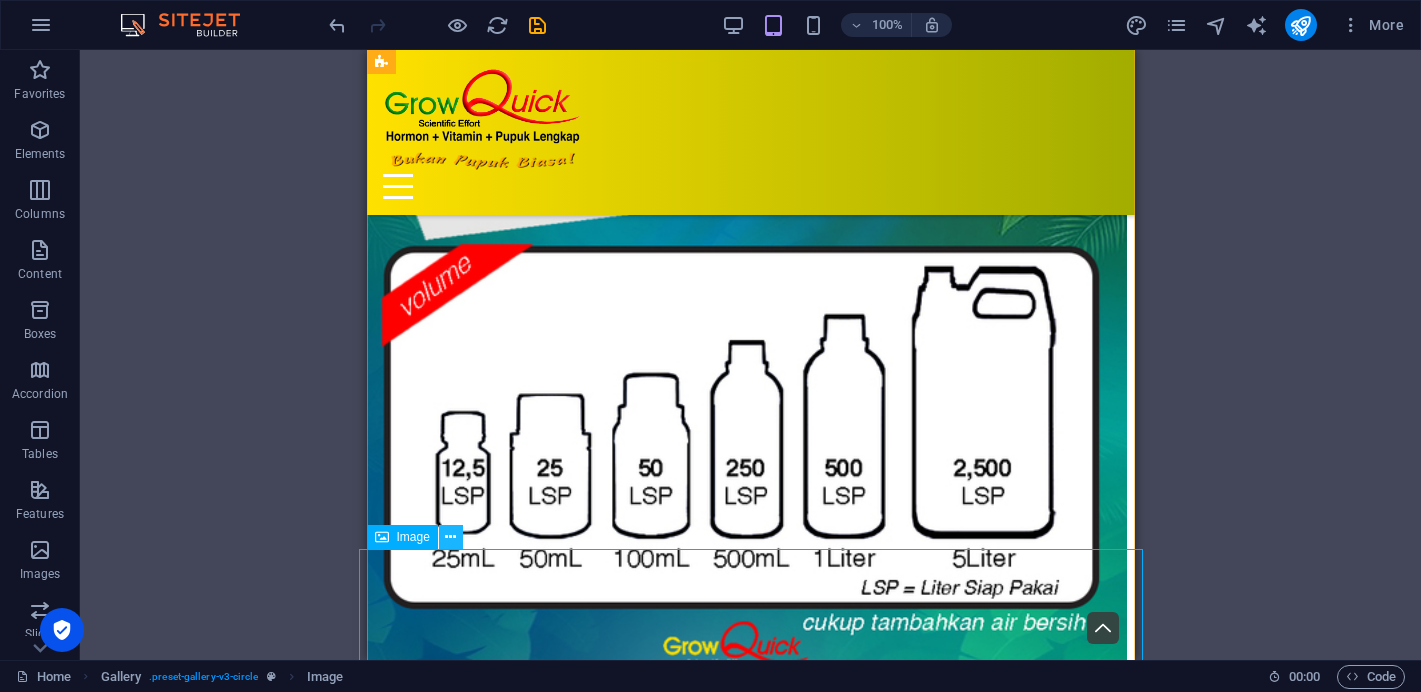 click at bounding box center (450, 537) 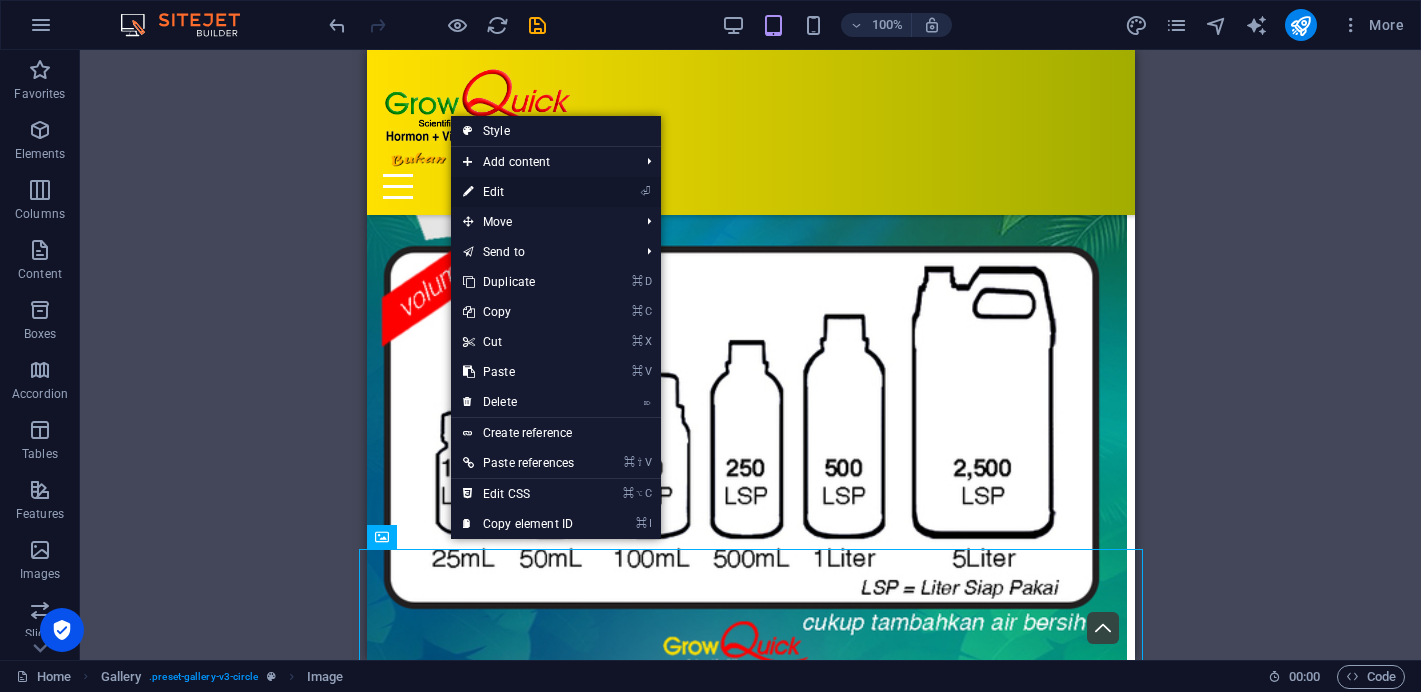 click on "⏎  Edit" at bounding box center [518, 192] 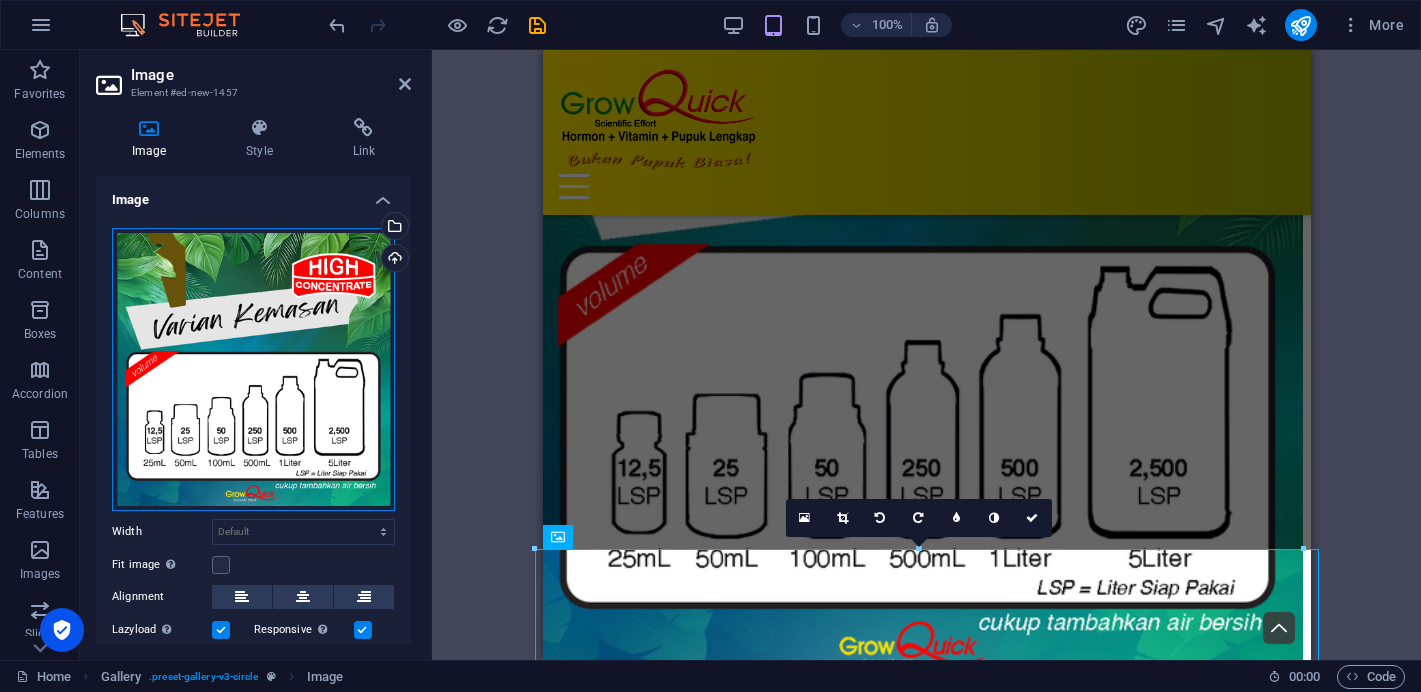 click on "Drag files here, click to choose files or select files from Files or our free stock photos & videos" at bounding box center (253, 369) 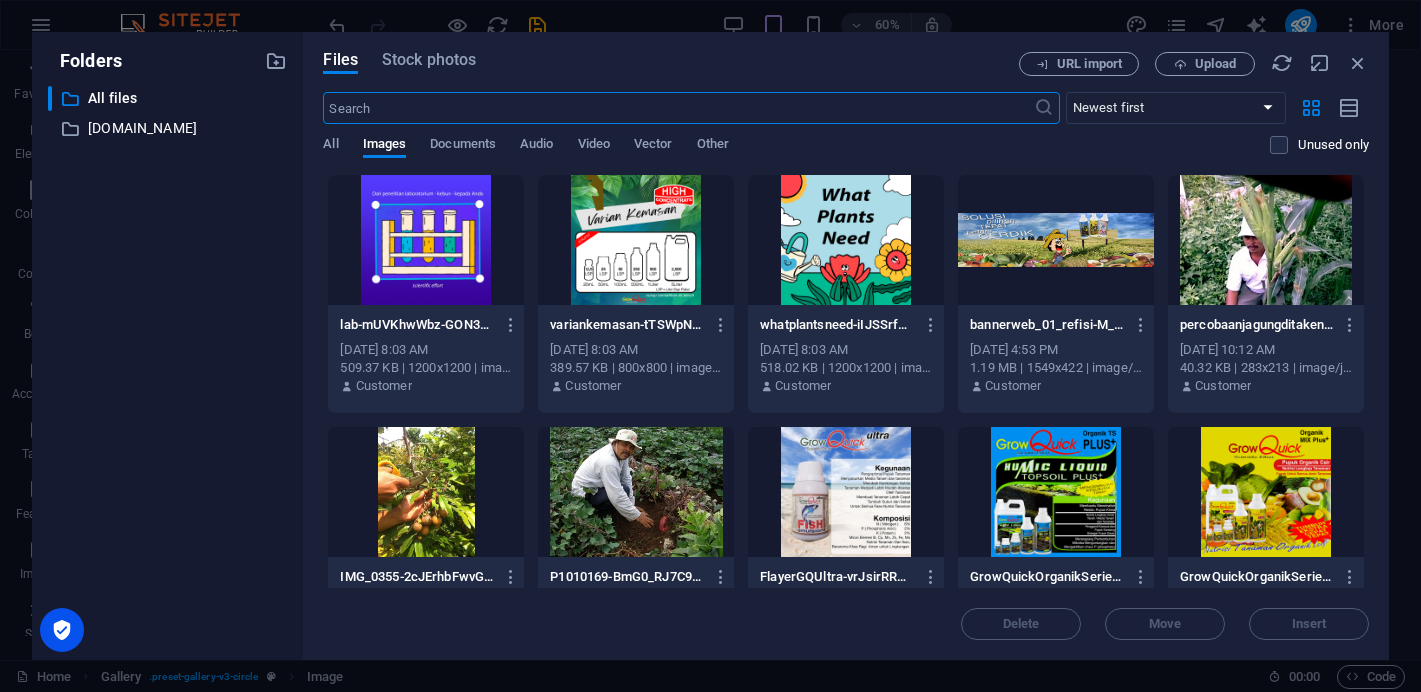 click at bounding box center [846, 240] 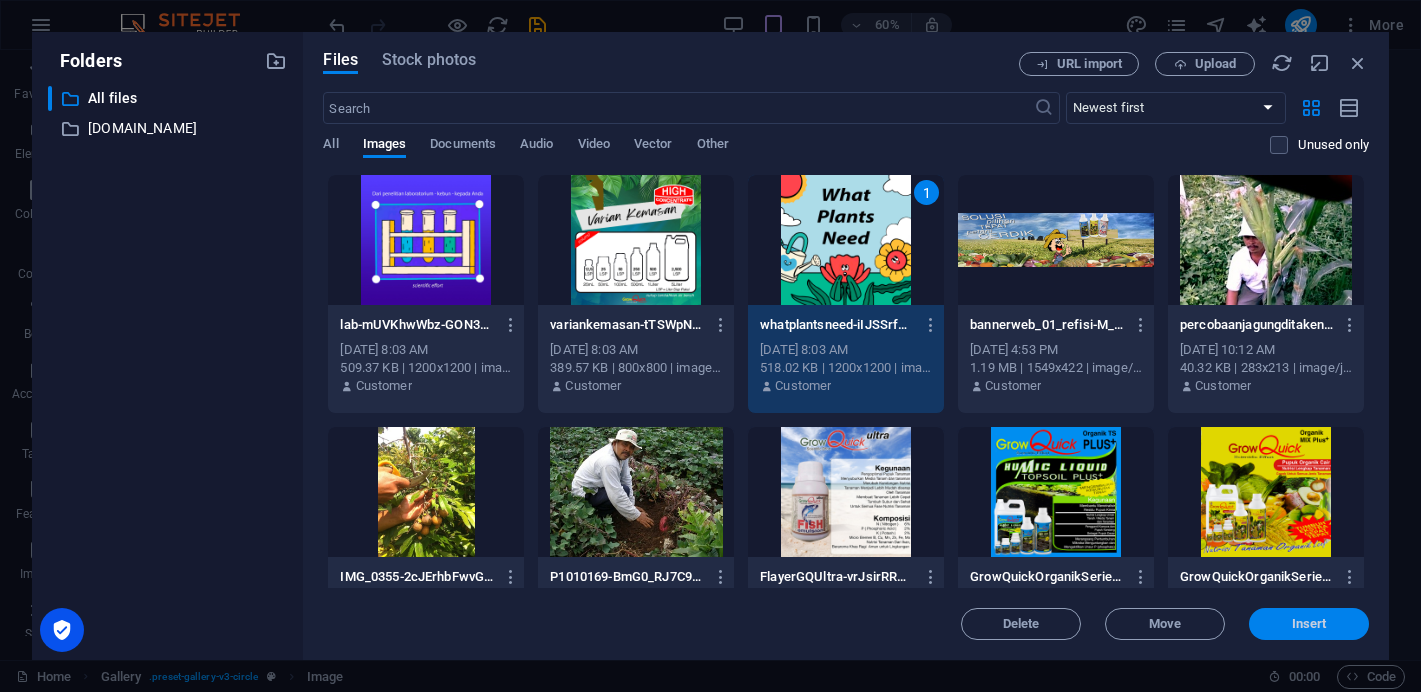 click on "Insert" at bounding box center (1309, 624) 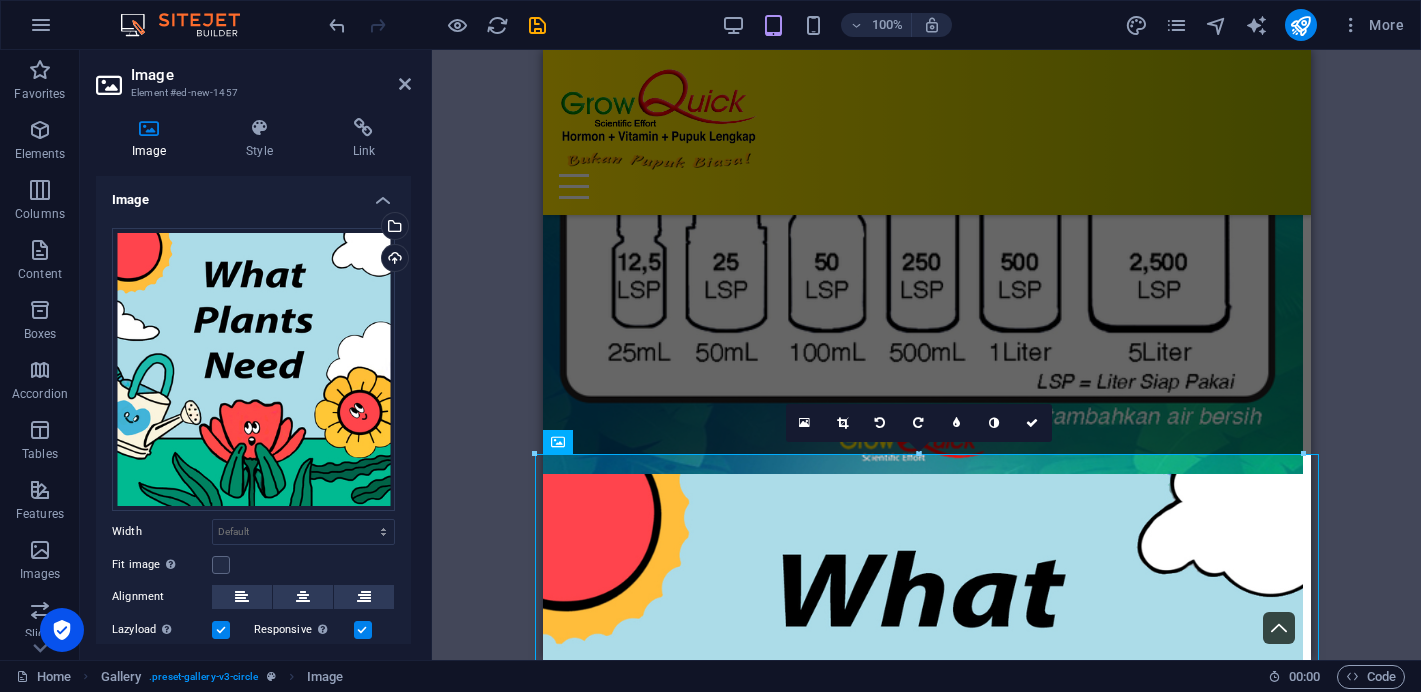 scroll, scrollTop: 2968, scrollLeft: 0, axis: vertical 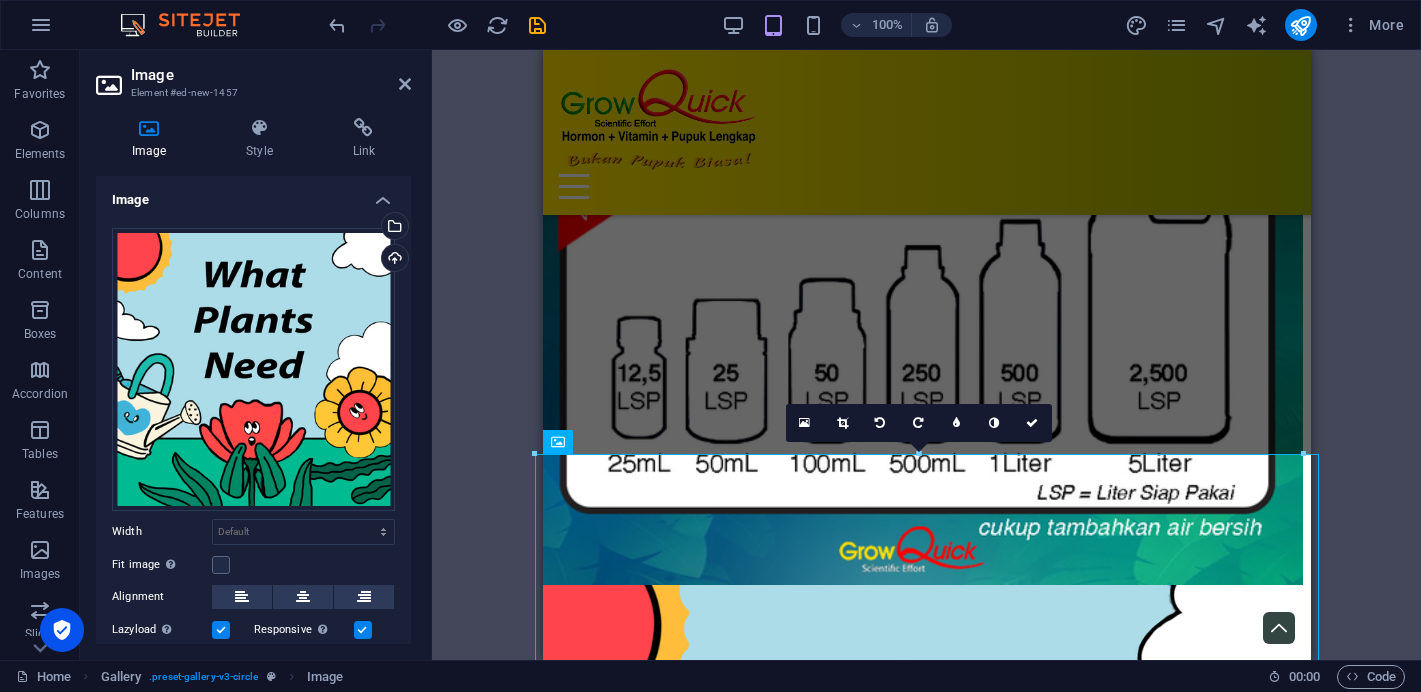 click on "Drag here to replace the existing content. Press “Ctrl” if you want to create a new element.
H2   Text   Image   Text   Spacer   Menu Bar   Placeholder   Gallery   Unequal Columns   Image   Boxes   Container   H3   Container   Container   Spacer   H2   Placeholder   Gallery   Gallery   Gallery   Gallery   Gallery   Gallery   Menu Bar   Logo   Unequal Columns   Text   H2   Spacer   Text   Placeholder   Container   Button series   Spacer   Text   Container   Text   Spacer   Gallery   Container   Gallery   Gallery   Gallery   Image   Gallery   Image   Top button   Footer Heimdall   Image 180 170 160 150 140 130 120 110 100 90 80 70 60 50 40 30 20 10 0 -10 -20 -30 -40 -50 -60 -70 -80 -90 -100 -110 -120 -130 -140 -150 -160 -170 768px × 768px / 0° / 52% 16:10 16:9 4:3 1:1 1:2 0" at bounding box center (926, 355) 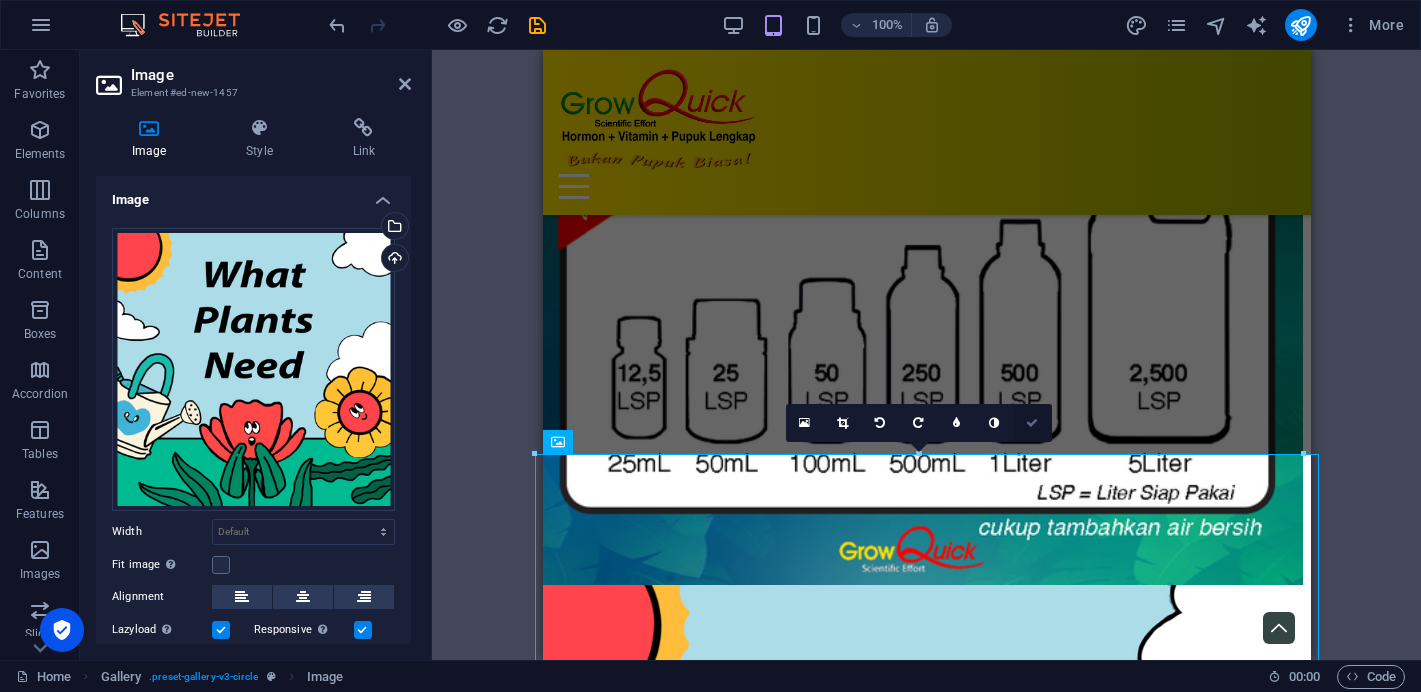click at bounding box center [1032, 423] 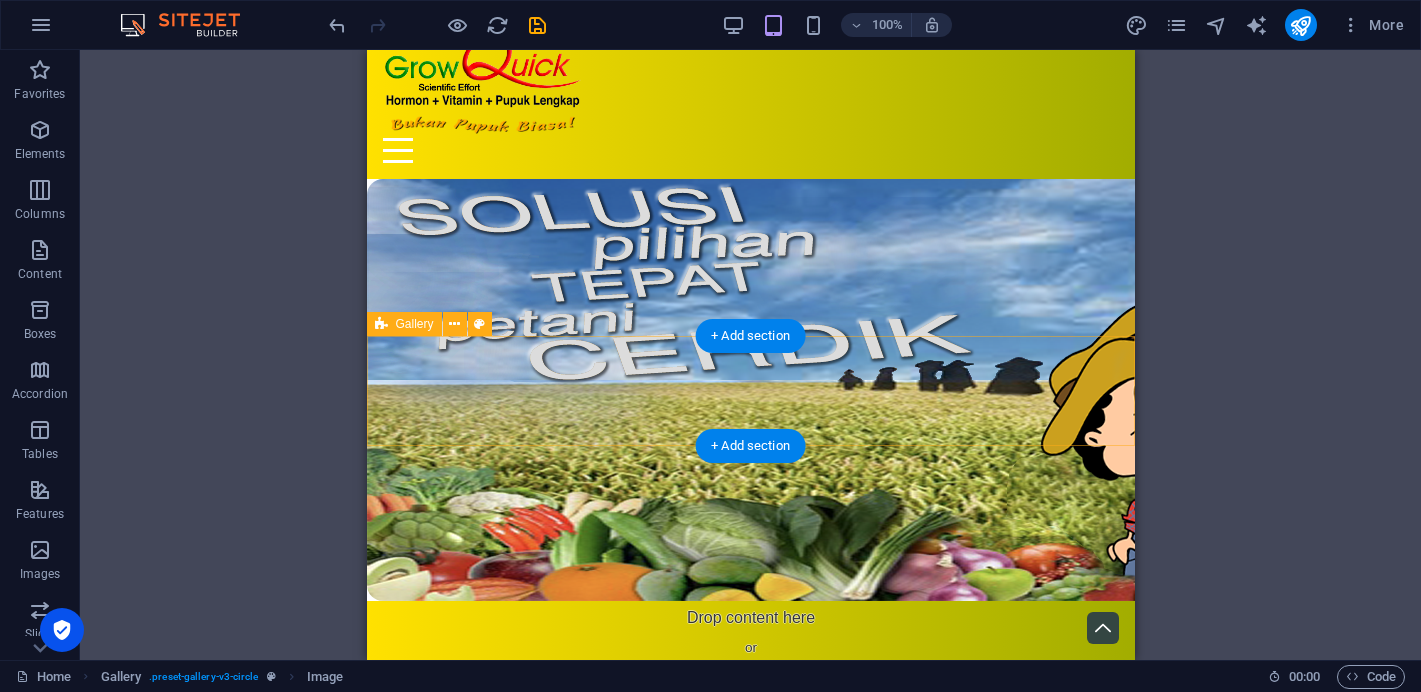 scroll, scrollTop: 0, scrollLeft: 0, axis: both 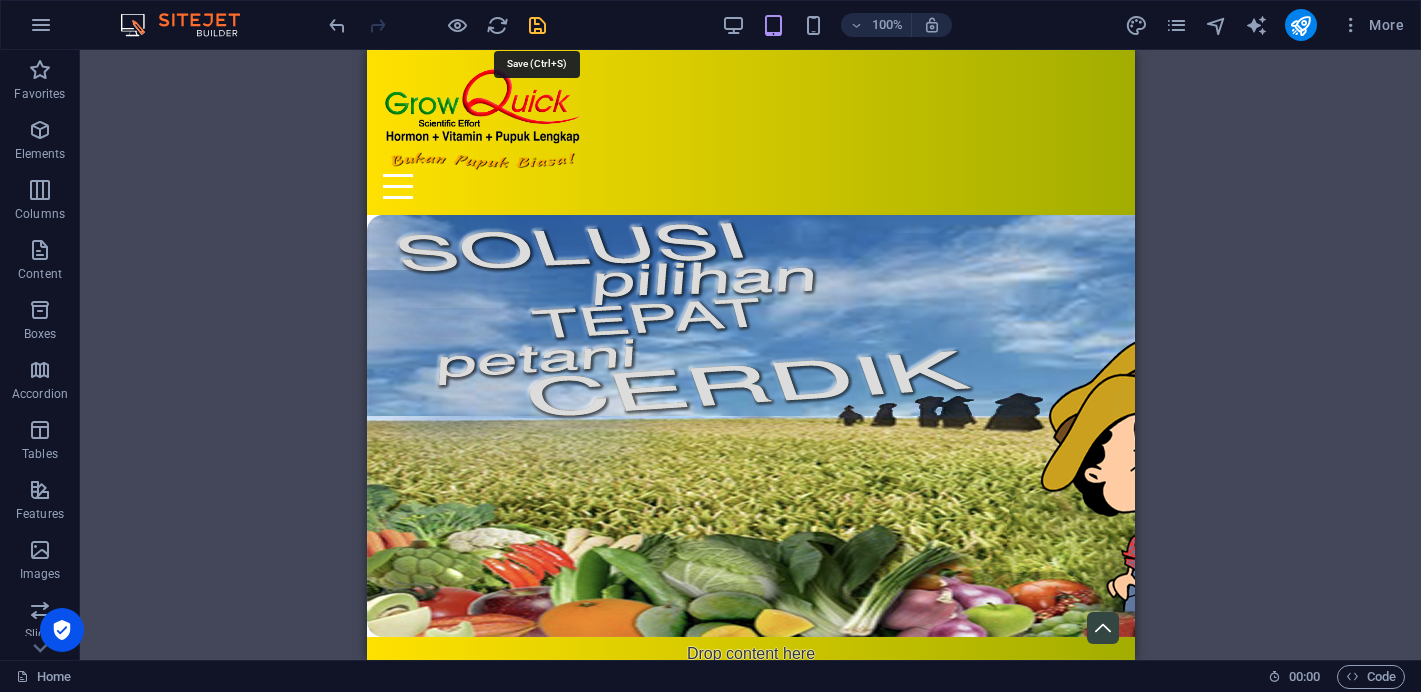 click at bounding box center (537, 25) 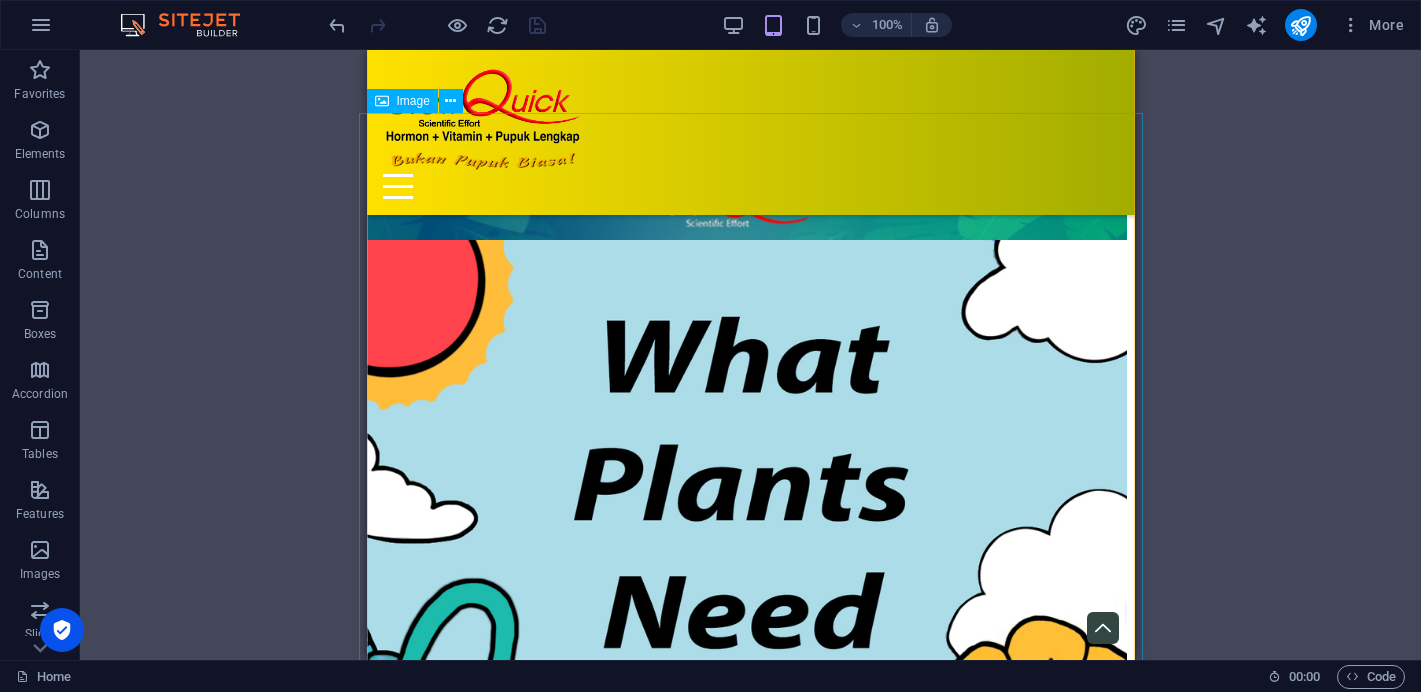 scroll, scrollTop: 3316, scrollLeft: 0, axis: vertical 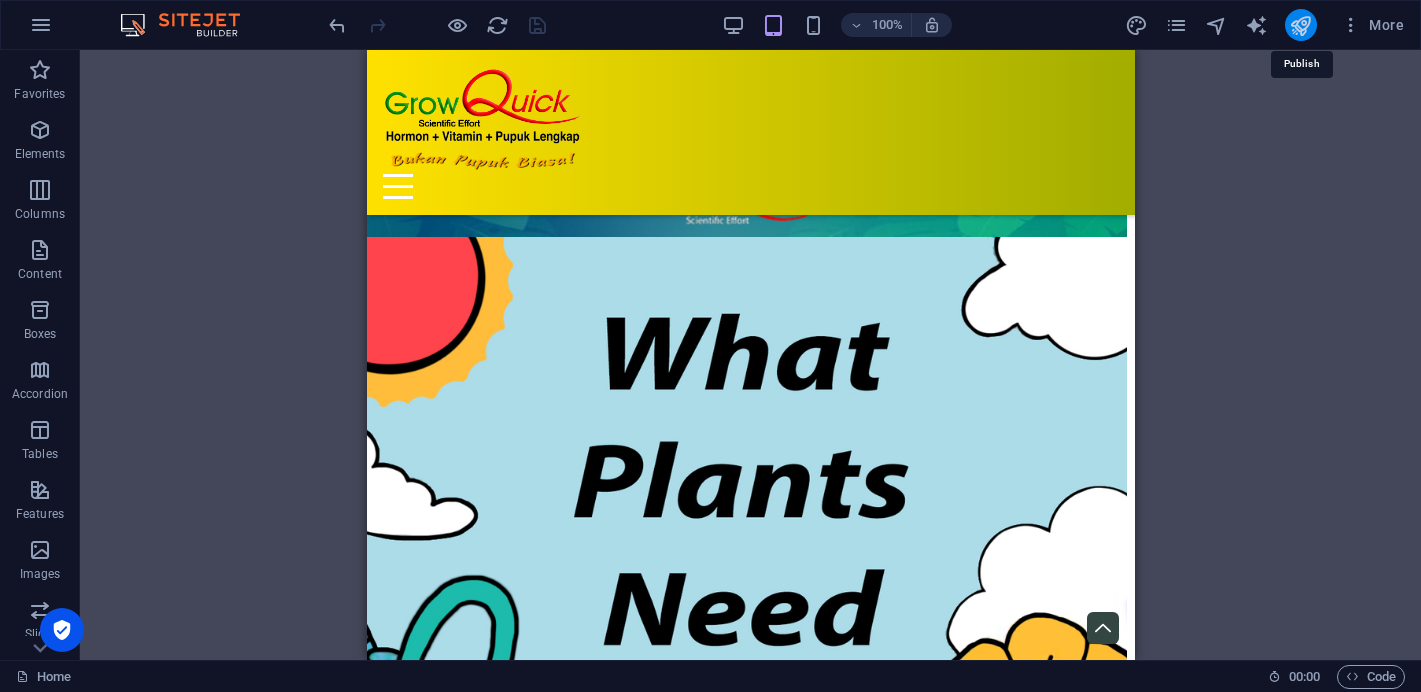 click at bounding box center [1300, 25] 